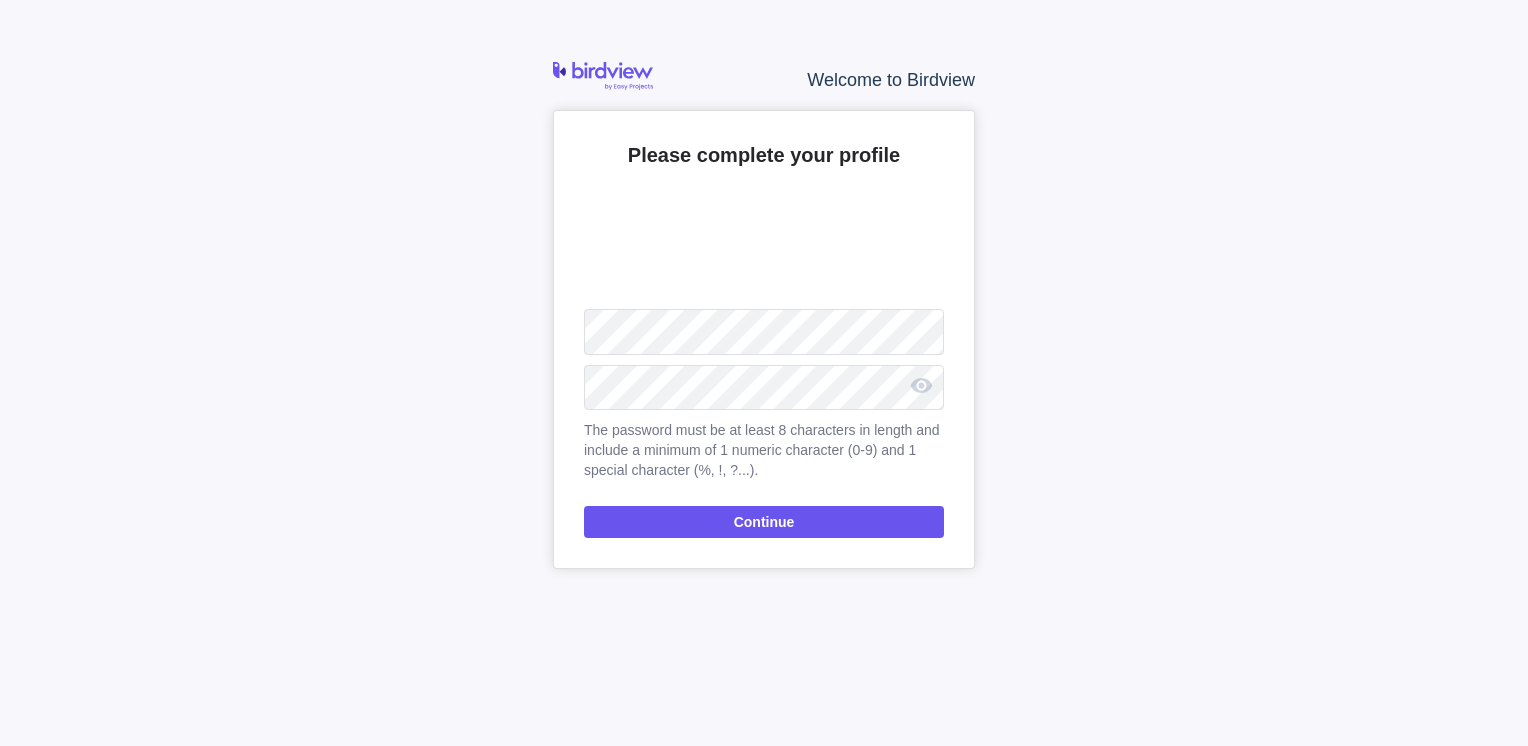 scroll, scrollTop: 0, scrollLeft: 0, axis: both 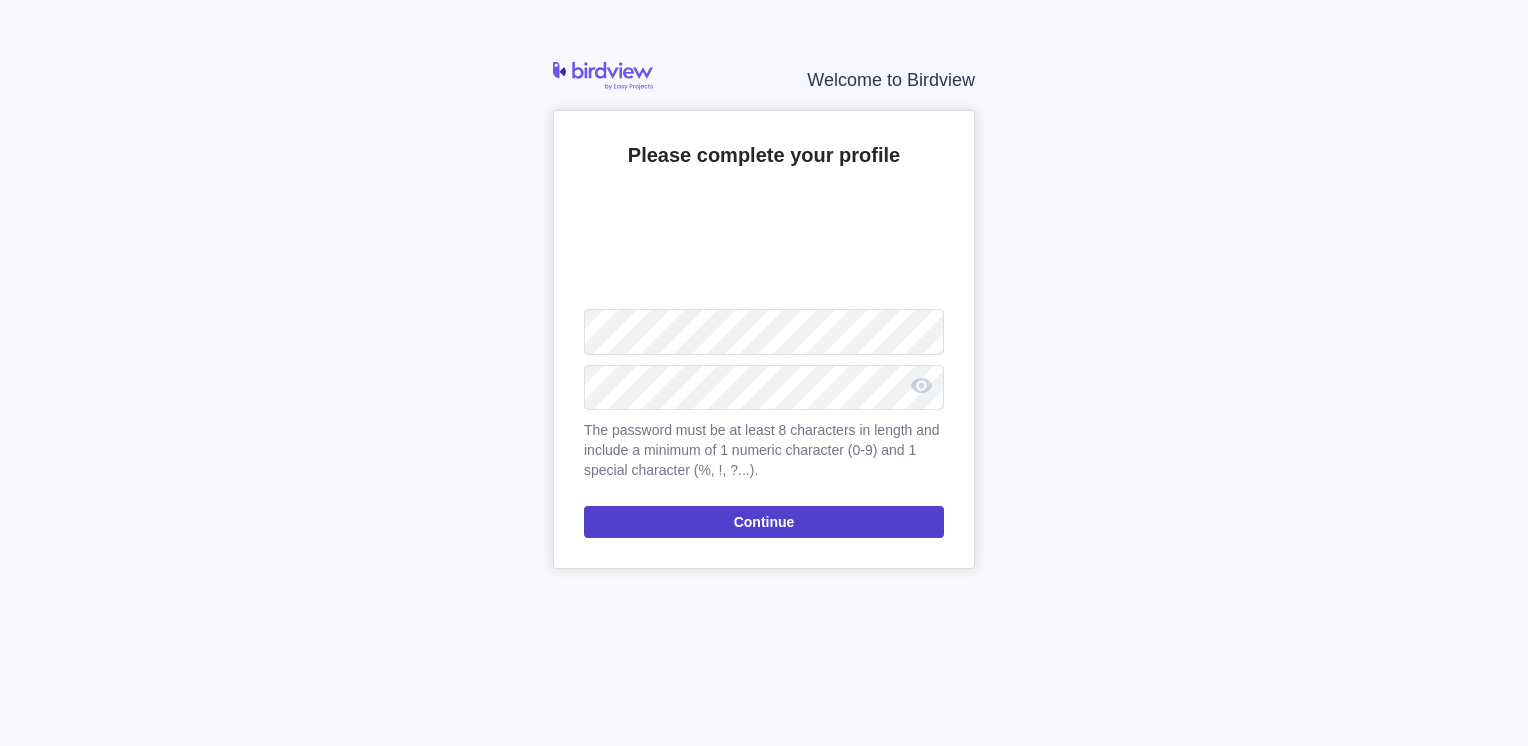 click on "Continue" at bounding box center [764, 522] 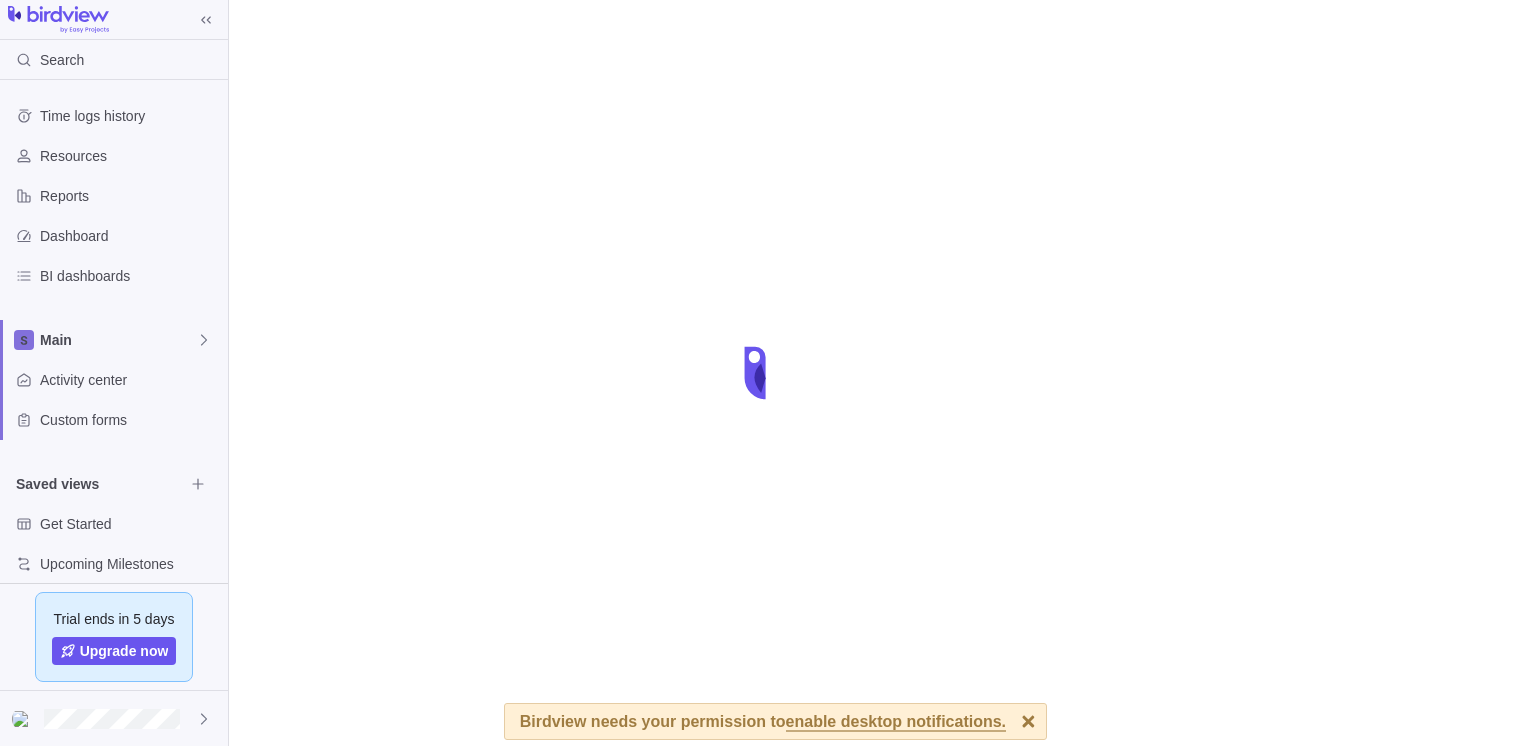 scroll, scrollTop: 0, scrollLeft: 0, axis: both 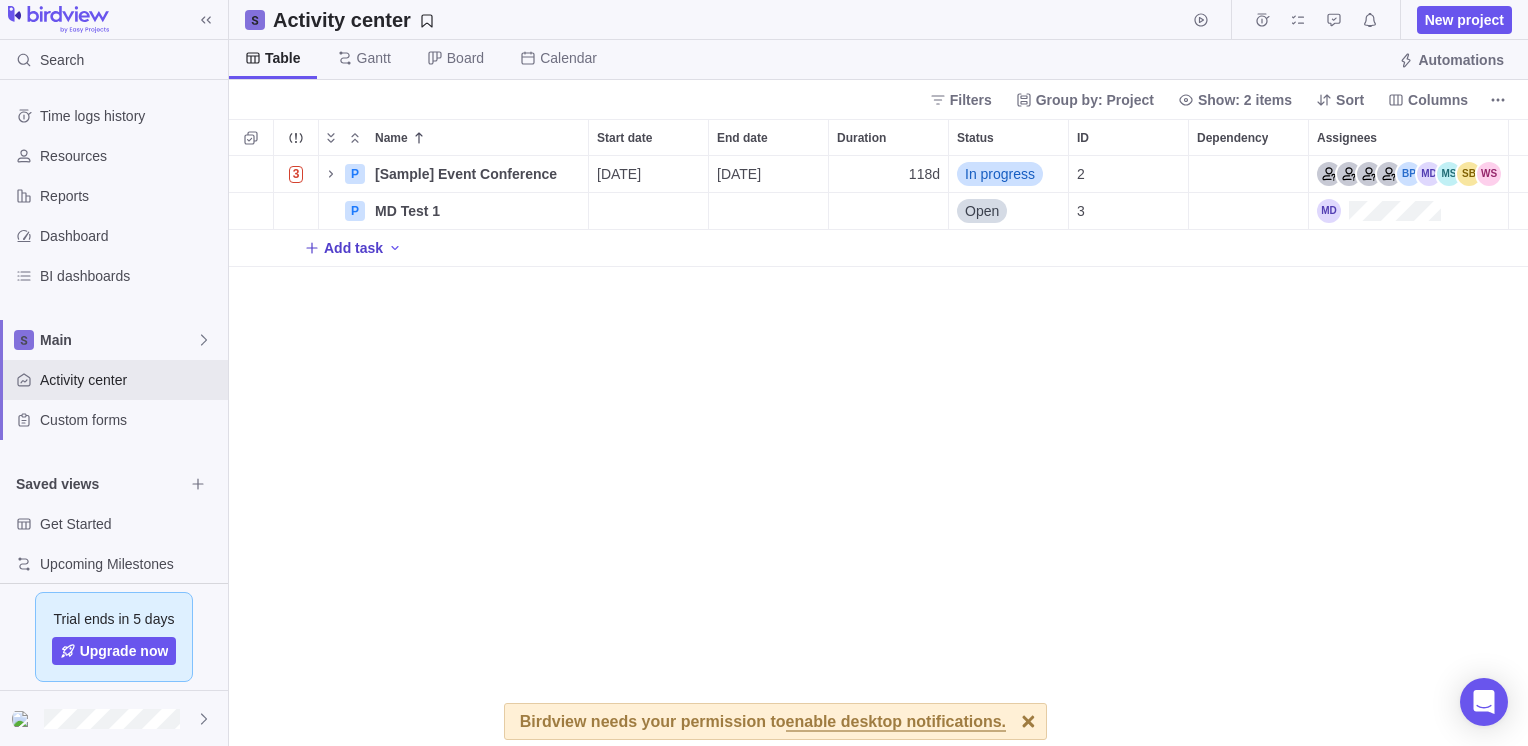 click on "Add task" at bounding box center [353, 248] 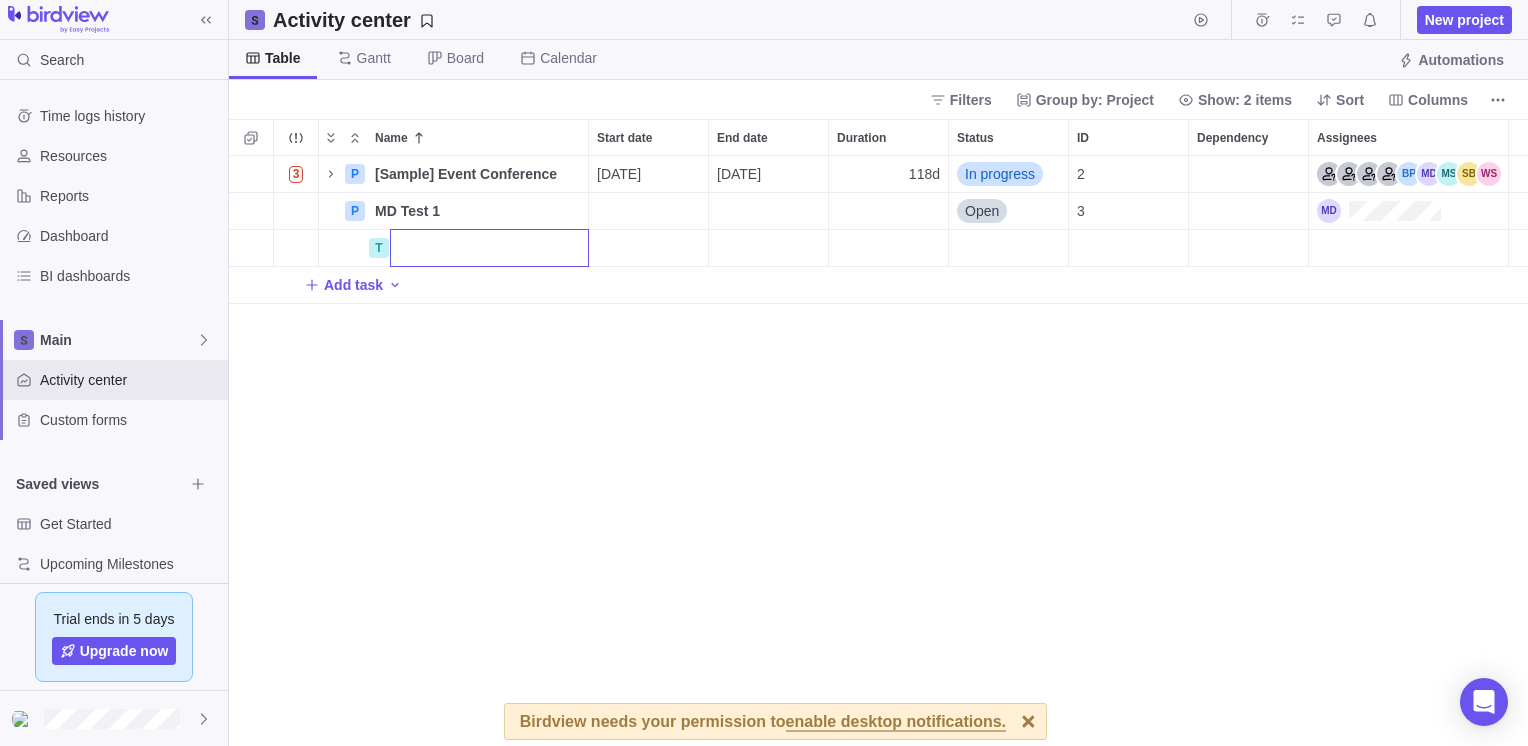 click on "Name Start date End date Duration Status ID Dependency Assignees 3 P [Sample] Event Conference Details [DATE] [DATE] 118d In progress 2 P MD Test 1 Details Open 3 T Add task" at bounding box center [878, 432] 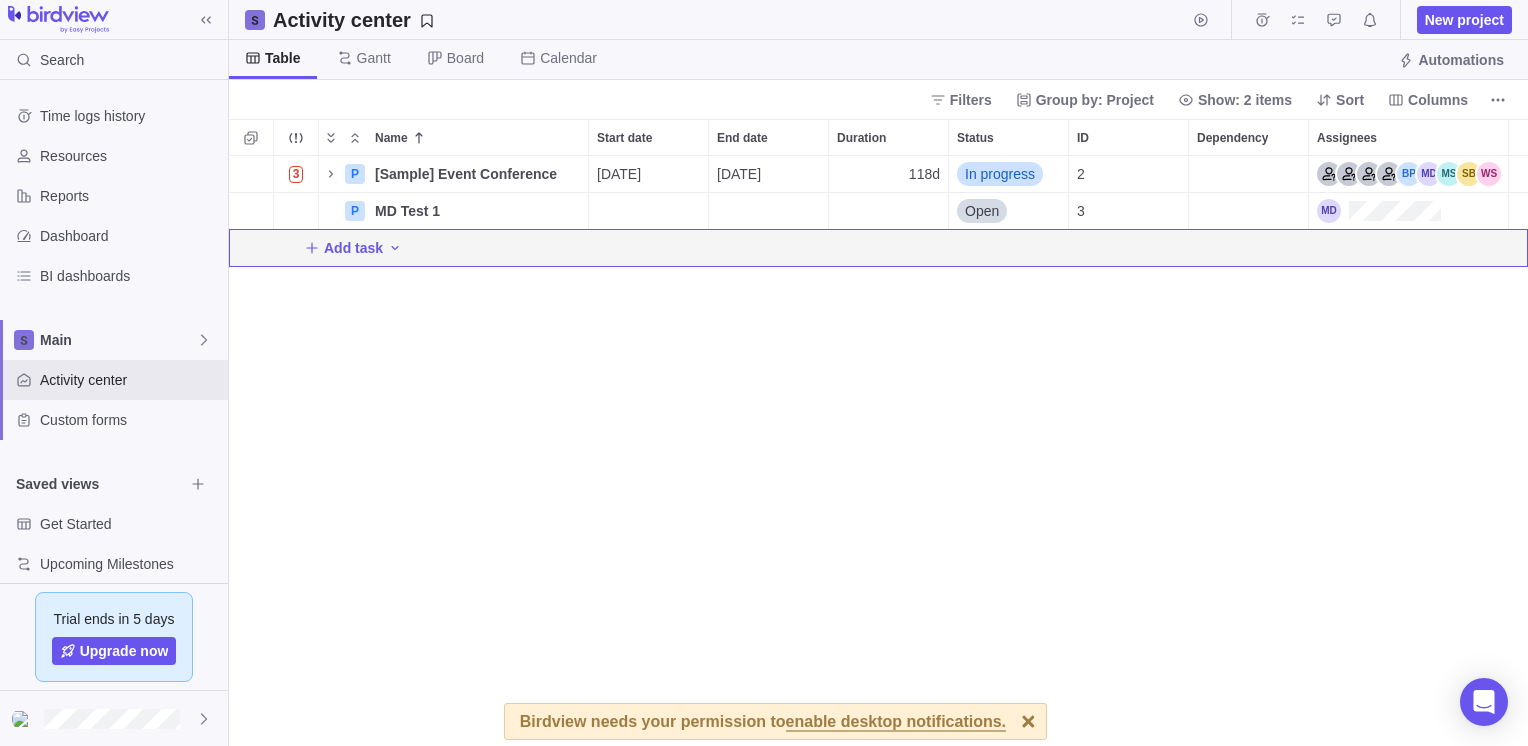 click on "Add task" at bounding box center (878, 248) 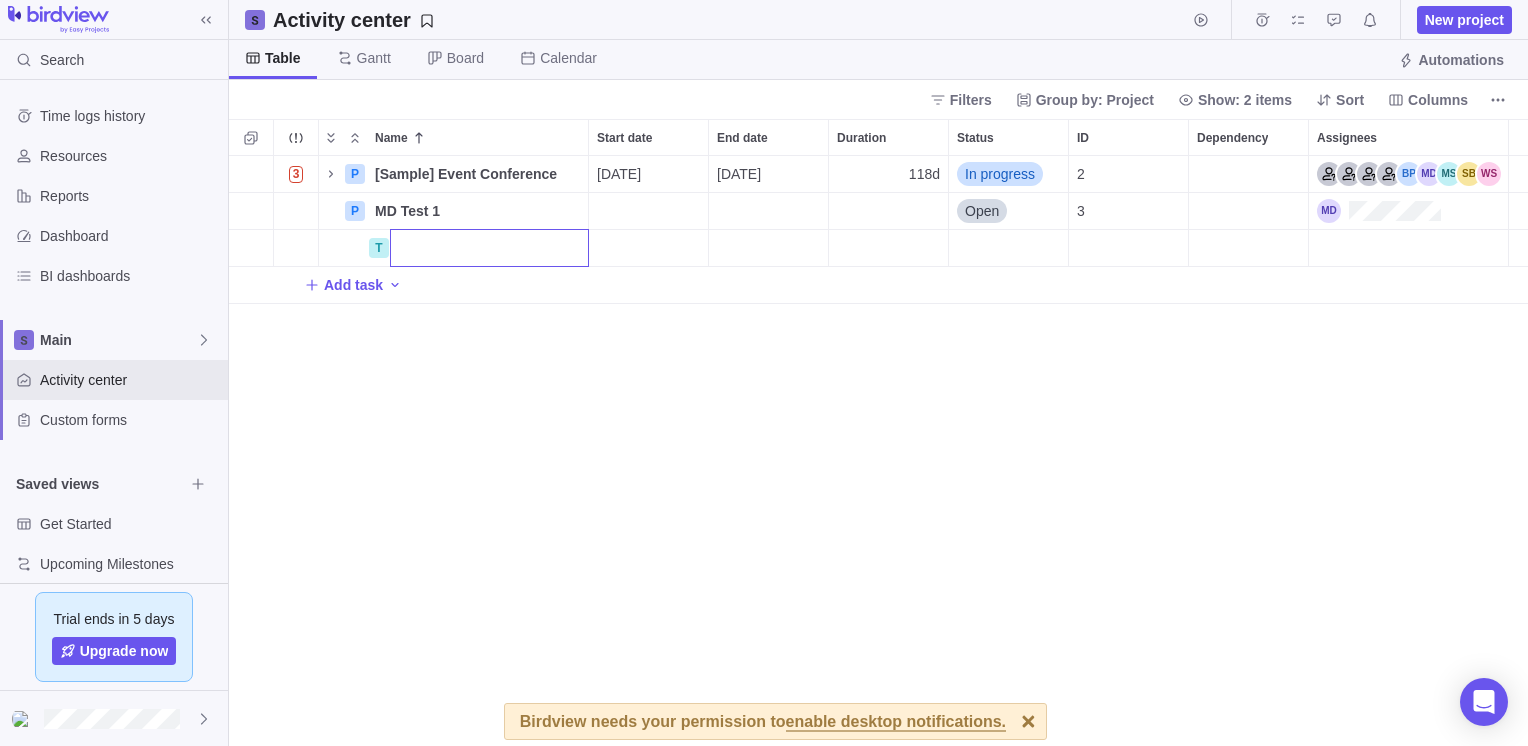 click on "Name Start date End date Duration Status ID Dependency Assignees 3 P [Sample] Event Conference Details [DATE] [DATE] 118d In progress 2 P MD Test 1 Details Open 3 T Add task" at bounding box center (878, 432) 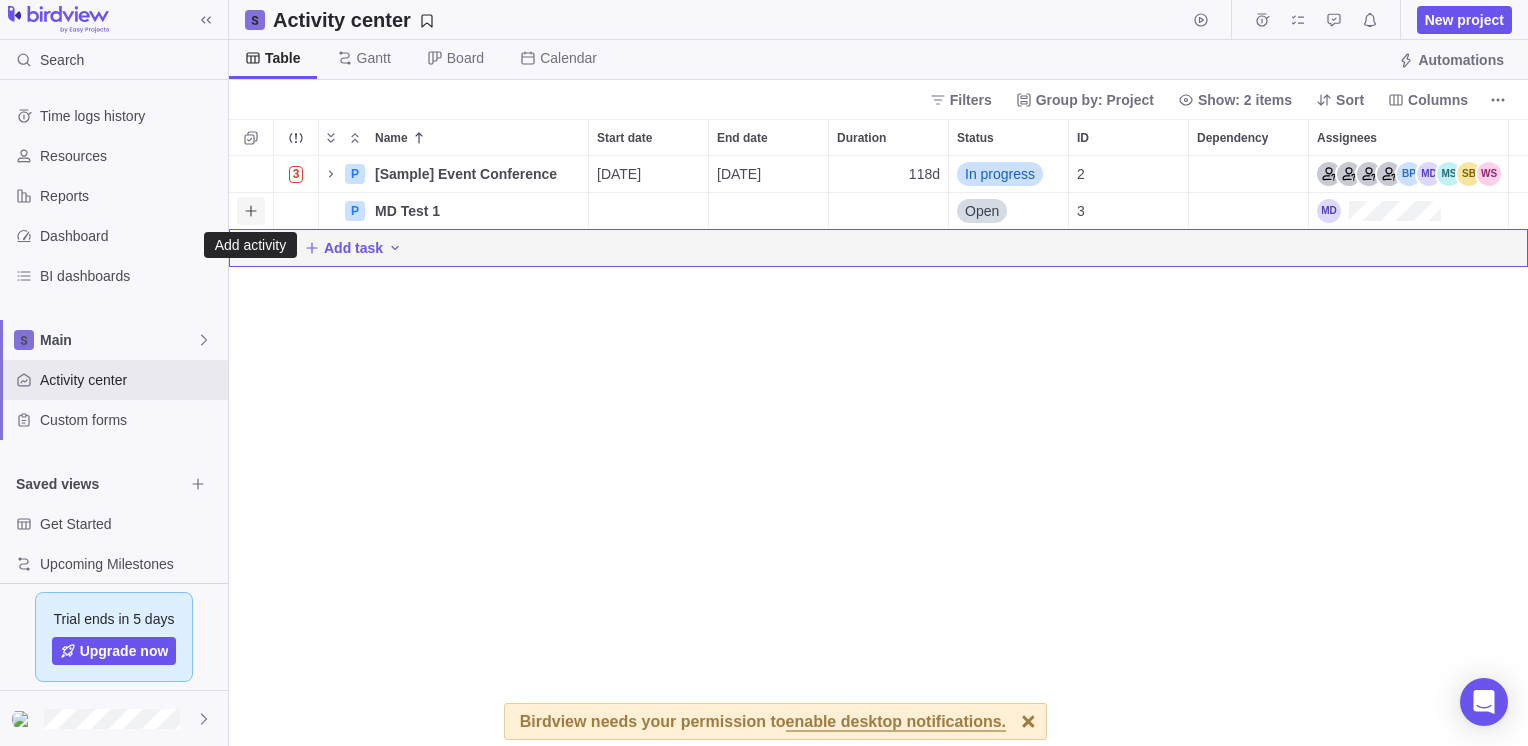 click 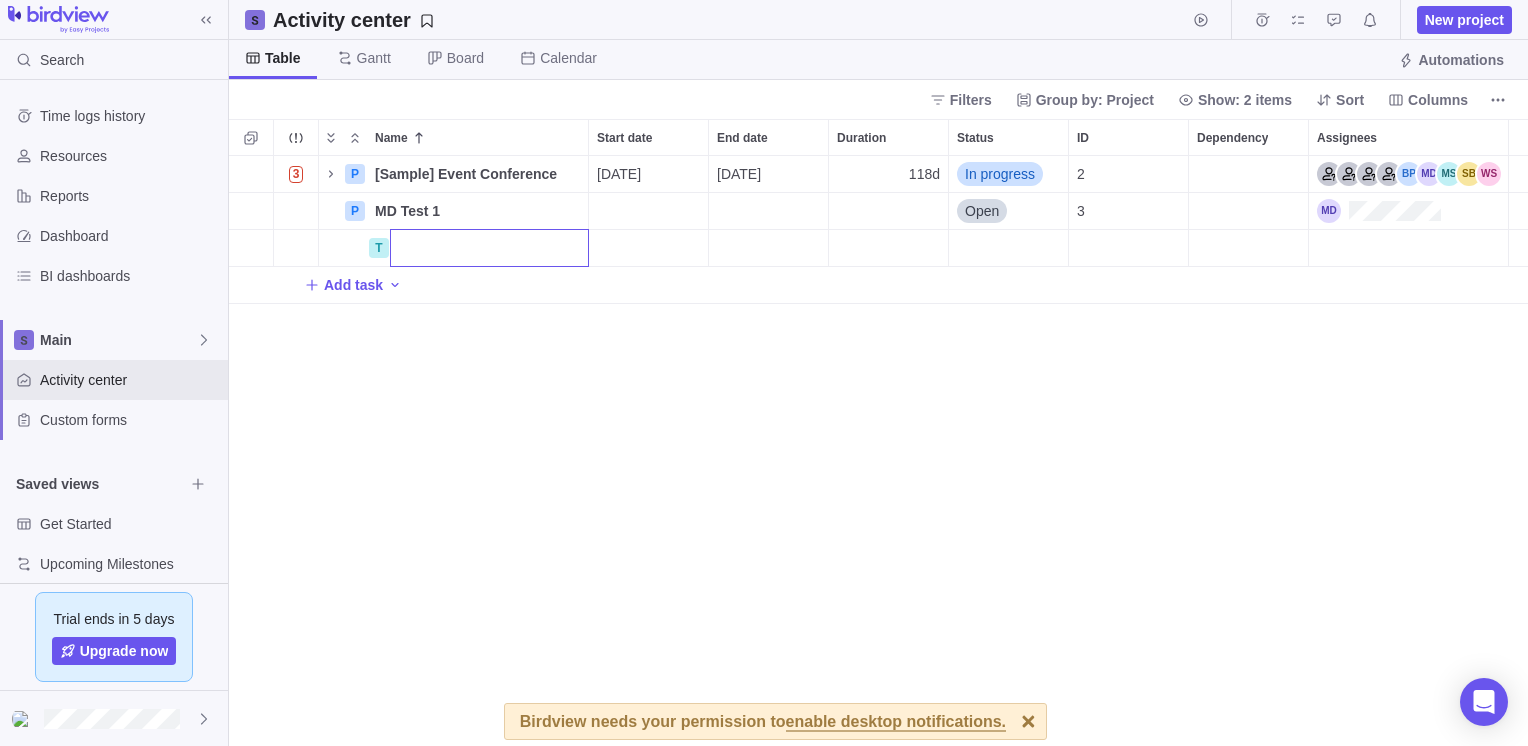 click on "Name Start date End date Duration Status ID Dependency Assignees 3 P [Sample] Event Conference Details [DATE] [DATE] 118d In progress 2 P MD Test 1 Details Open 3 T Add task" at bounding box center (878, 432) 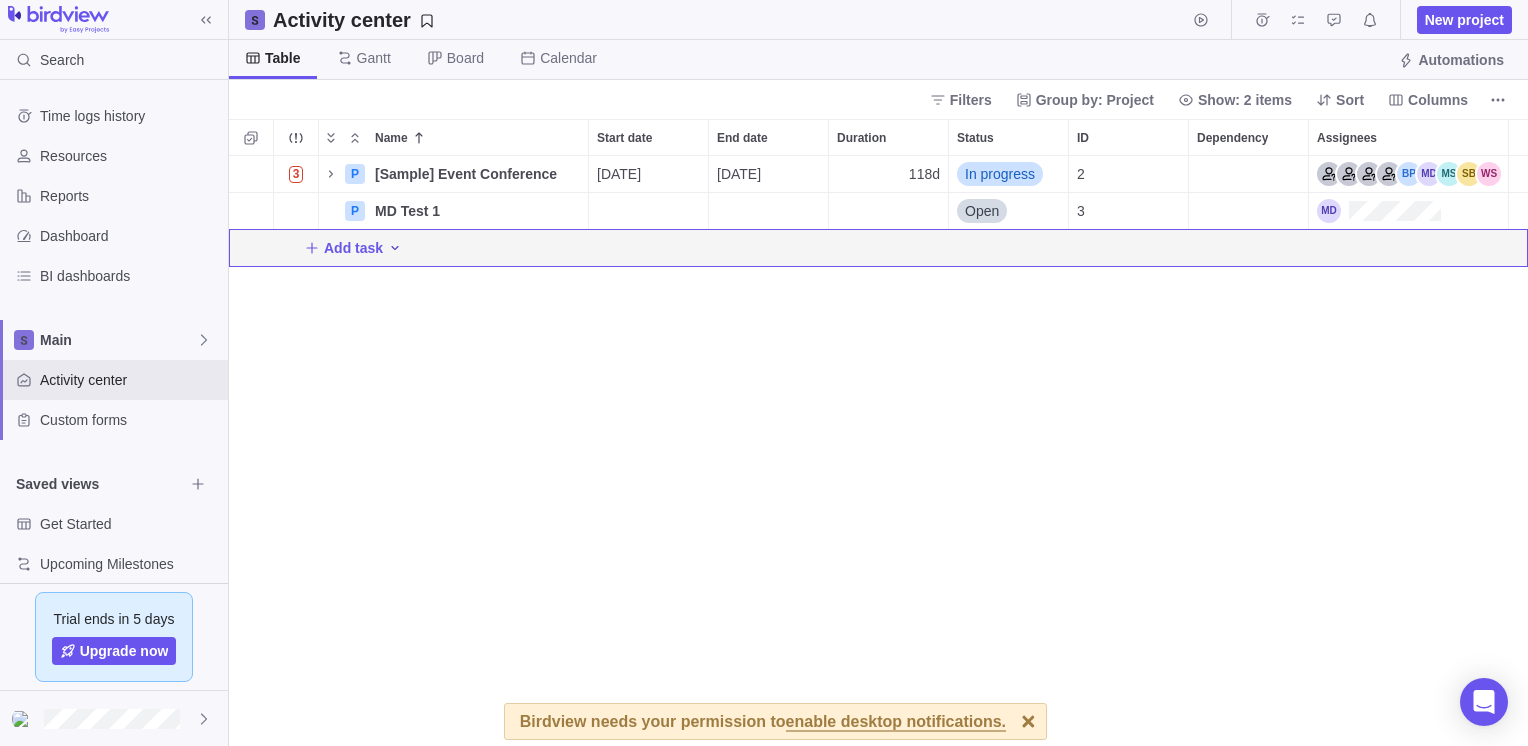 click 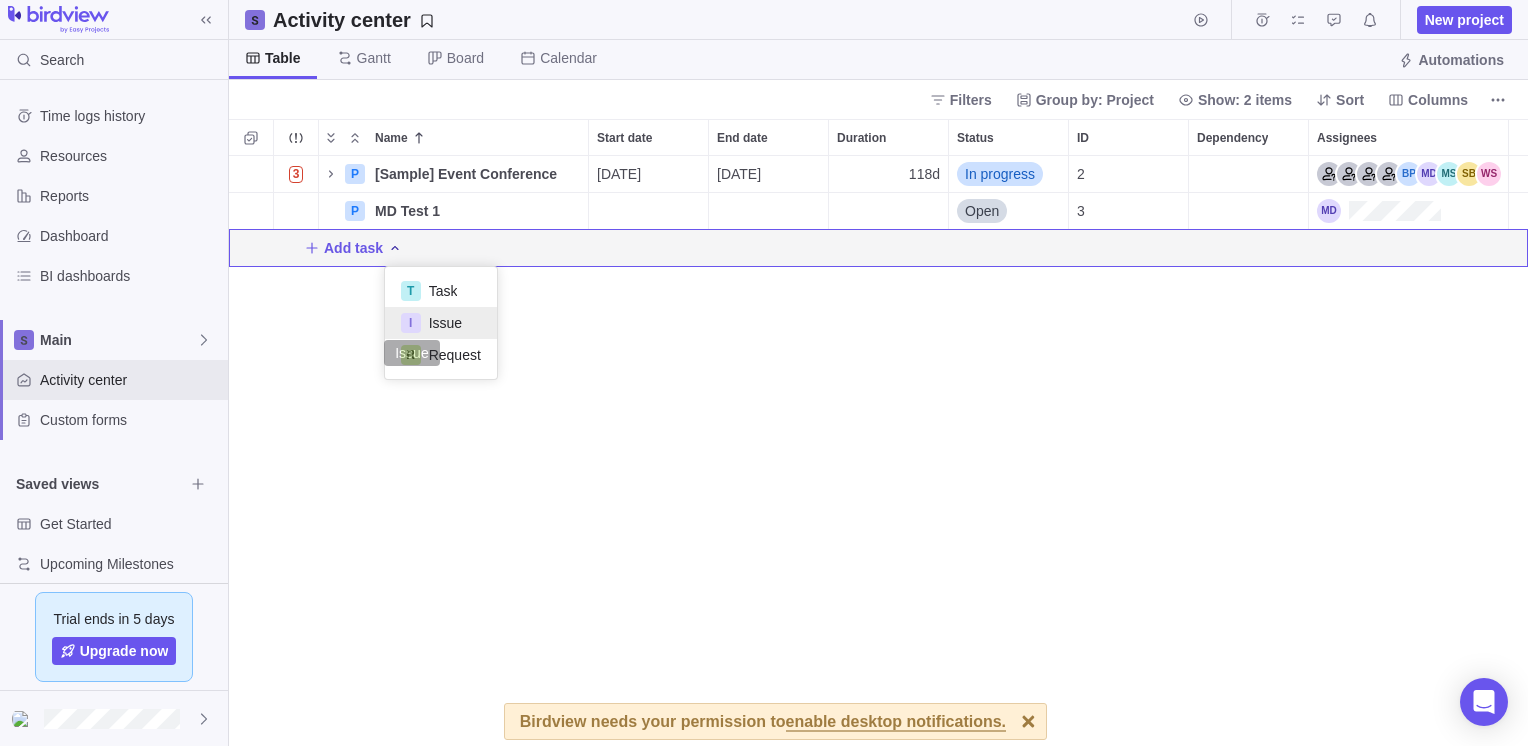 click on "I" at bounding box center [411, 323] 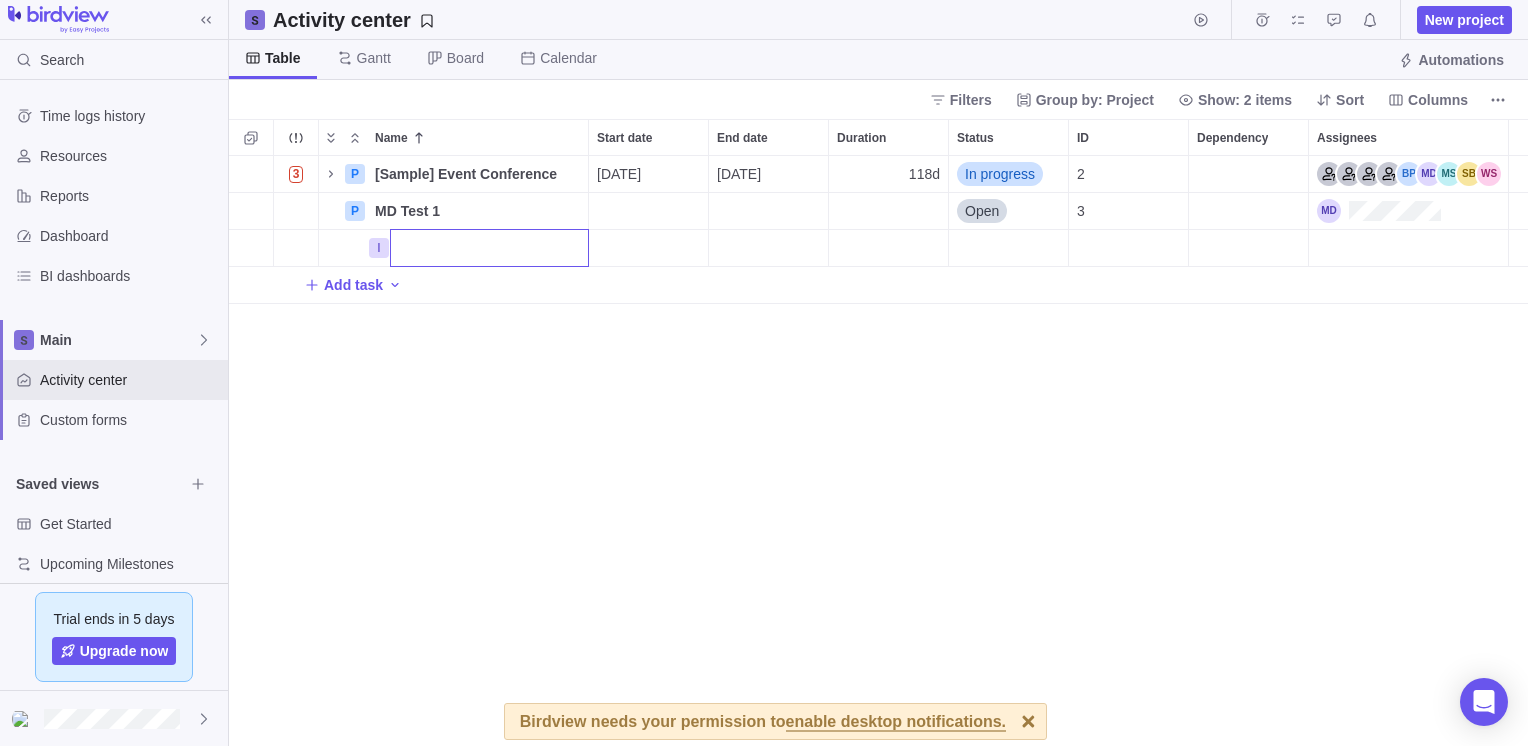 click on "Name Start date End date Duration Status ID Dependency Assignees 3 P [Sample] Event Conference Details [DATE] [DATE] 118d In progress 2 P MD Test 1 Details Open 3 I Add task" at bounding box center [878, 432] 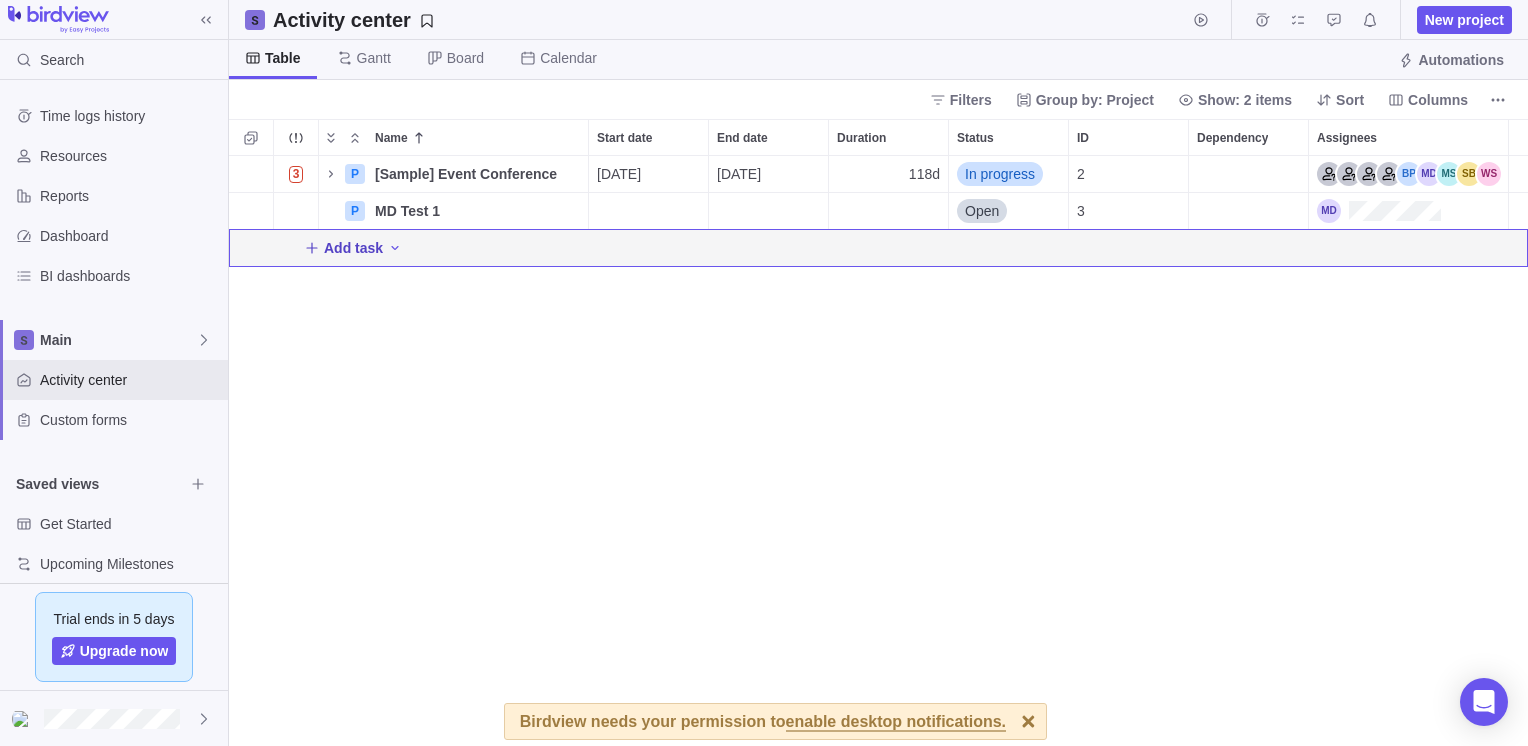 click on "Add task" at bounding box center [353, 248] 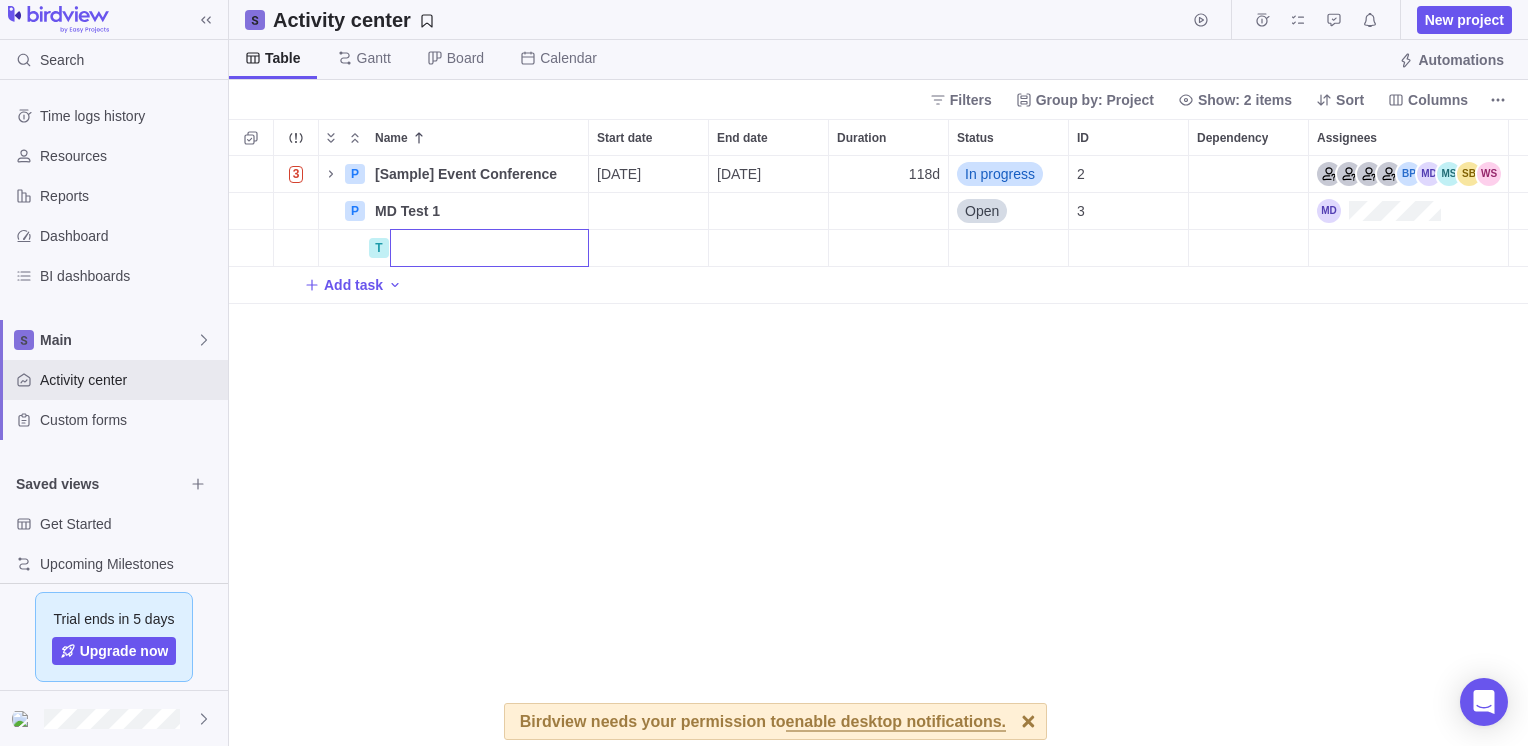 click on "Name Start date End date Duration Status ID Dependency Assignees 3 P [Sample] Event Conference Details [DATE] [DATE] 118d In progress 2 P MD Test 1 Details Open 3 T Add task" at bounding box center [878, 432] 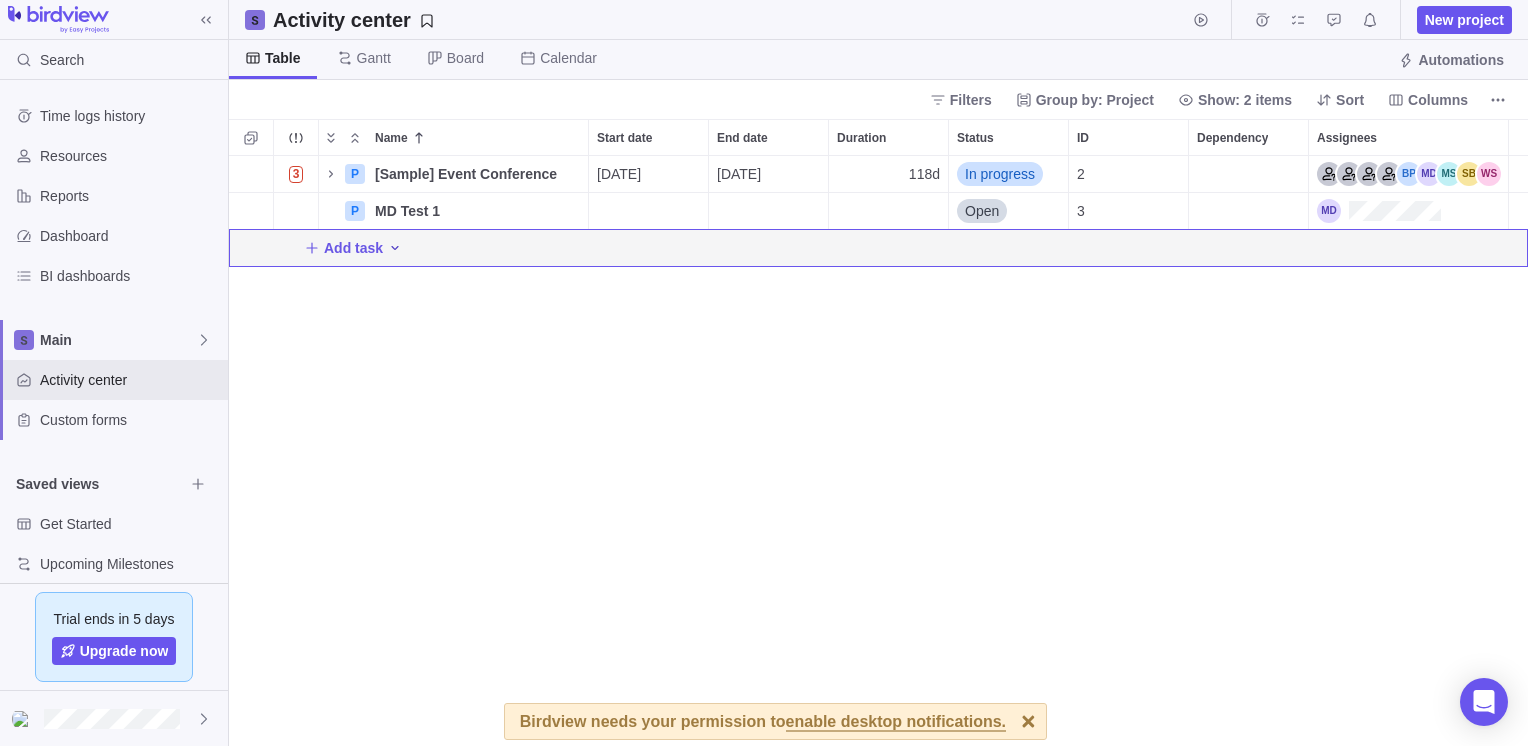 click 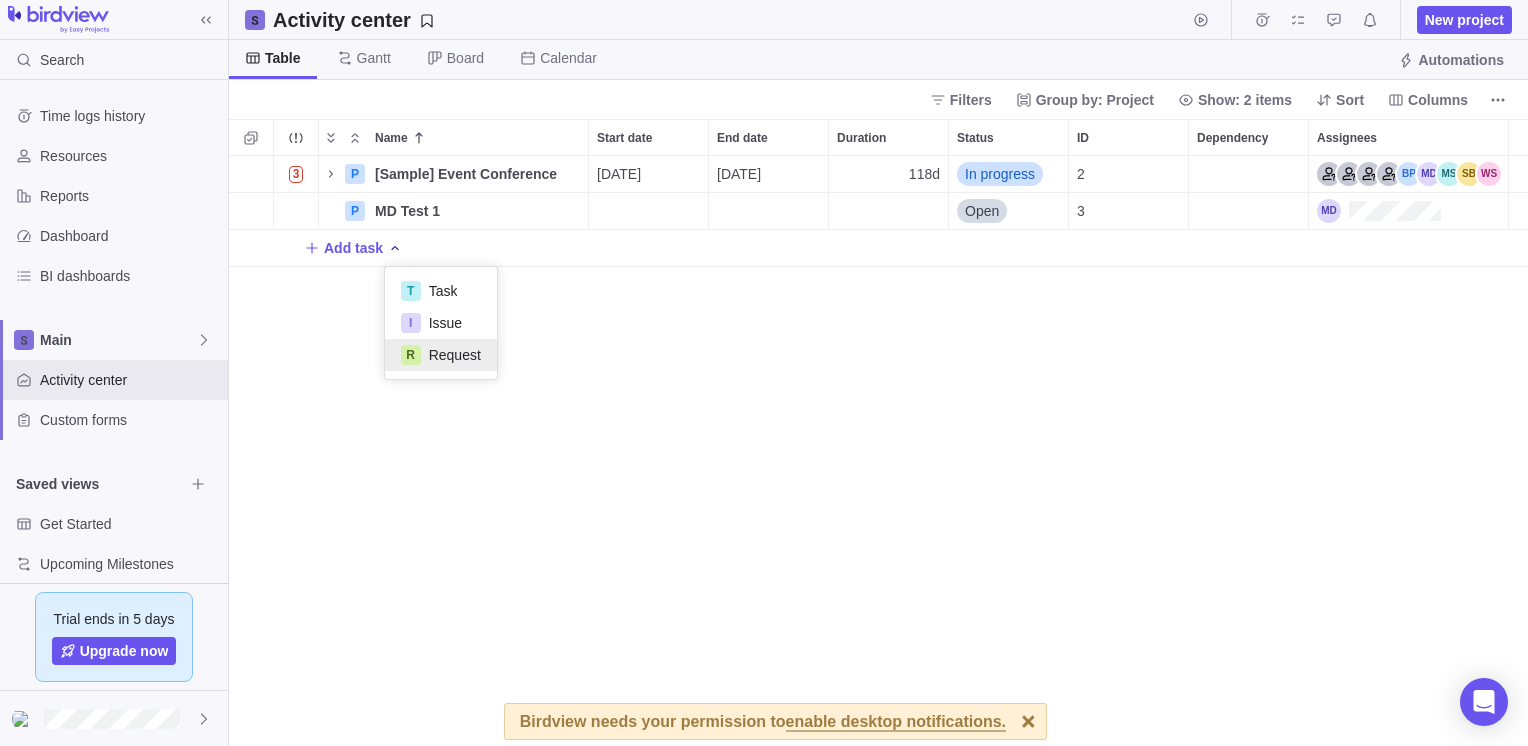 click on "Request" at bounding box center [455, 355] 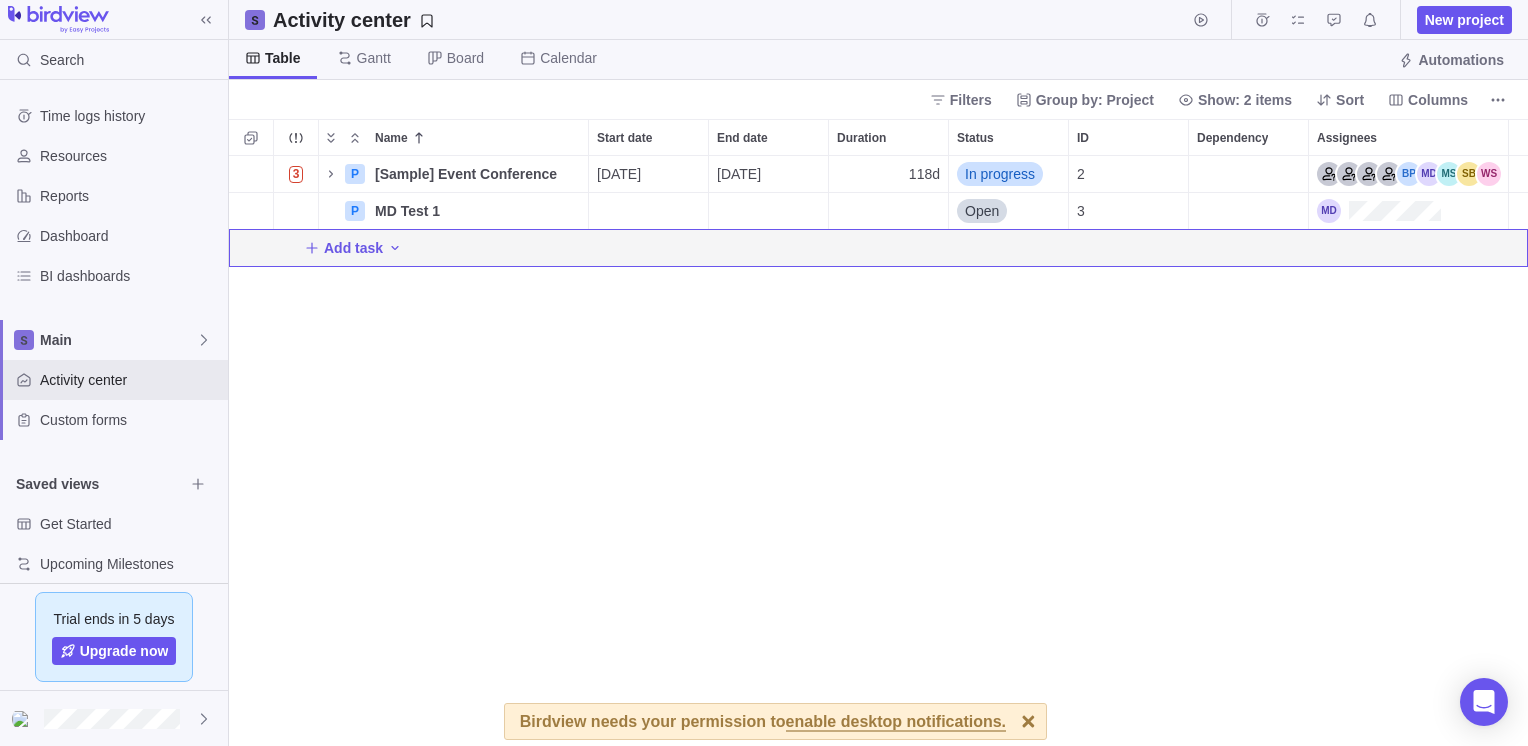 click on "3 P [Sample] Event Conference Details [DATE] [DATE] 118d In progress 2 P MD Test 1 Details Open 3 Add task" at bounding box center [878, 451] 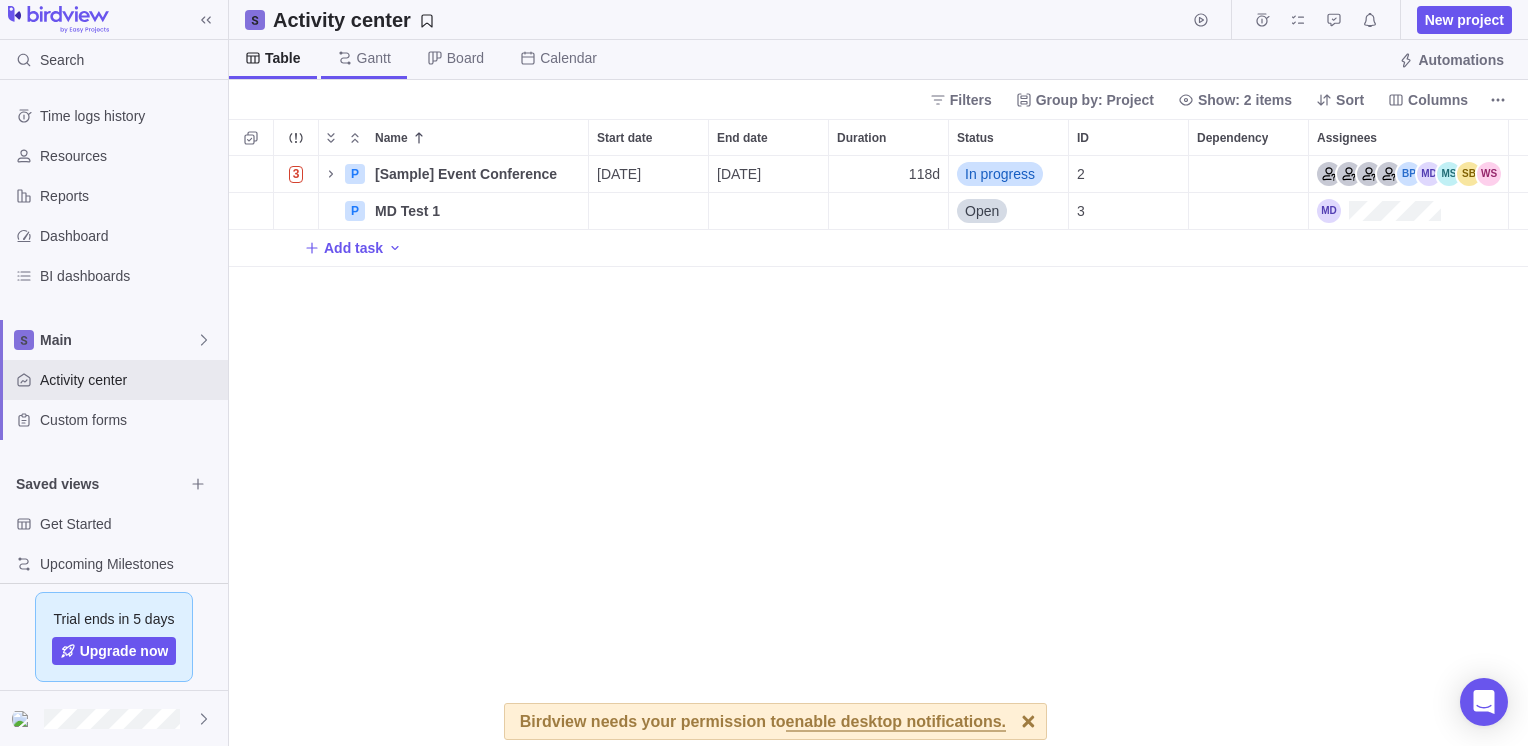 click on "Gantt" at bounding box center [374, 58] 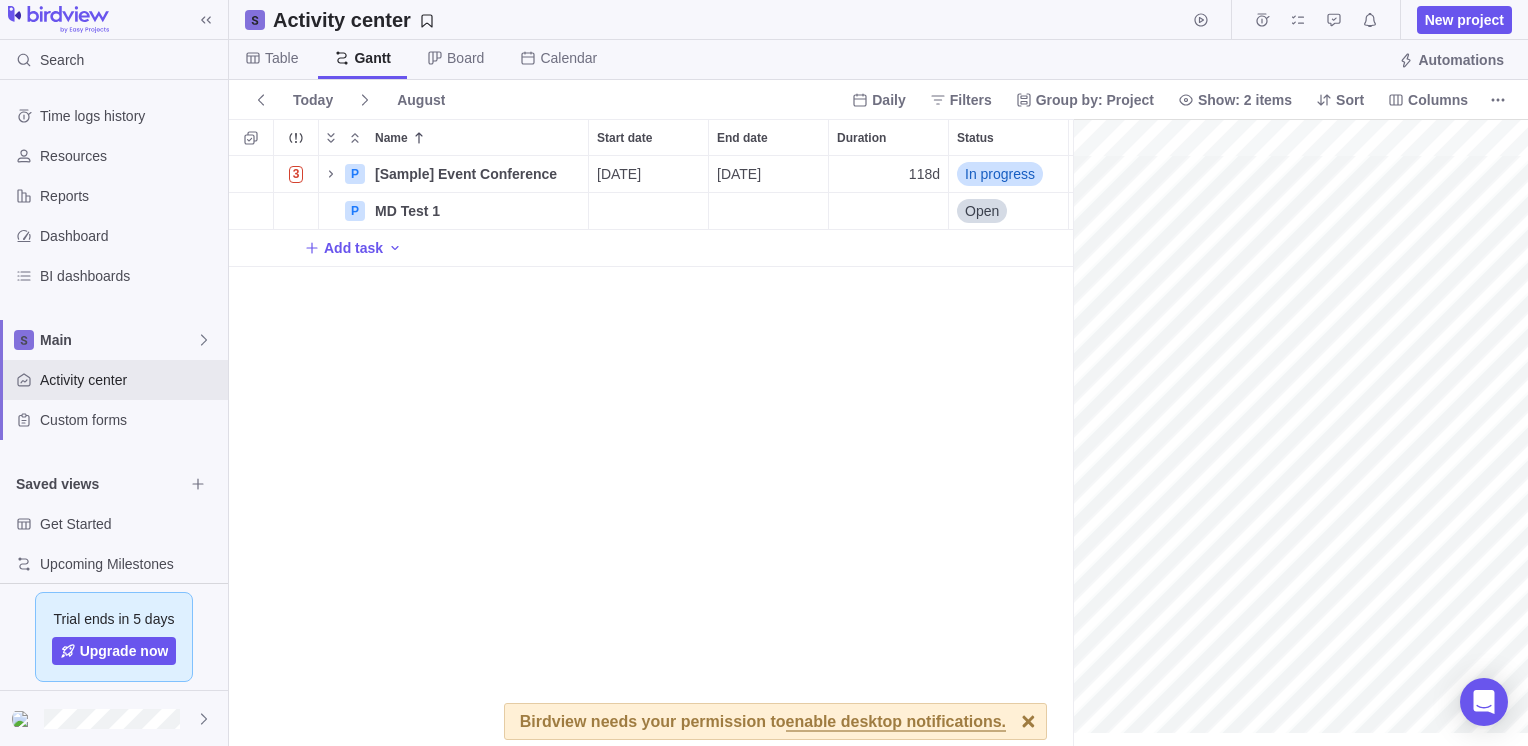 scroll, scrollTop: 575, scrollLeft: 828, axis: both 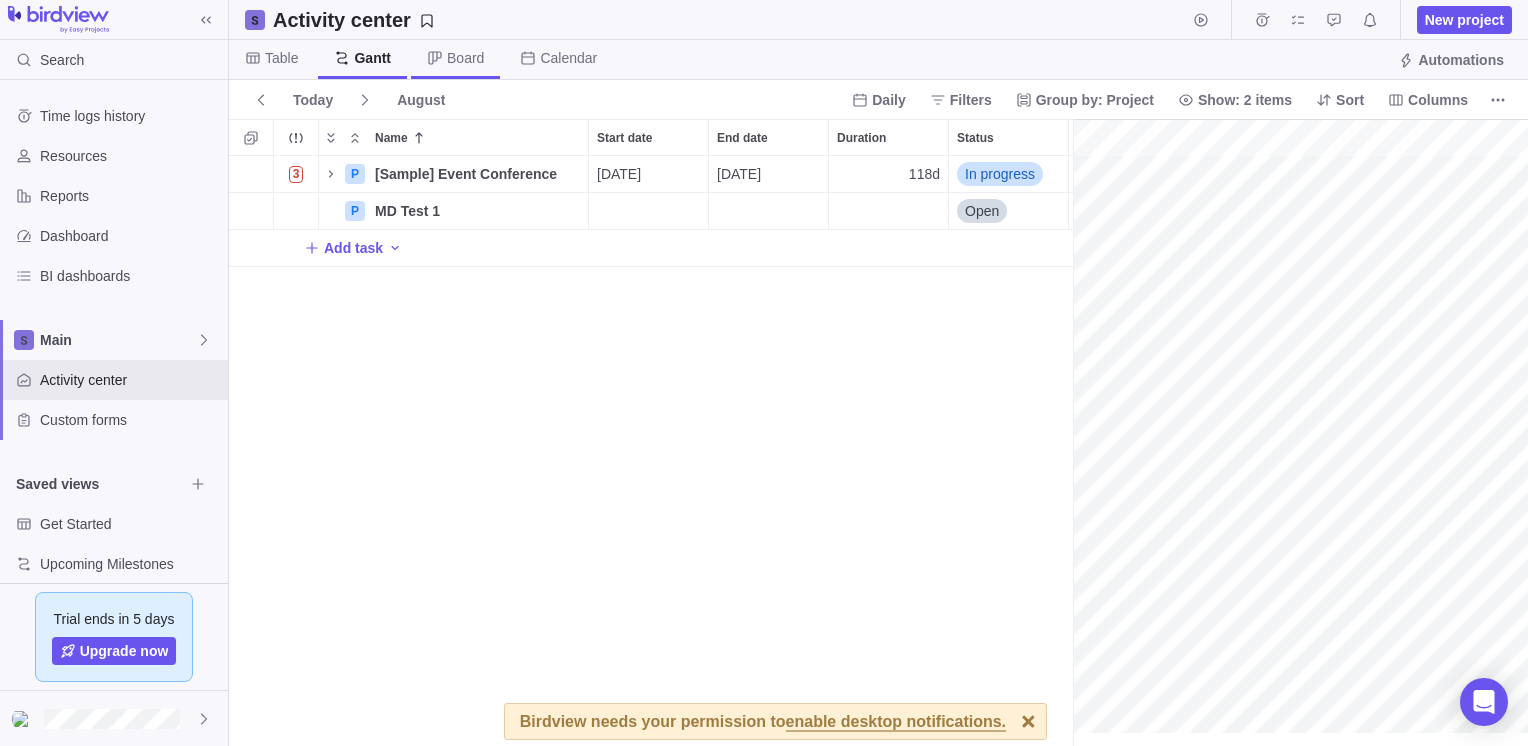 click on "Board" at bounding box center [455, 59] 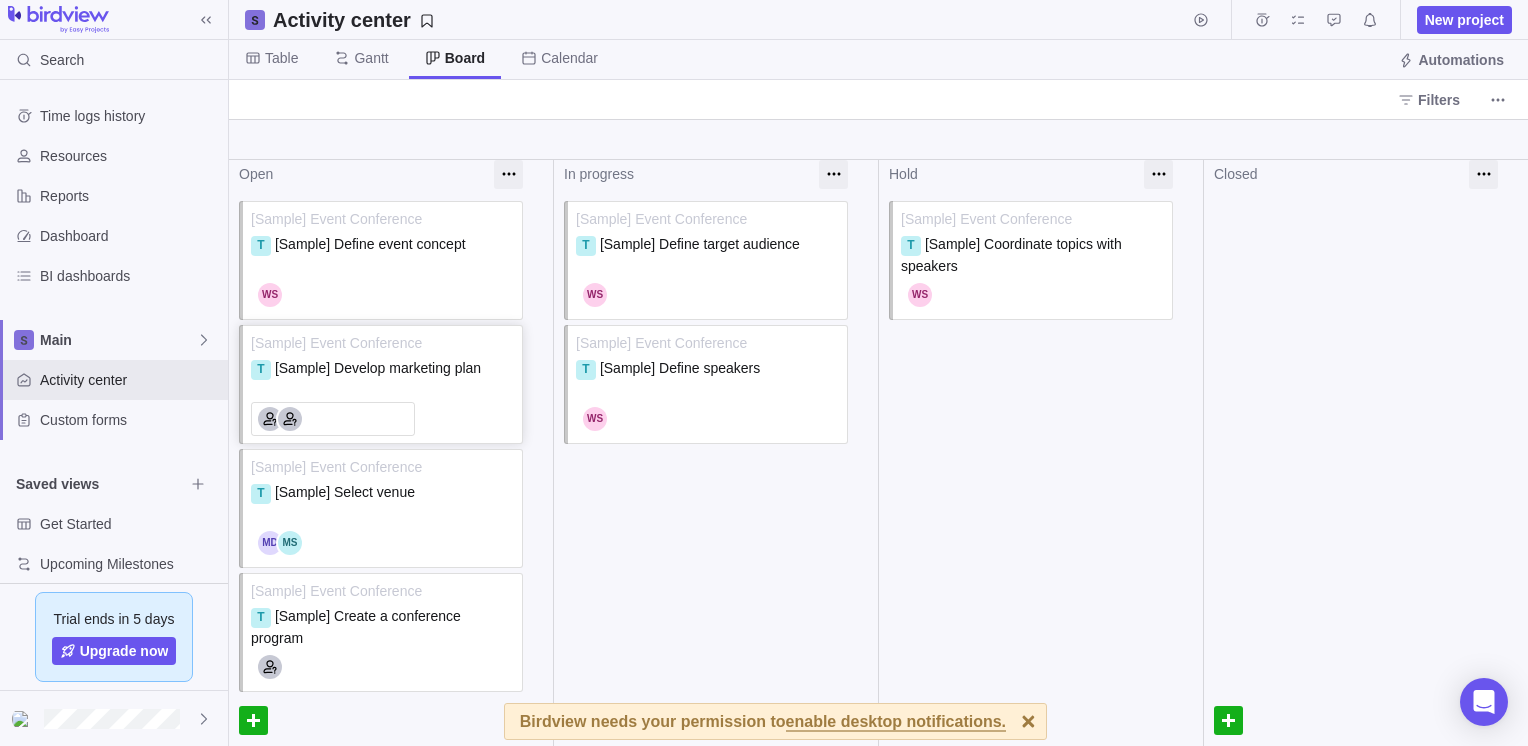 scroll, scrollTop: 0, scrollLeft: 0, axis: both 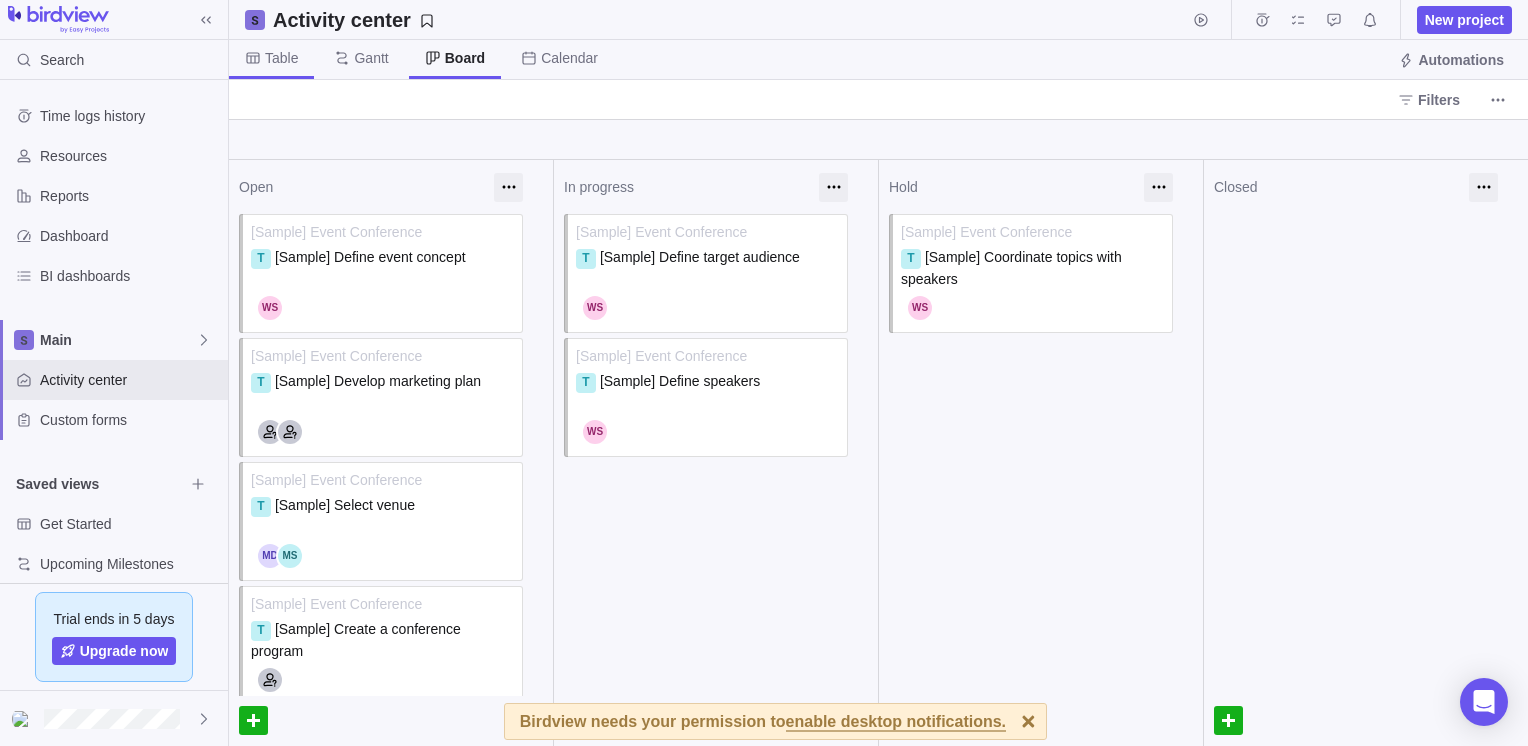 click on "Table" at bounding box center [271, 59] 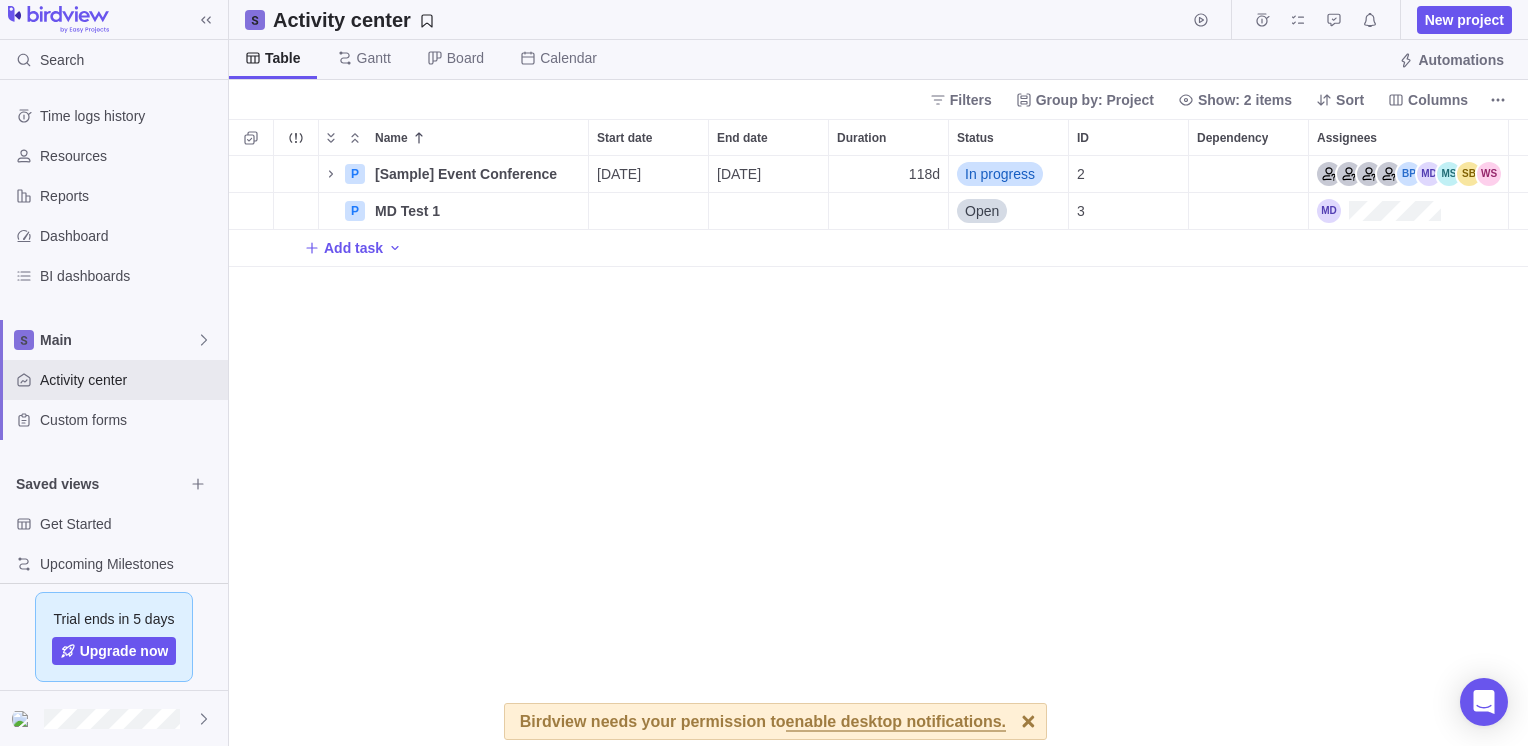 scroll, scrollTop: 16, scrollLeft: 16, axis: both 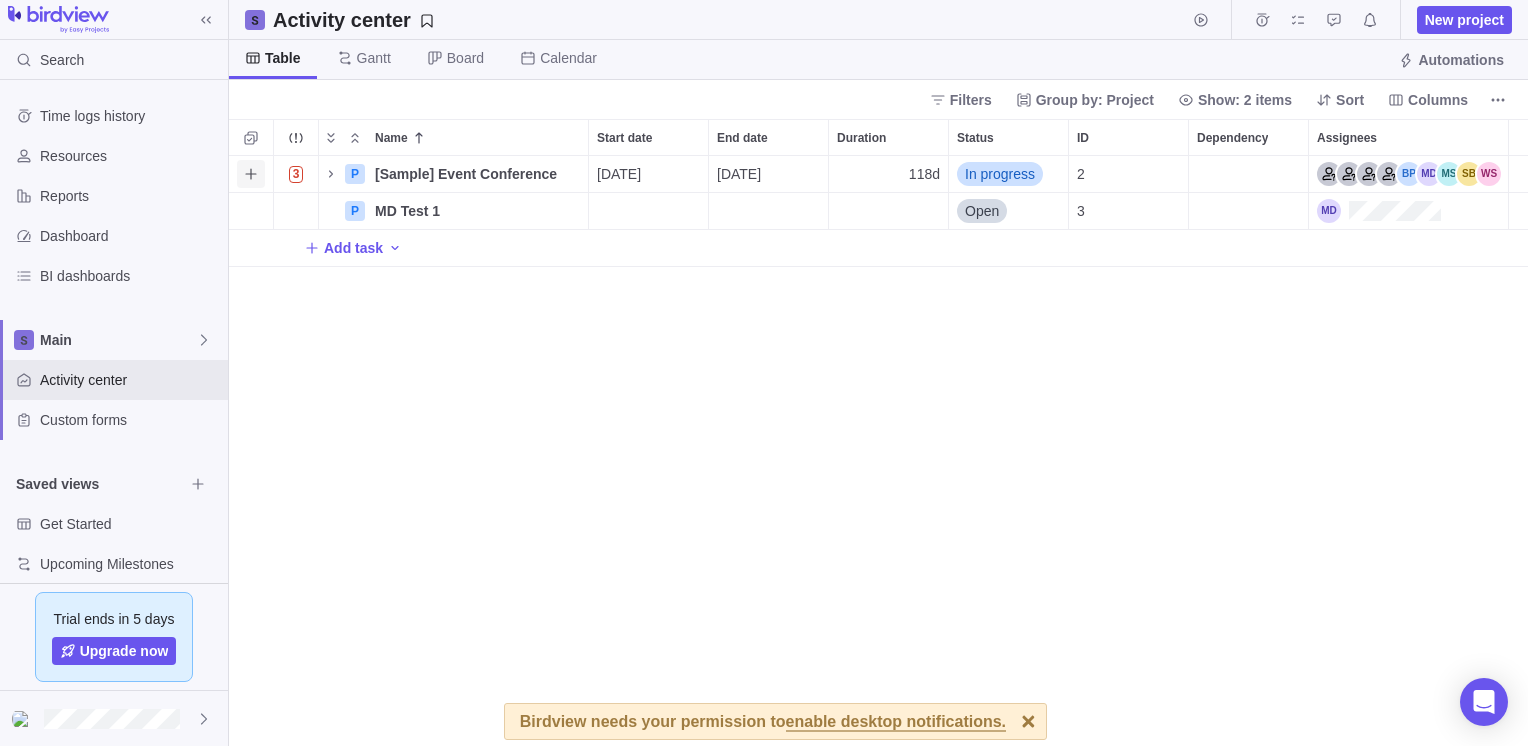 click 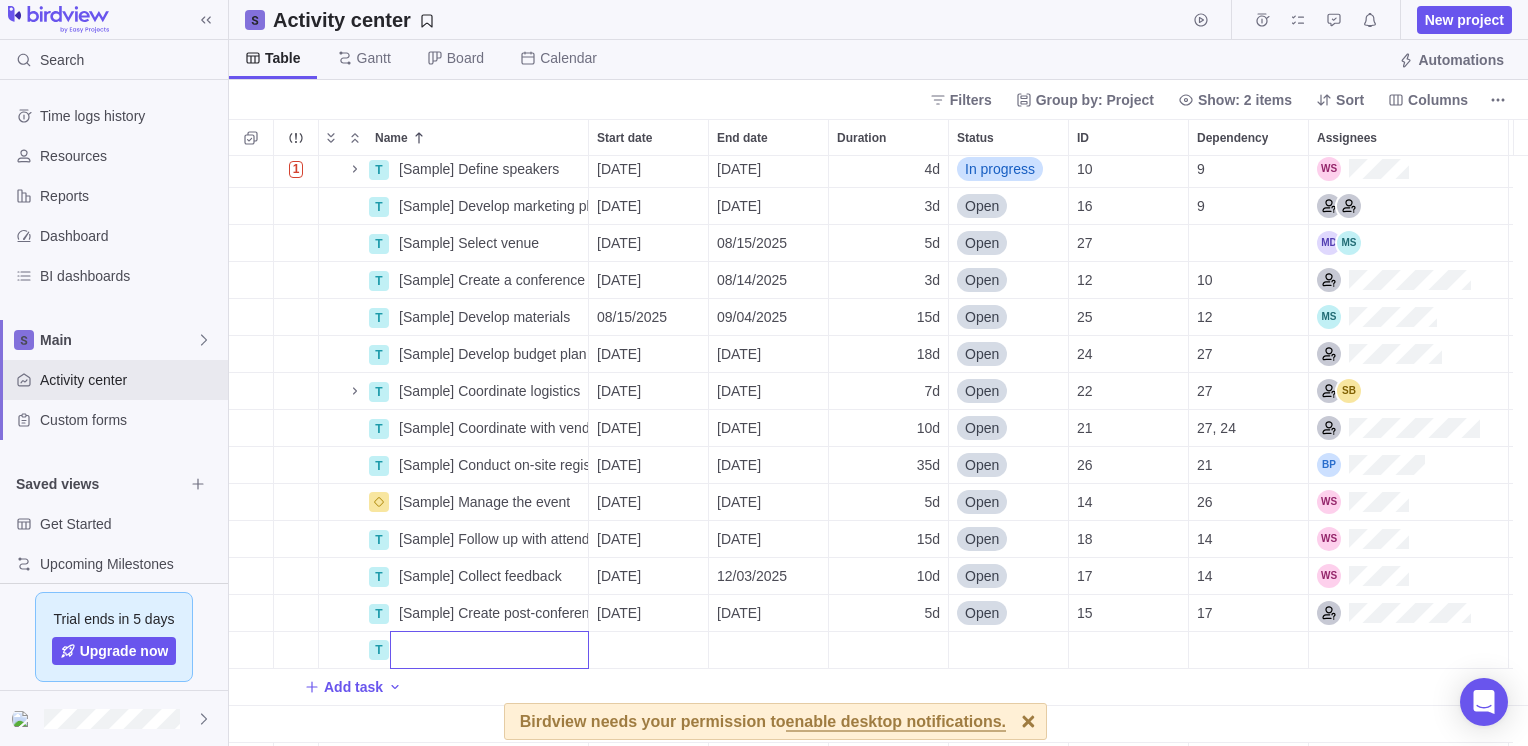 scroll, scrollTop: 185, scrollLeft: 0, axis: vertical 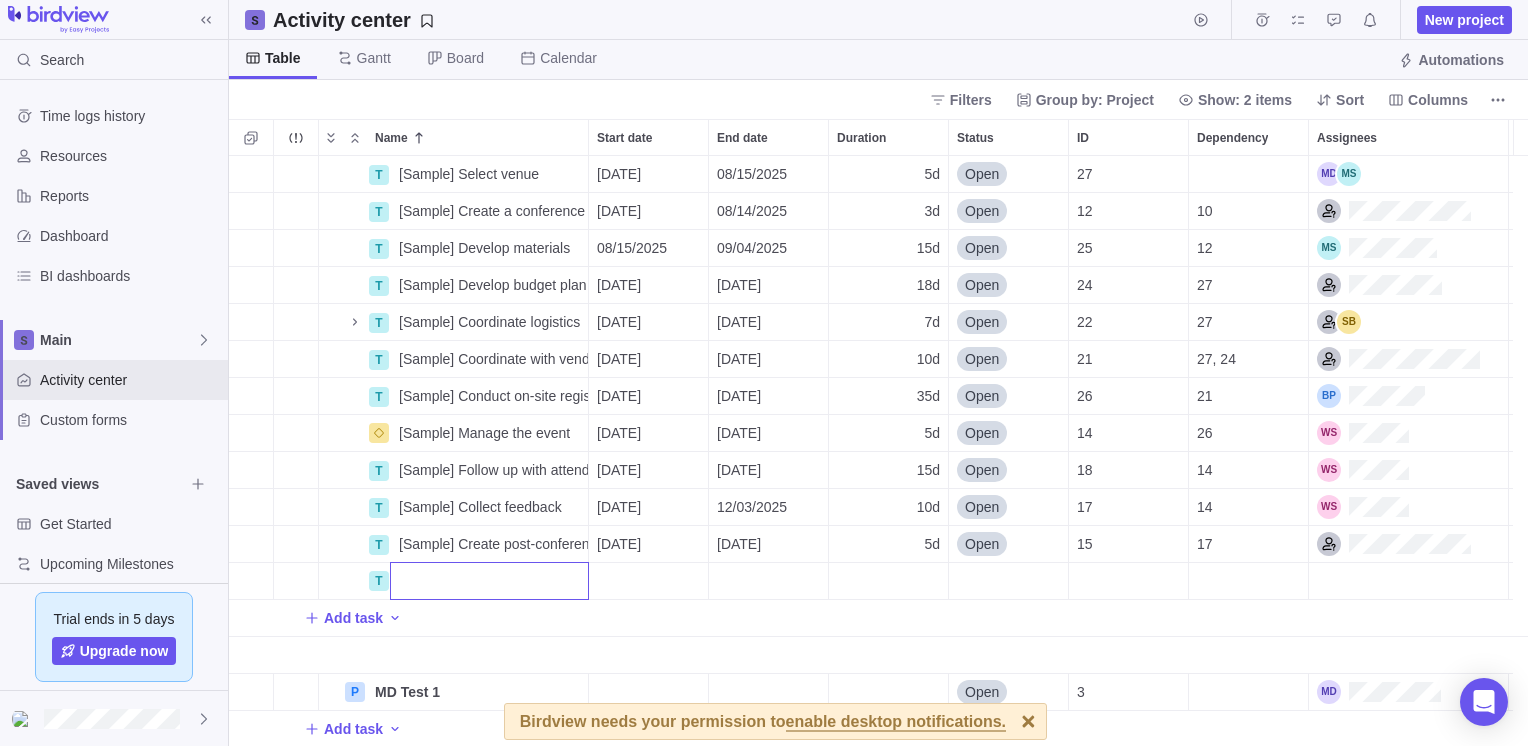 click on "T [Sample] Select venue Details [DATE] [DATE] 5d Open 27 T [Sample] Create a conference program Details [DATE] [DATE] 3d Open 12 10 T [Sample] Develop materials Details [DATE] [DATE] 15d Open 25 12 T [Sample] Develop budget plan Details [DATE] [DATE] 18d Open 24 27 T [Sample] Coordinate logistics Details [DATE] [DATE] 7d Open 22 27 T [Sample] Coordinate with vendors and sponsors Details [DATE] [DATE] 10d Open 21 27, 24 T [Sample] Conduct on-site registration Details [DATE] [DATE] 35d Open 26 21 [Sample] Manage the event Details [DATE] [DATE] 5d Open 14 26 T [Sample] Follow up with attendees Details [DATE] [DATE] 15d Open 18 14 T [Sample] Collect feedback Details [DATE] [DATE] 10d Open 17 14 T [Sample] Create post-conference report Details [DATE] [DATE] 5d Open 15 17 T Add task P MD Test 1 Details Open 3 Add task" at bounding box center [878, 451] 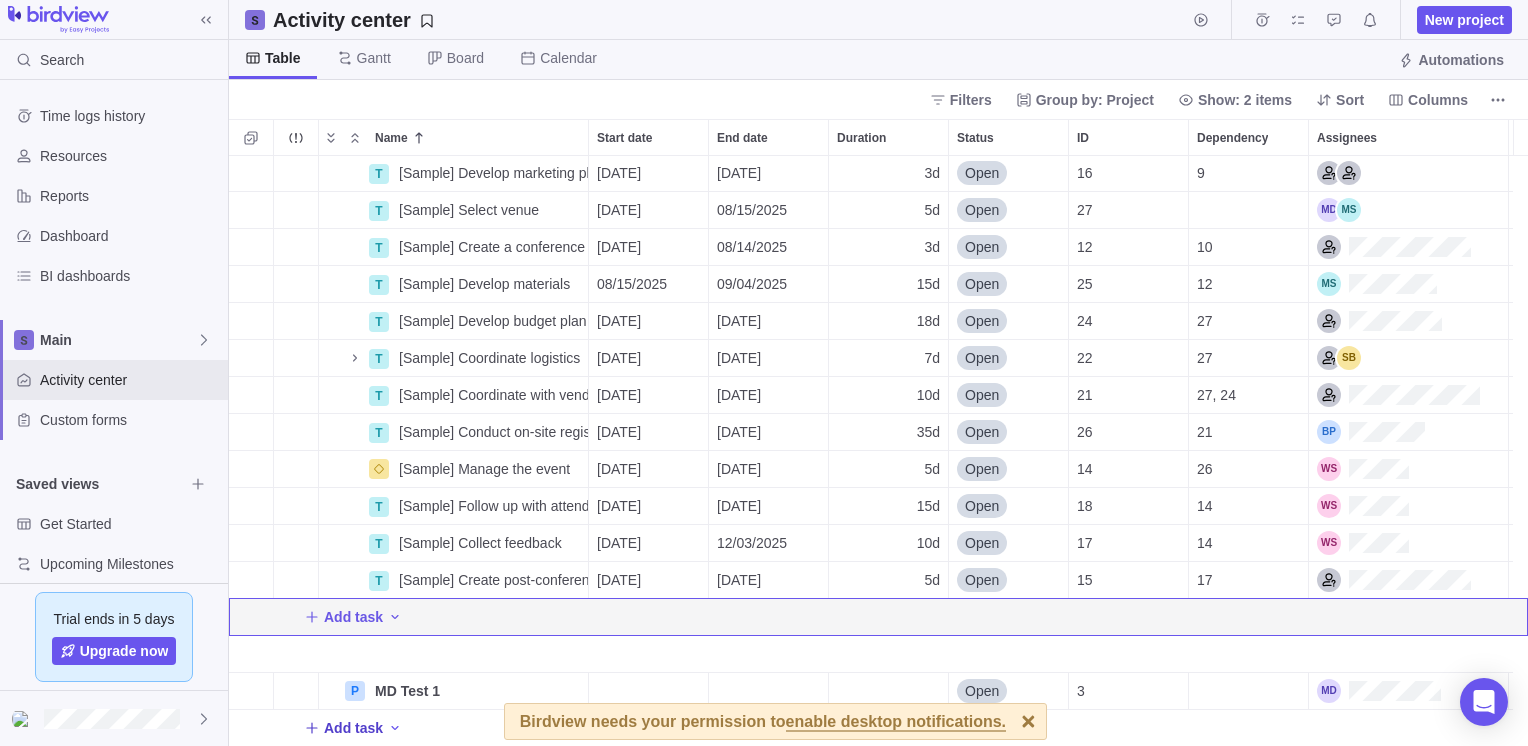 scroll, scrollTop: 148, scrollLeft: 0, axis: vertical 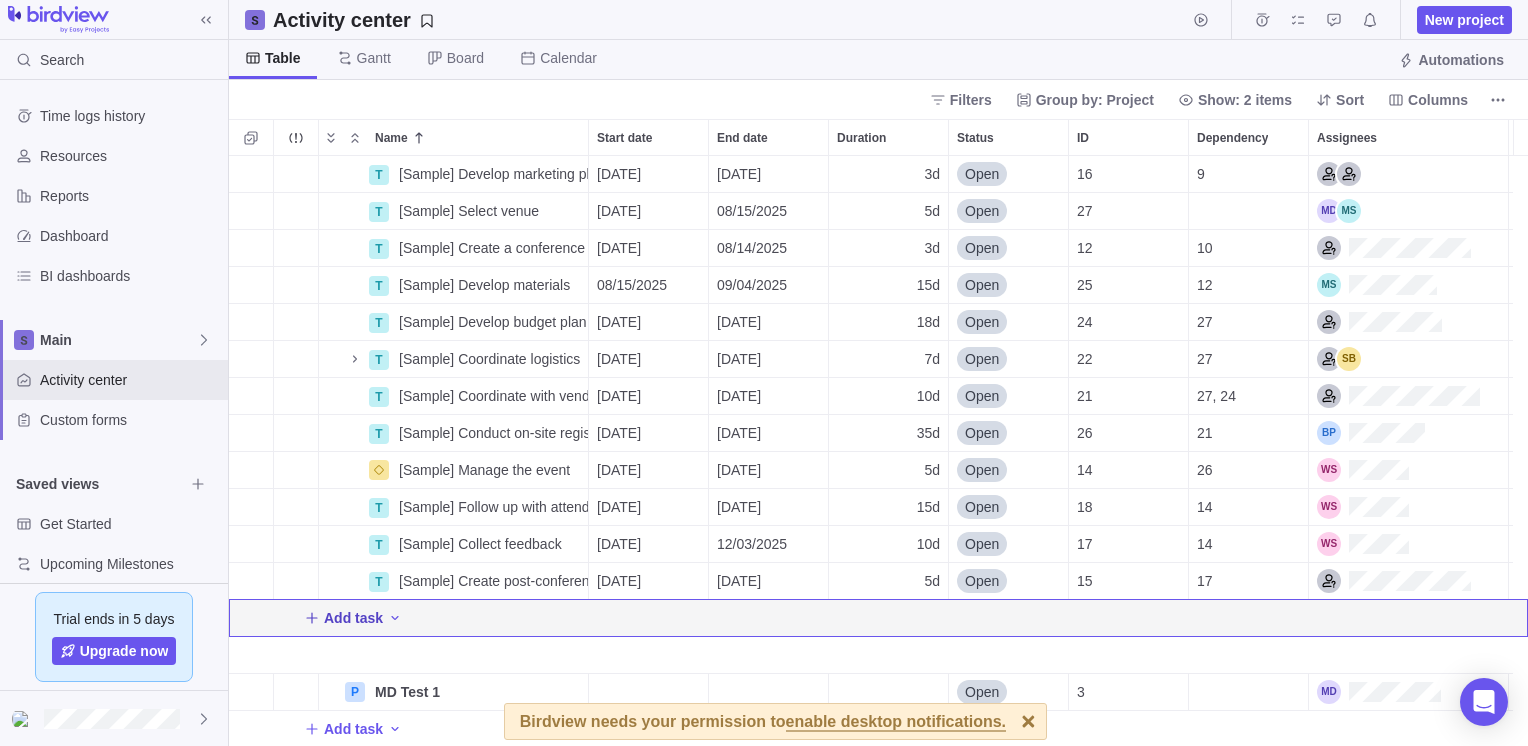 click on "Add task" at bounding box center [353, 618] 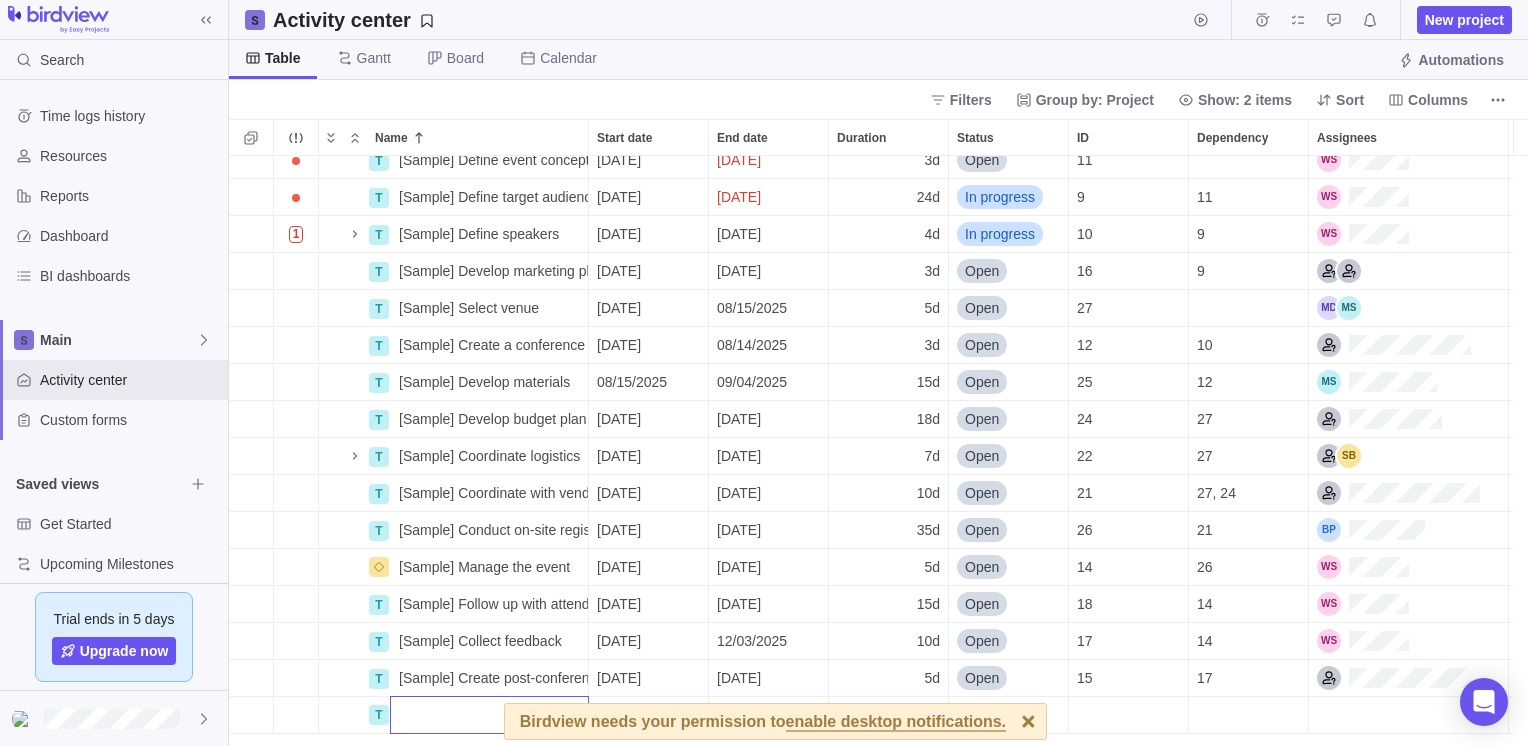 scroll, scrollTop: 0, scrollLeft: 0, axis: both 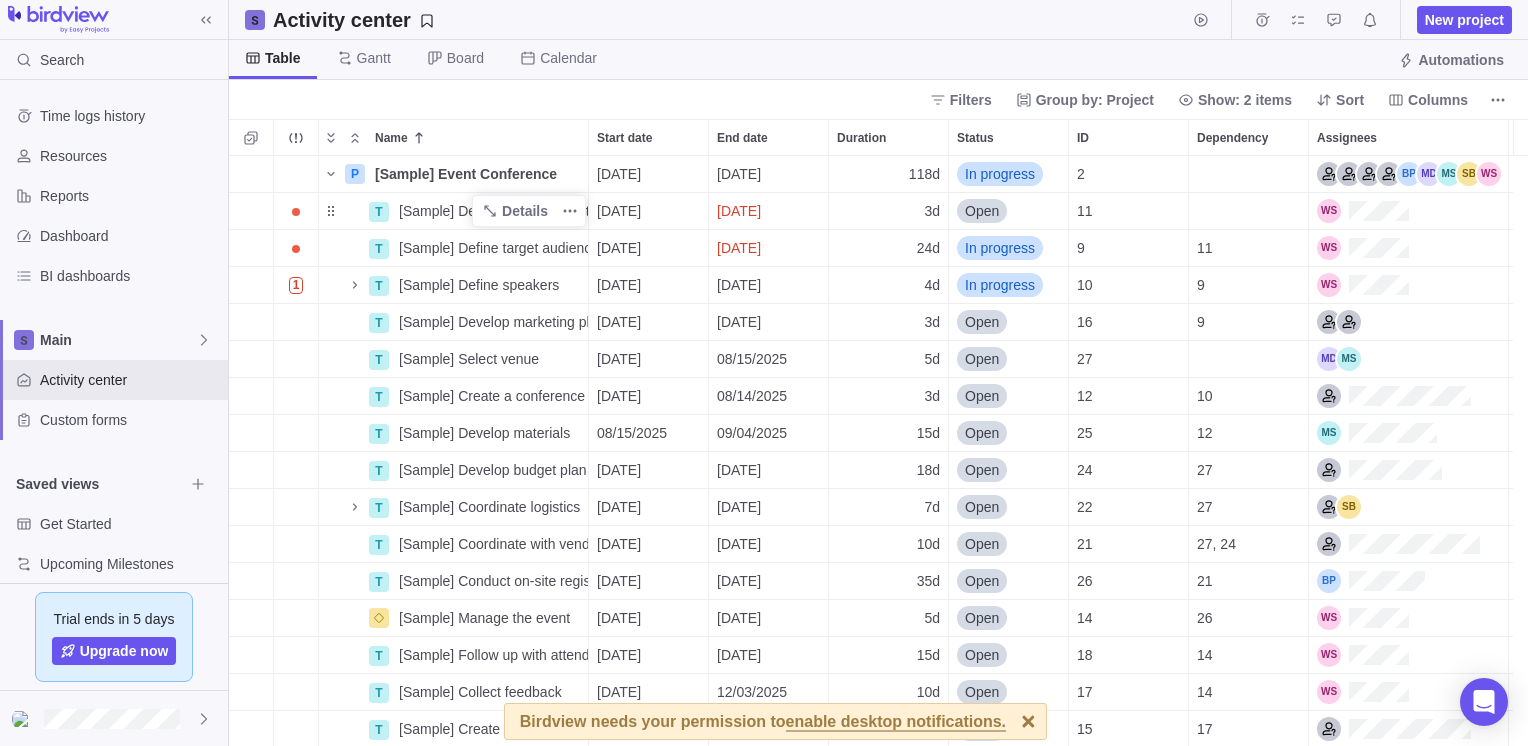 click on "T P [Sample] Event Conference Details [DATE] [DATE] 118d In progress 2 T [Sample] Define event concept Details [DATE] [DATE] 3d Open 11 T [Sample] Define target audience Details [DATE] [DATE] 24d In progress 9 11 1 T [Sample] Define speakers Details [DATE] [DATE] 4d In progress 10 9 T [Sample] Develop marketing plan Details [DATE] [DATE] 3d Open 16 9 T [Sample] Select venue Details [DATE] [DATE] 5d Open 27 T [Sample] Create a conference program Details [DATE] [DATE] 3d Open 12 10 T [Sample] Develop materials Details [DATE] [DATE] 15d Open 25 12 T [Sample] Develop budget plan Details [DATE] [DATE] 18d Open 24 27 T [Sample] Coordinate logistics Details [DATE] [DATE] 7d Open 22 27 T [Sample] Coordinate with vendors and sponsors Details [DATE] [DATE] 10d Open 21 27, 24 T [Sample] Conduct on-site registration Details [DATE] [DATE] 35d Open 26 21 [Sample] Manage the event Details [DATE] [DATE] 5d Open 14 26 T 15d" at bounding box center [878, 451] 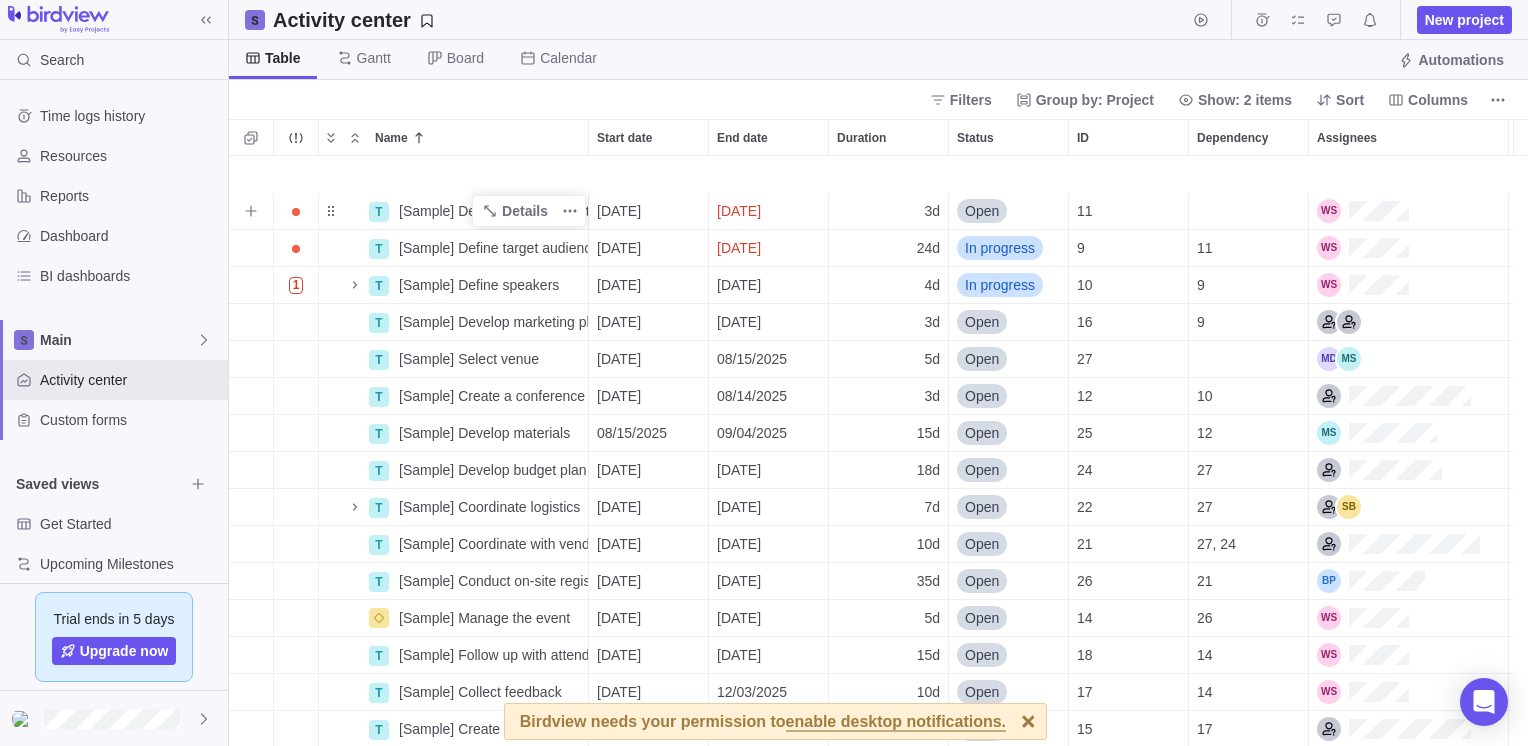 scroll, scrollTop: 38, scrollLeft: 0, axis: vertical 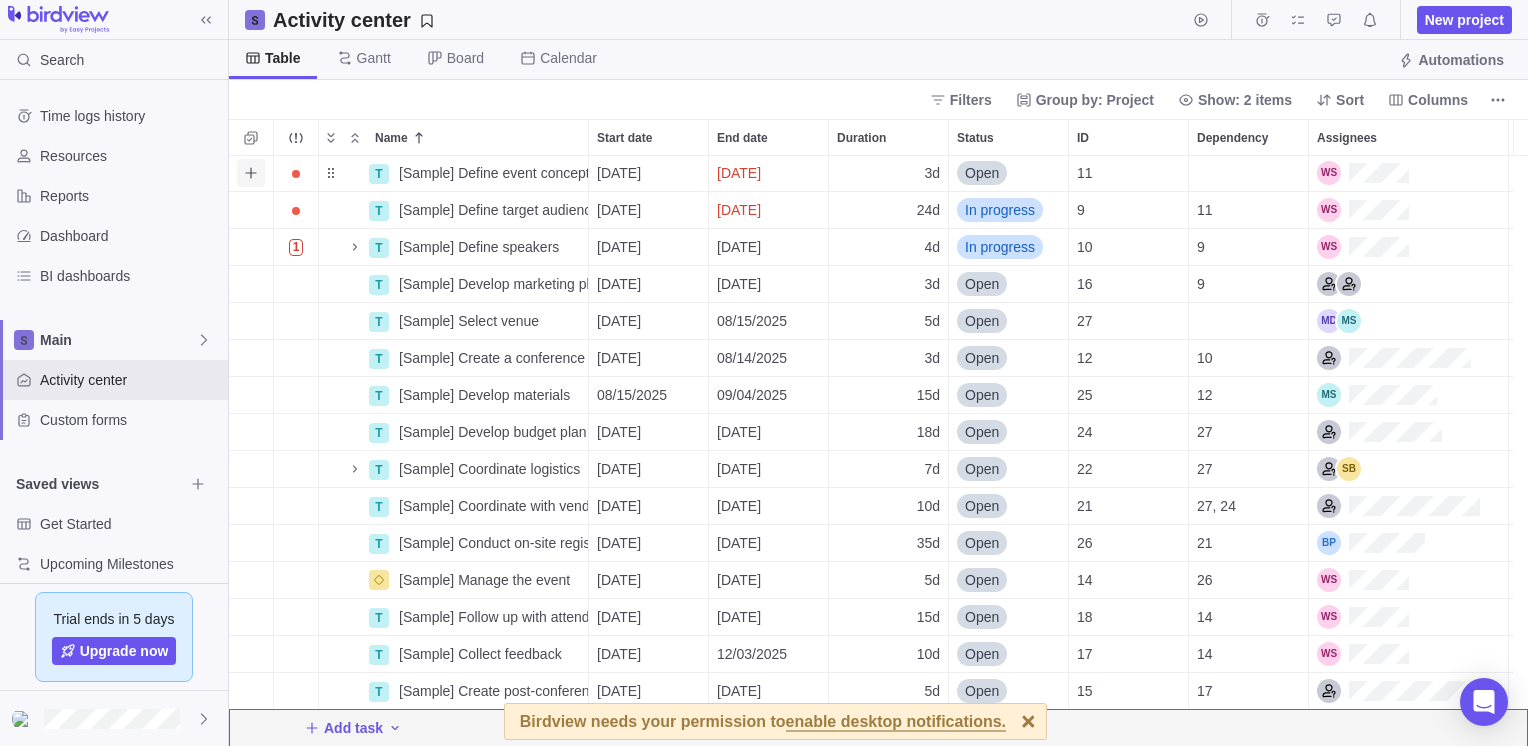click 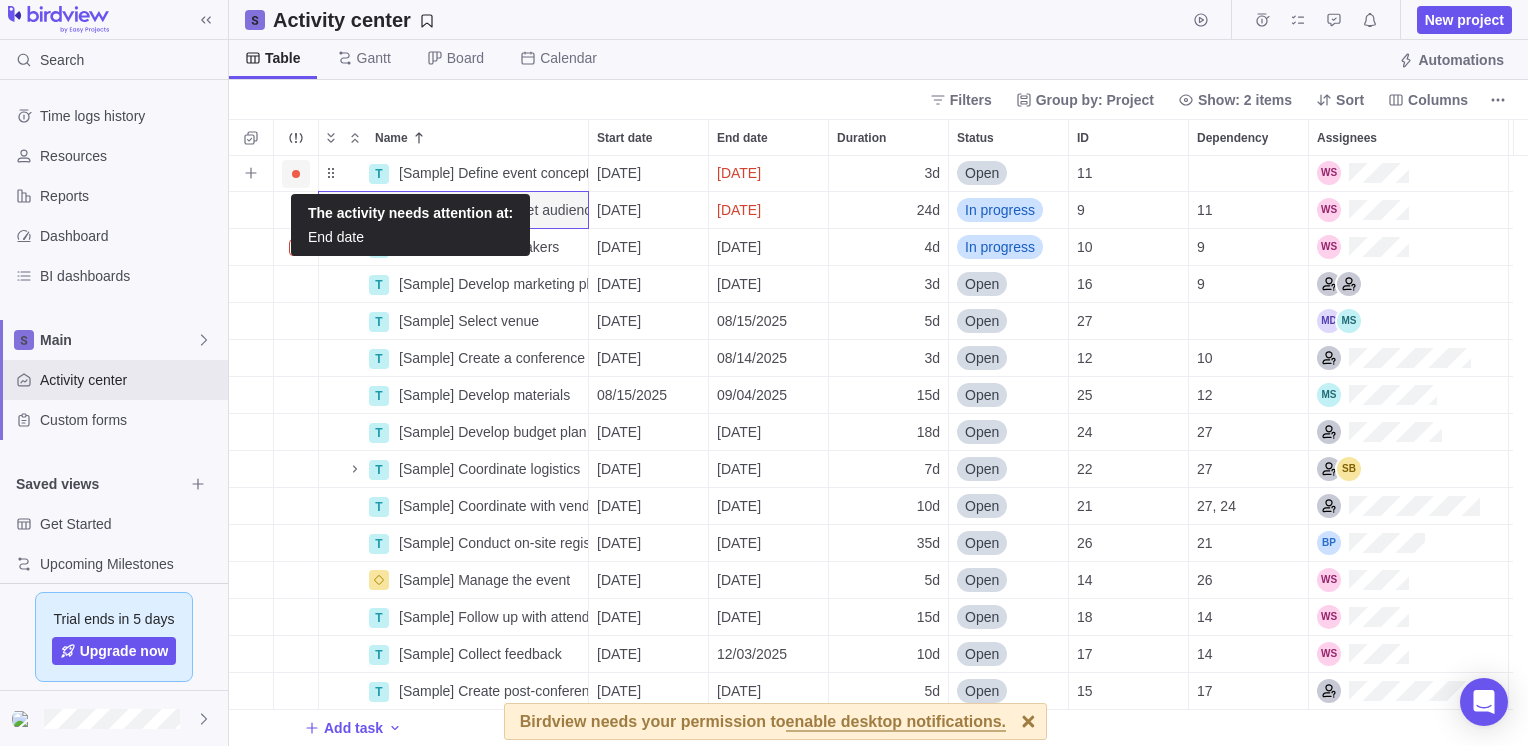 click at bounding box center (296, 174) 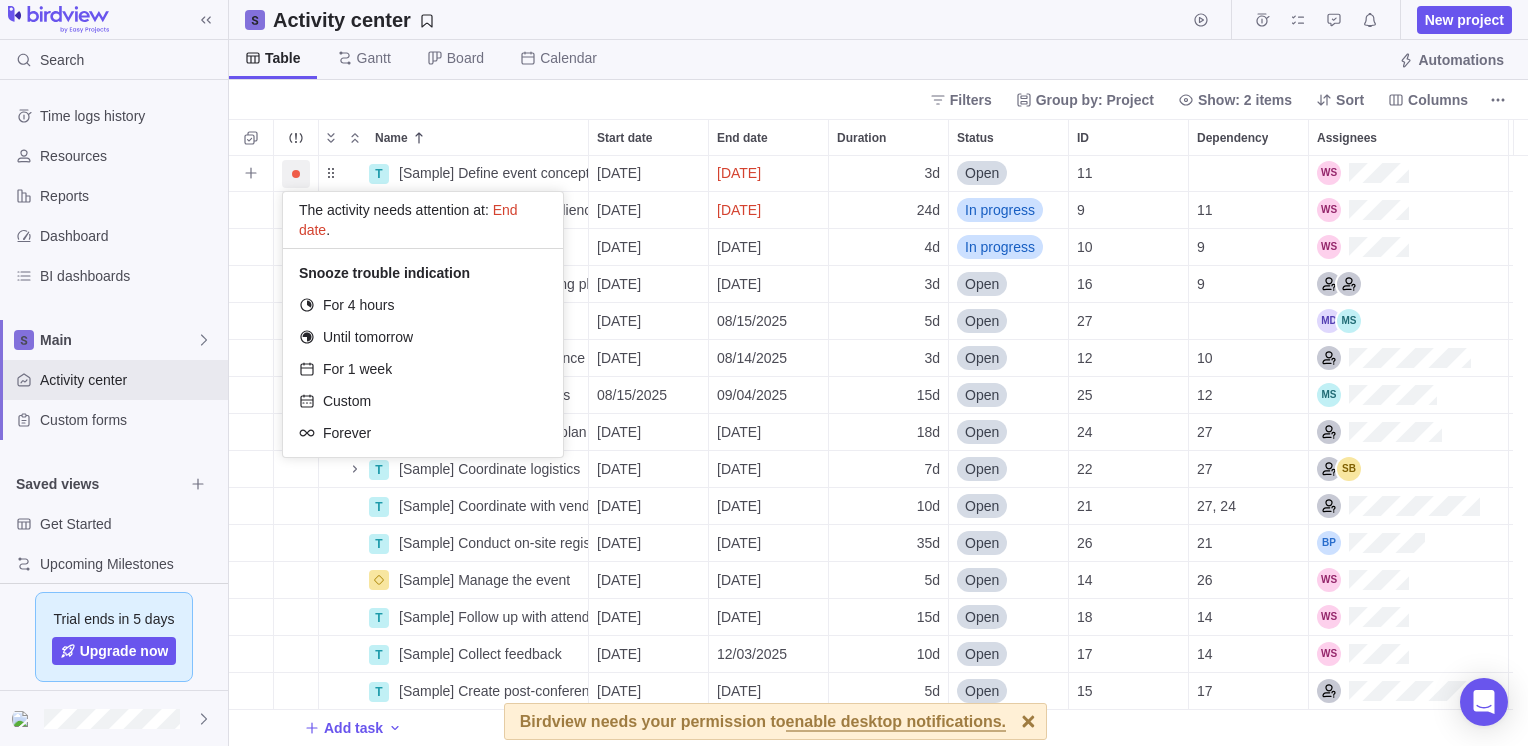 scroll, scrollTop: 36, scrollLeft: 0, axis: vertical 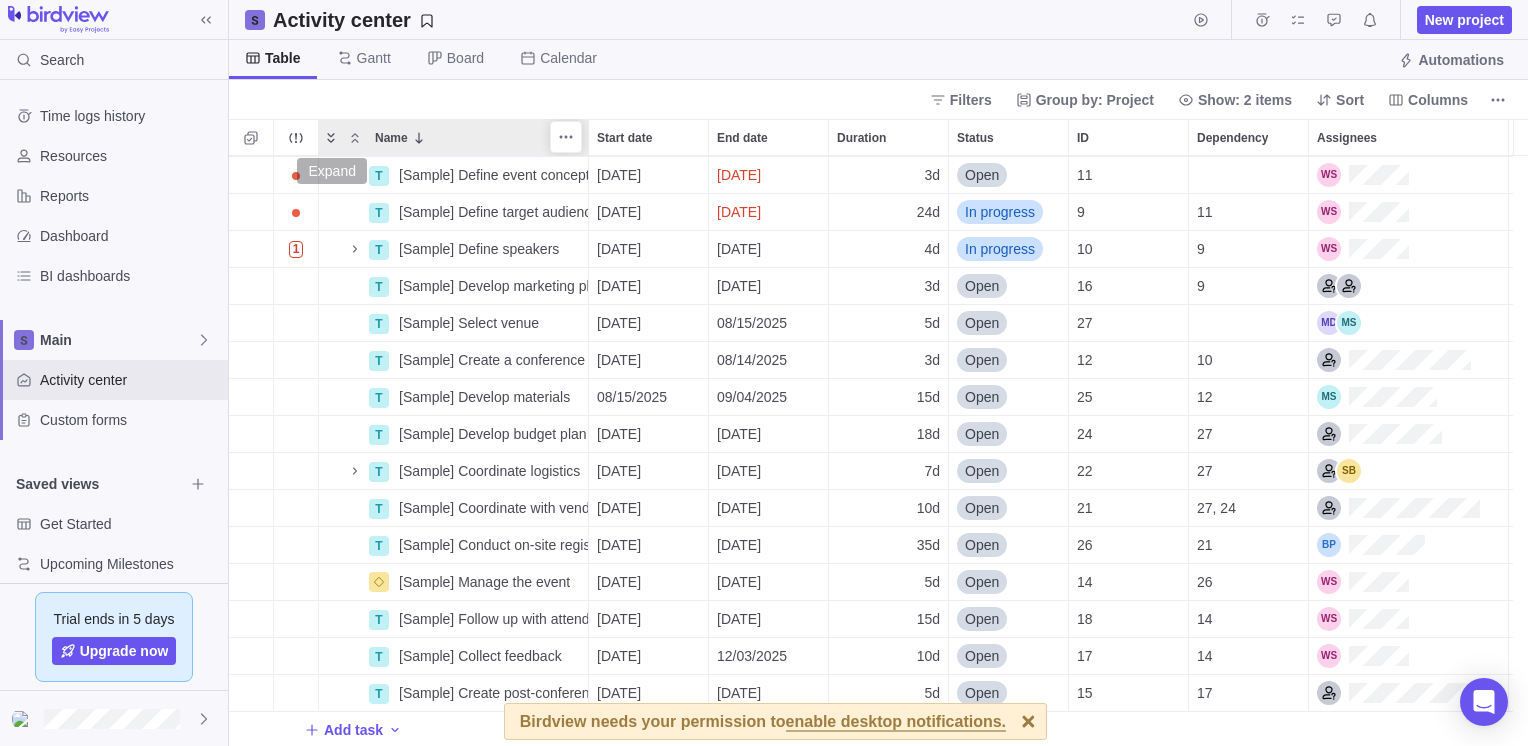 click 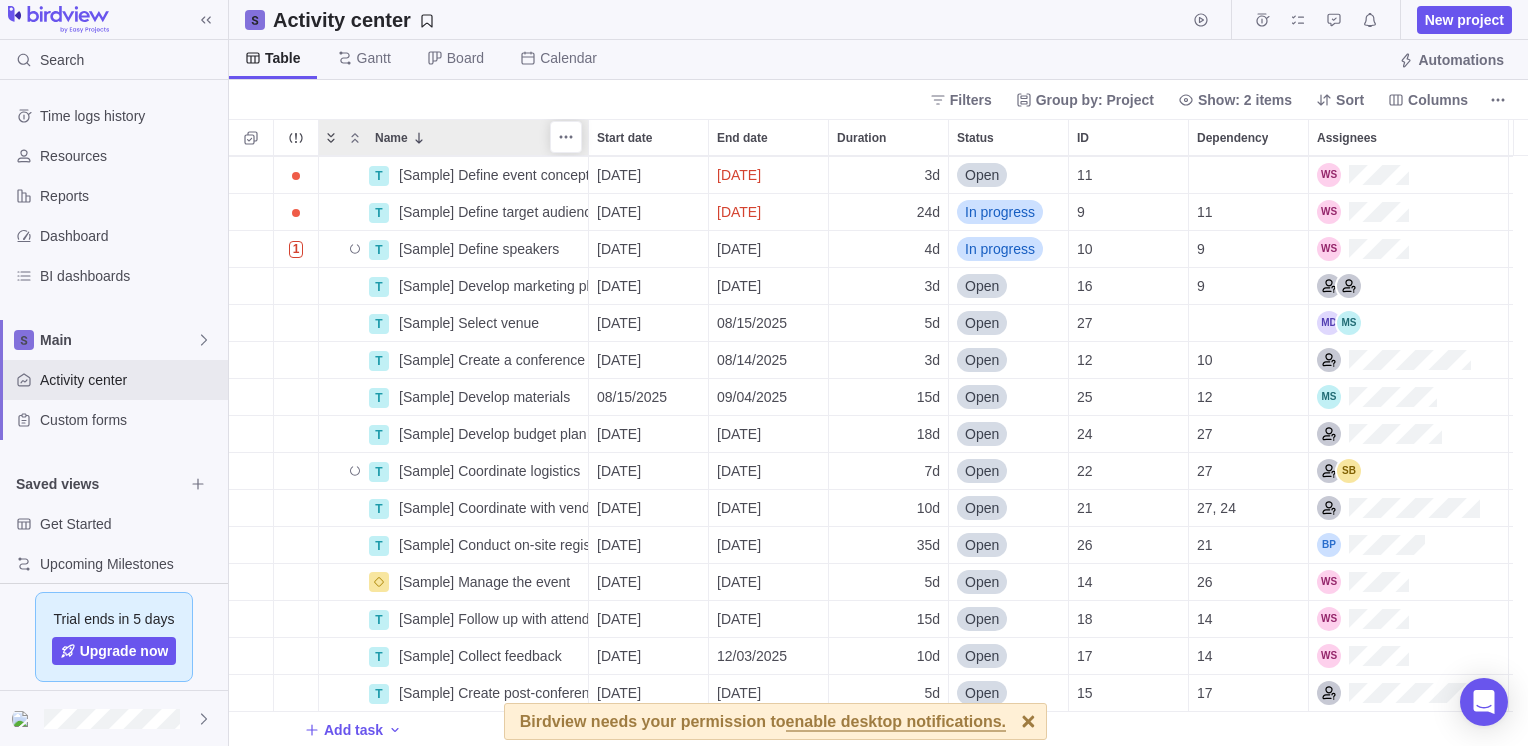 scroll, scrollTop: 0, scrollLeft: 0, axis: both 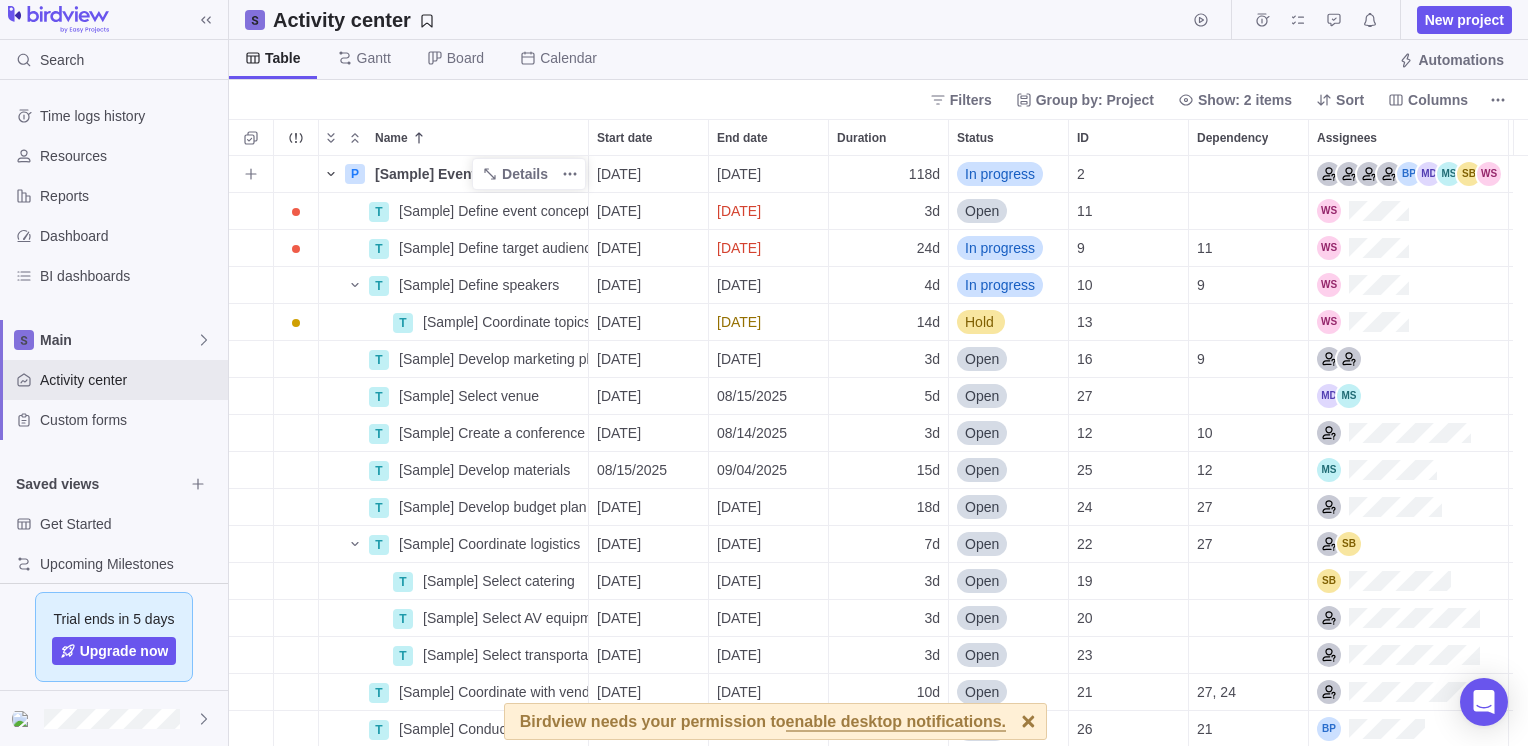 click 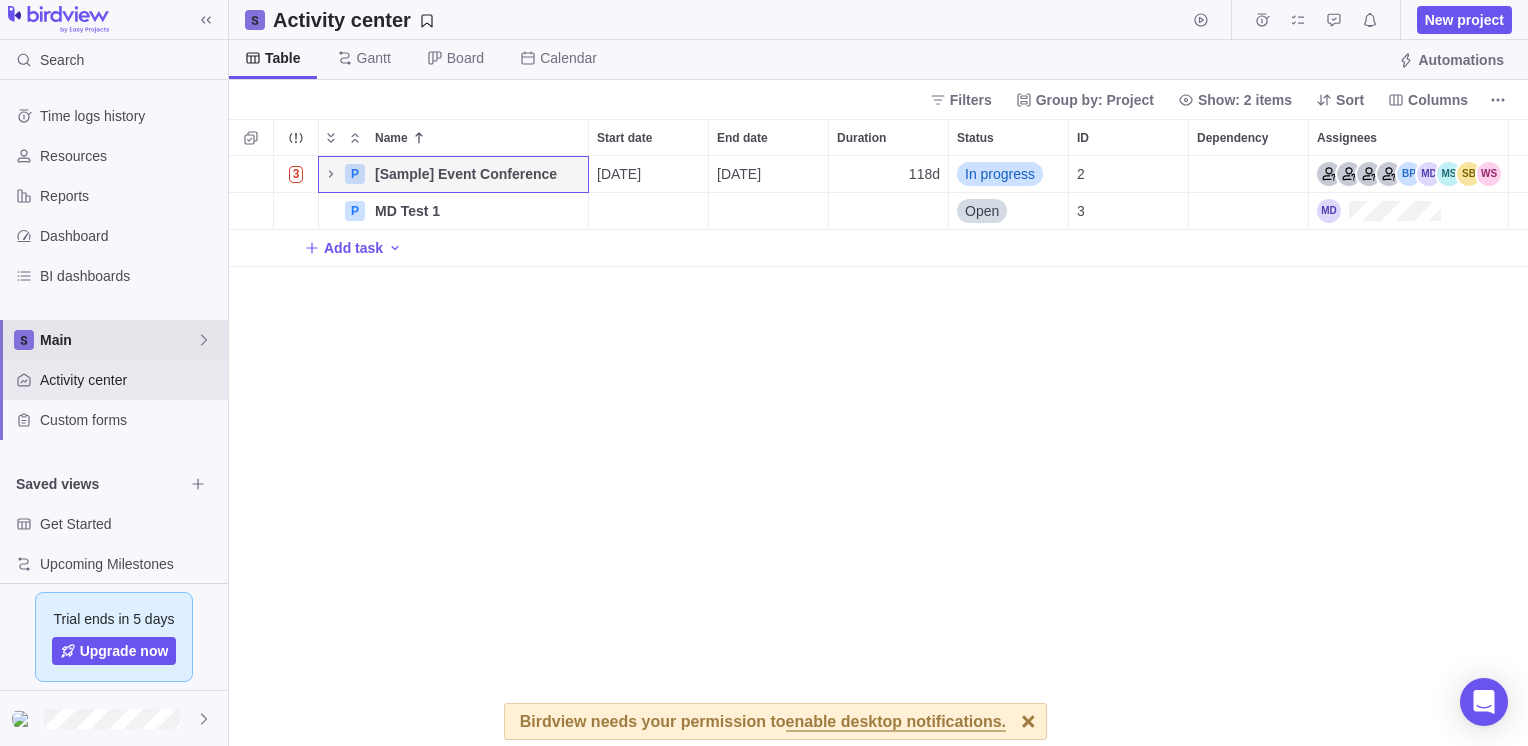 click 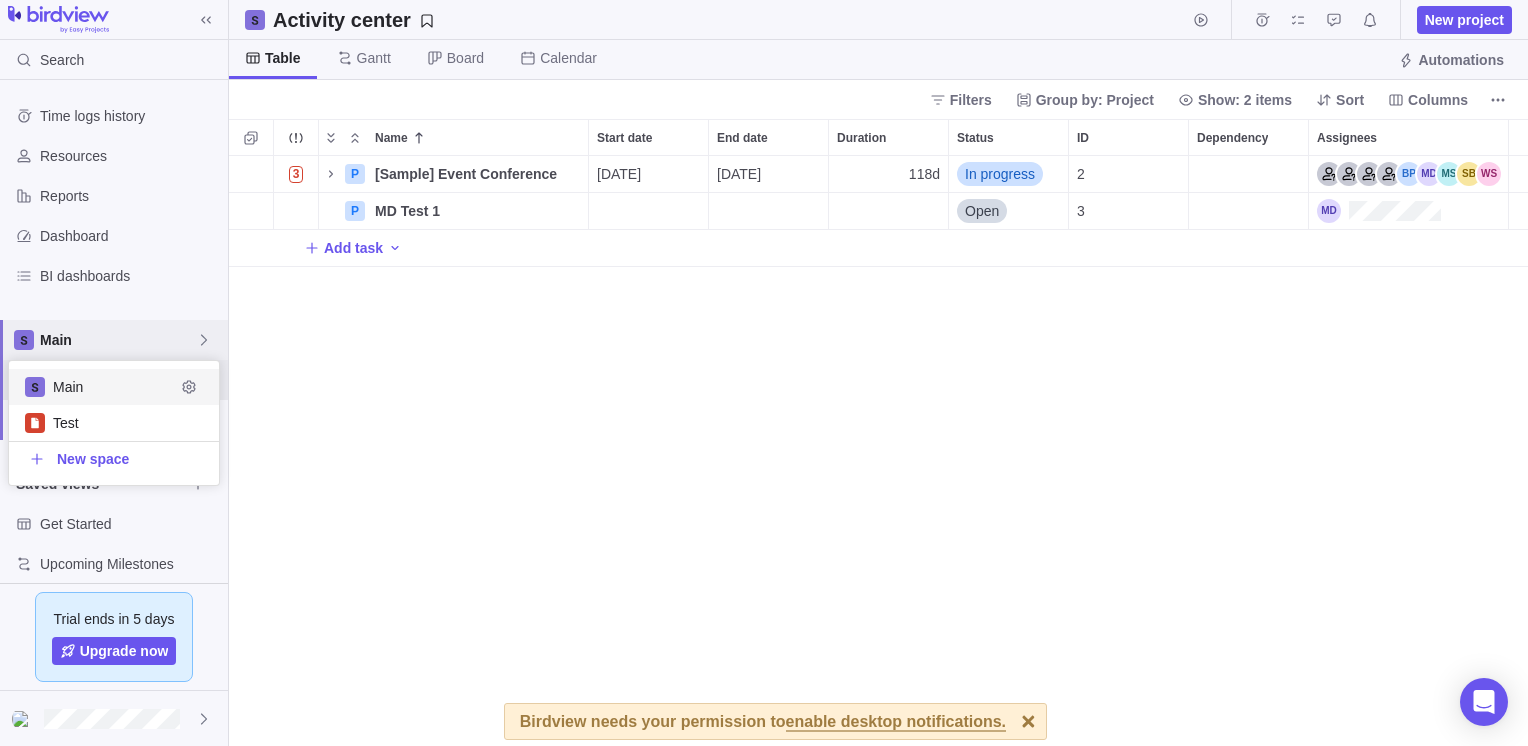 scroll, scrollTop: 16, scrollLeft: 16, axis: both 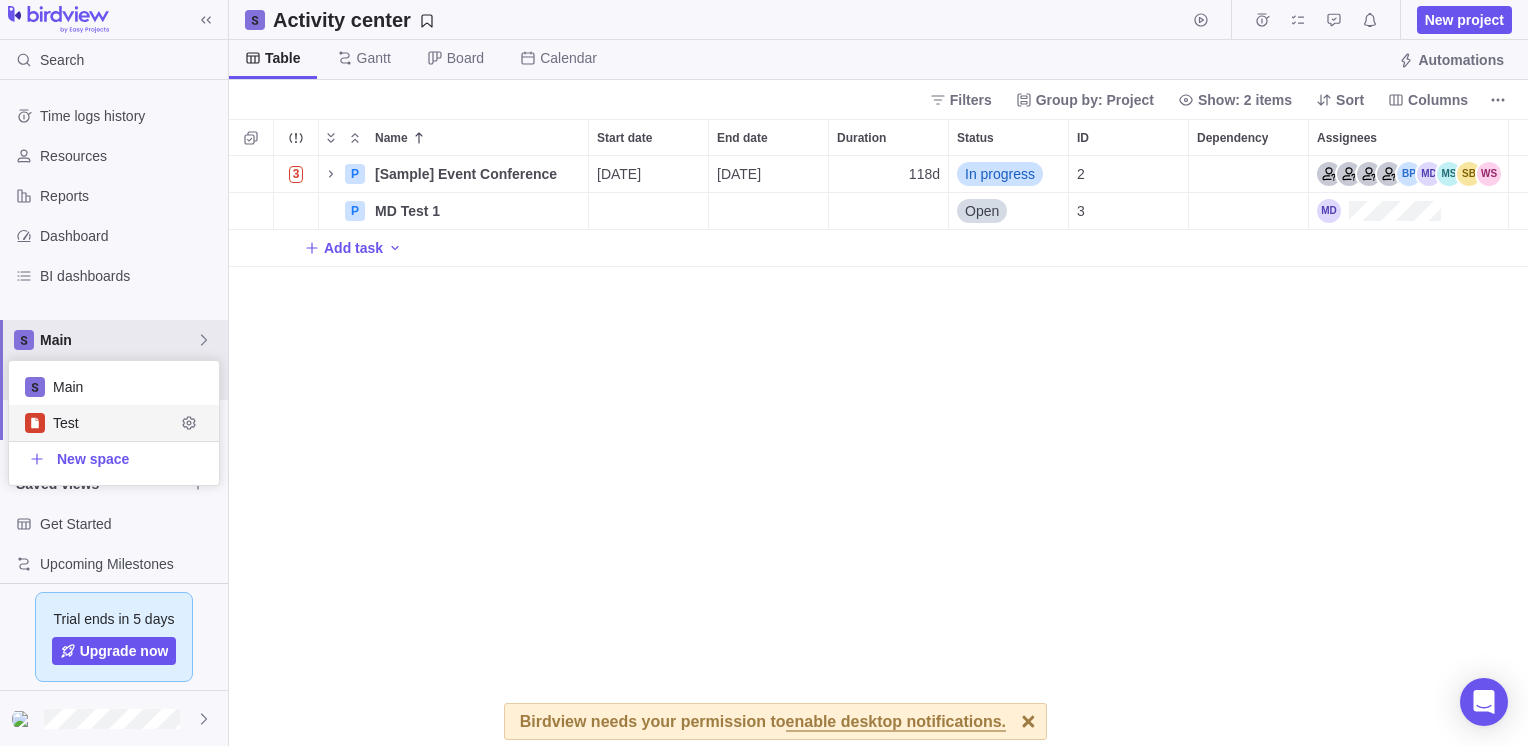 click on "Activity center New project Table Gantt Board Calendar Automations Filters Group by: Project Show: 2 items Sort Columns Name Start date End date Duration Status ID Dependency Assignees 3 P [Sample] Event Conference Details 06/30/2025 12/10/2025 118d In progress 2 P MD Test 1 Details Open 3 Add task Filters Activity status Default Workflow Project status Default Workflow Activity priority Activity assignees More Project start date Previous year Previous month Previous week Yesterday Today This week This month This year Next week Next month Filter by period Project end date Previous year Previous month Previous week Yesterday Today This week This month This year Next week Next month Filter by period Projects Drafts
Birdview needs your permission to  enable desktop notifications.
Expand Project" at bounding box center (764, 373) 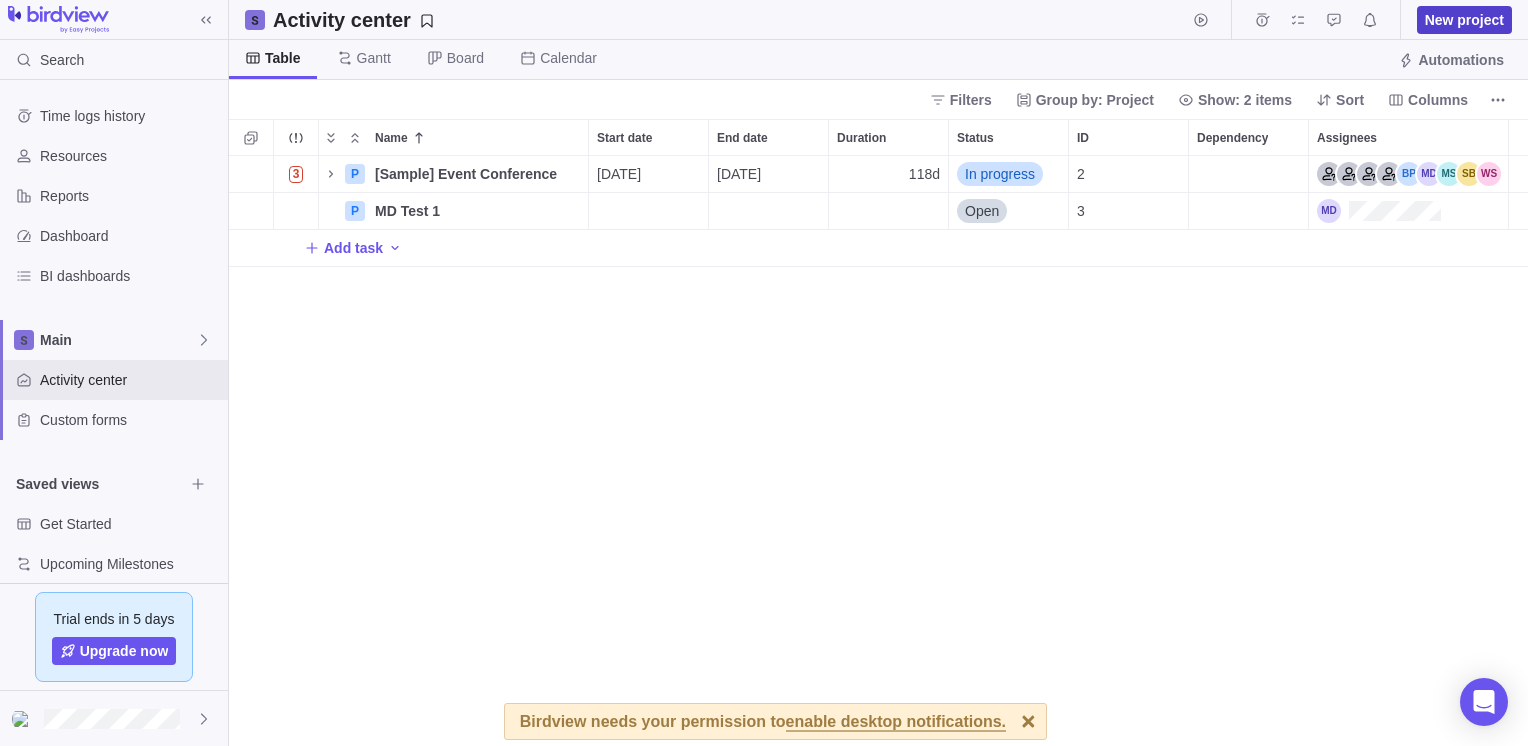 click on "New project" at bounding box center [1464, 20] 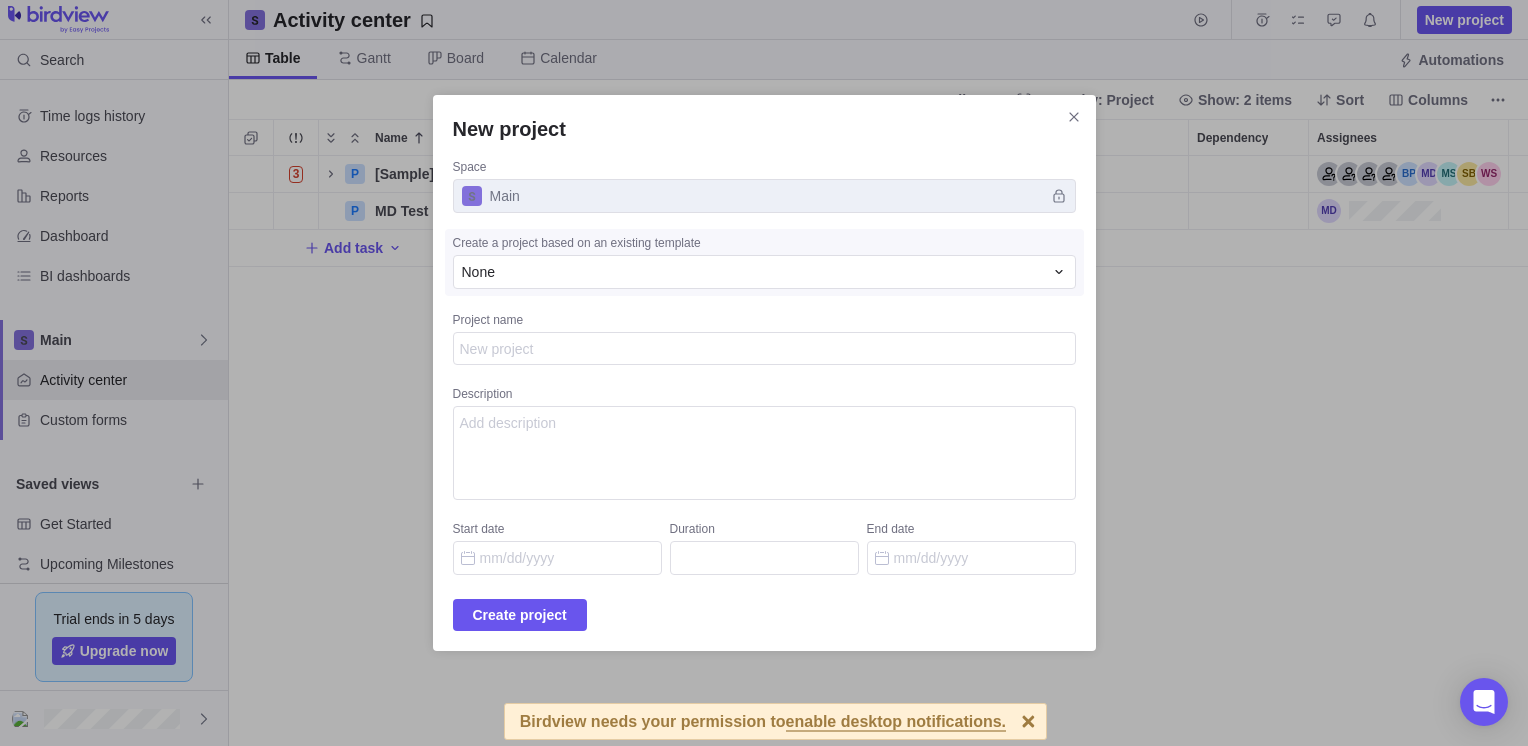 type on "x" 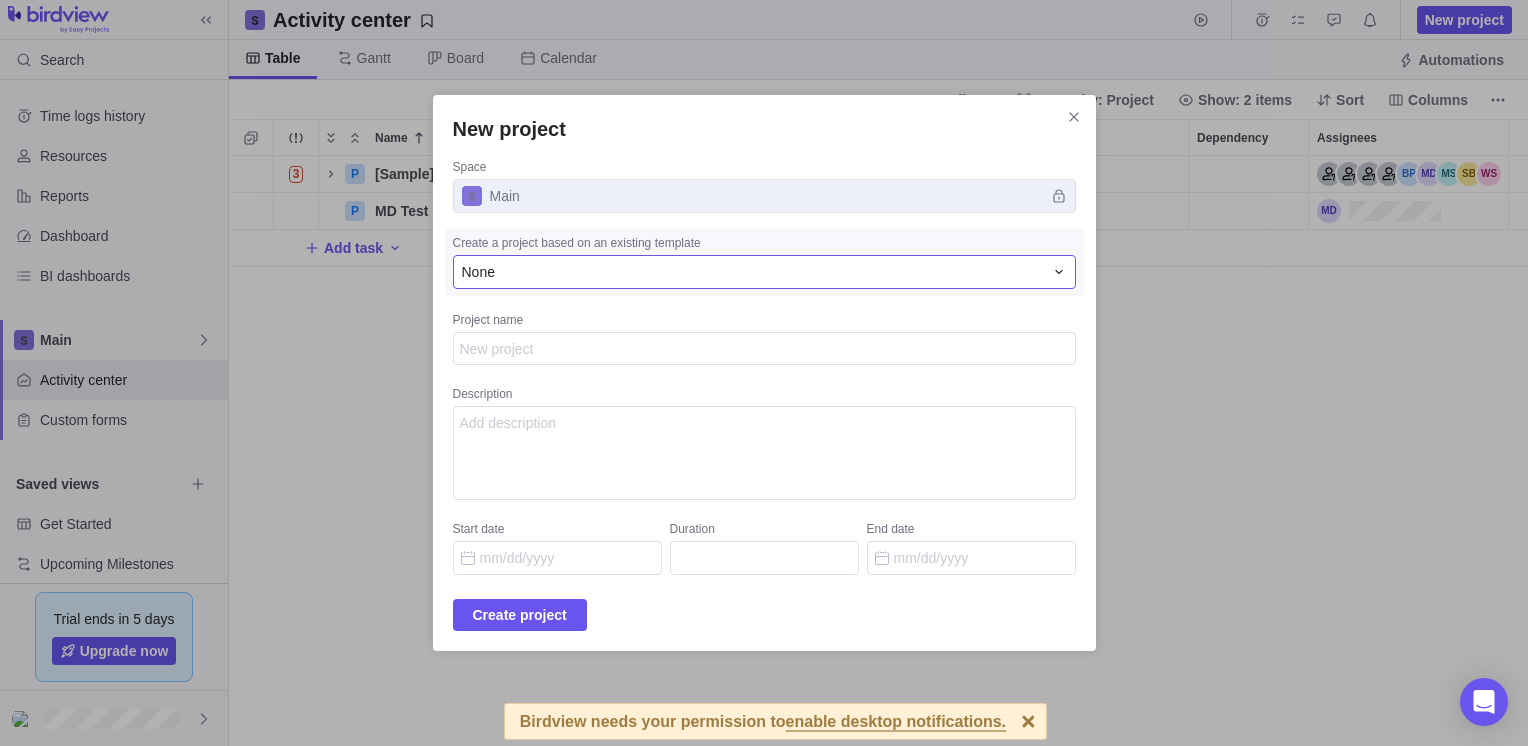 click on "None" at bounding box center (478, 272) 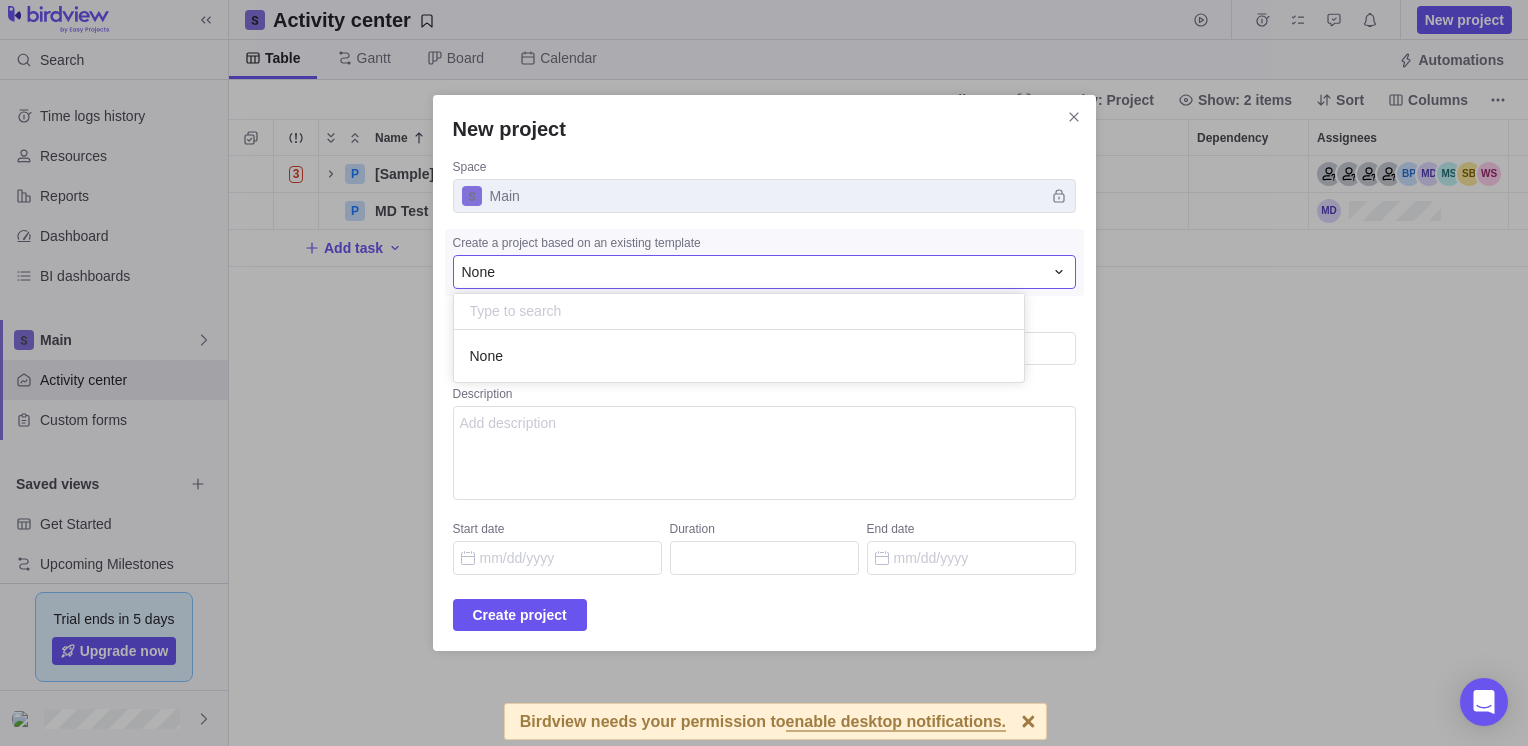 scroll, scrollTop: 16, scrollLeft: 16, axis: both 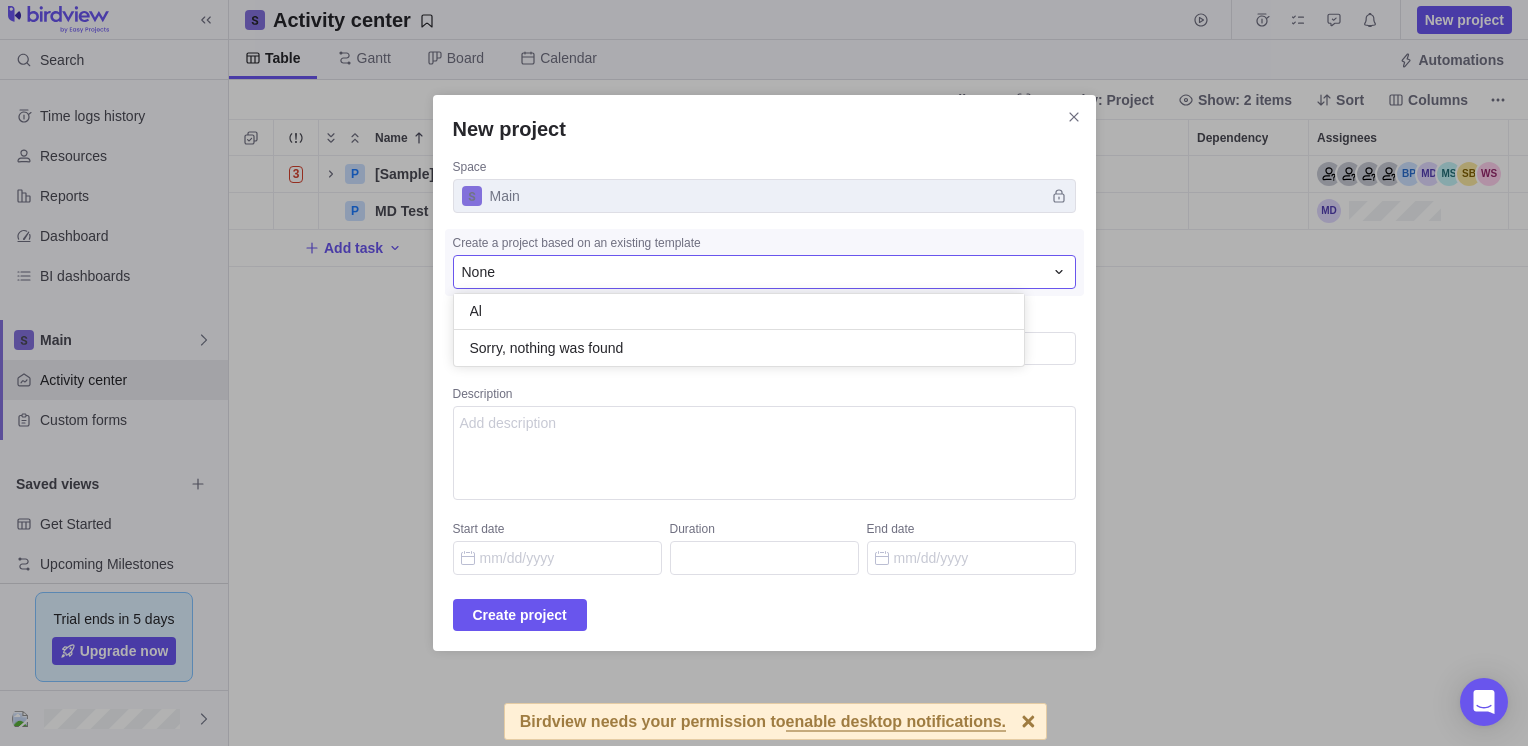 type on "A" 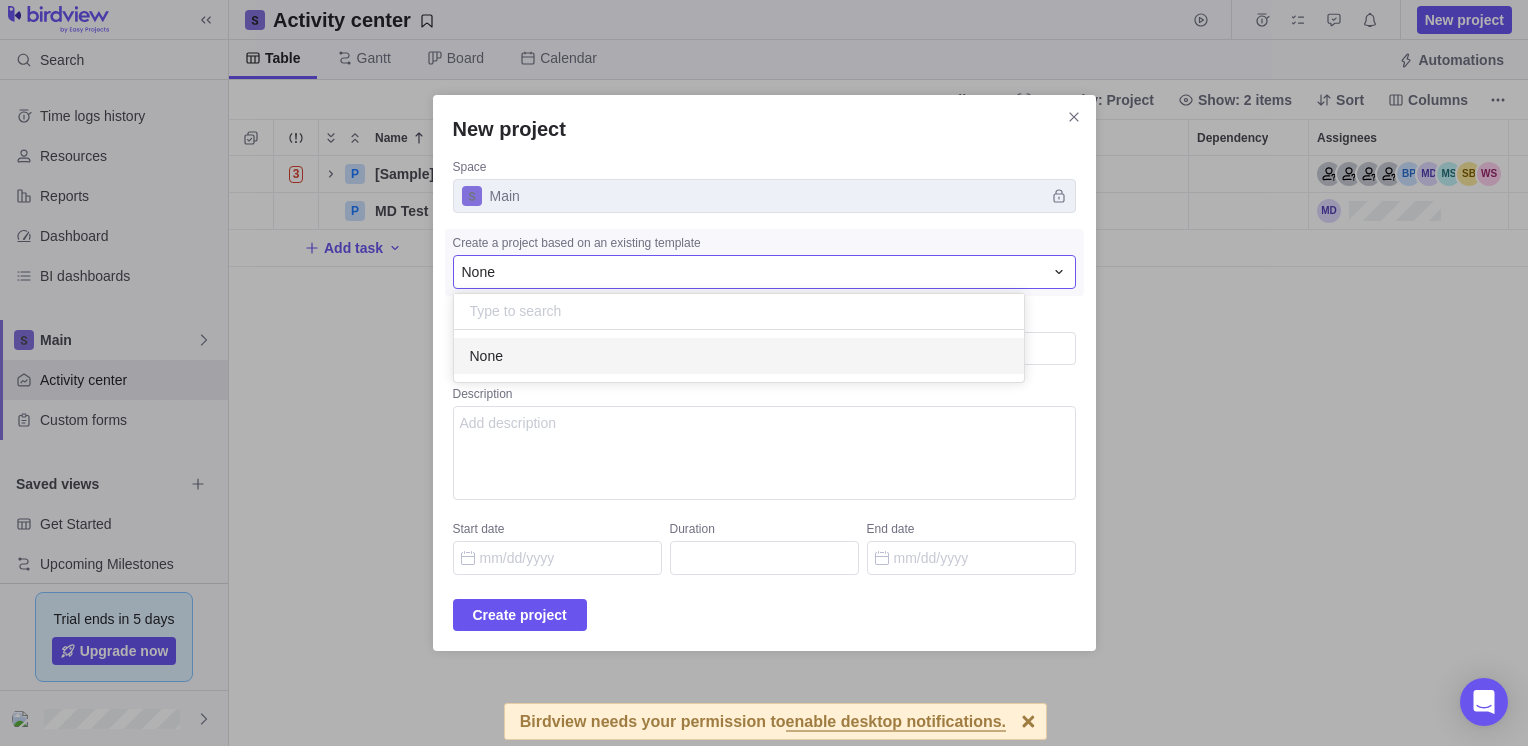 scroll, scrollTop: 16, scrollLeft: 16, axis: both 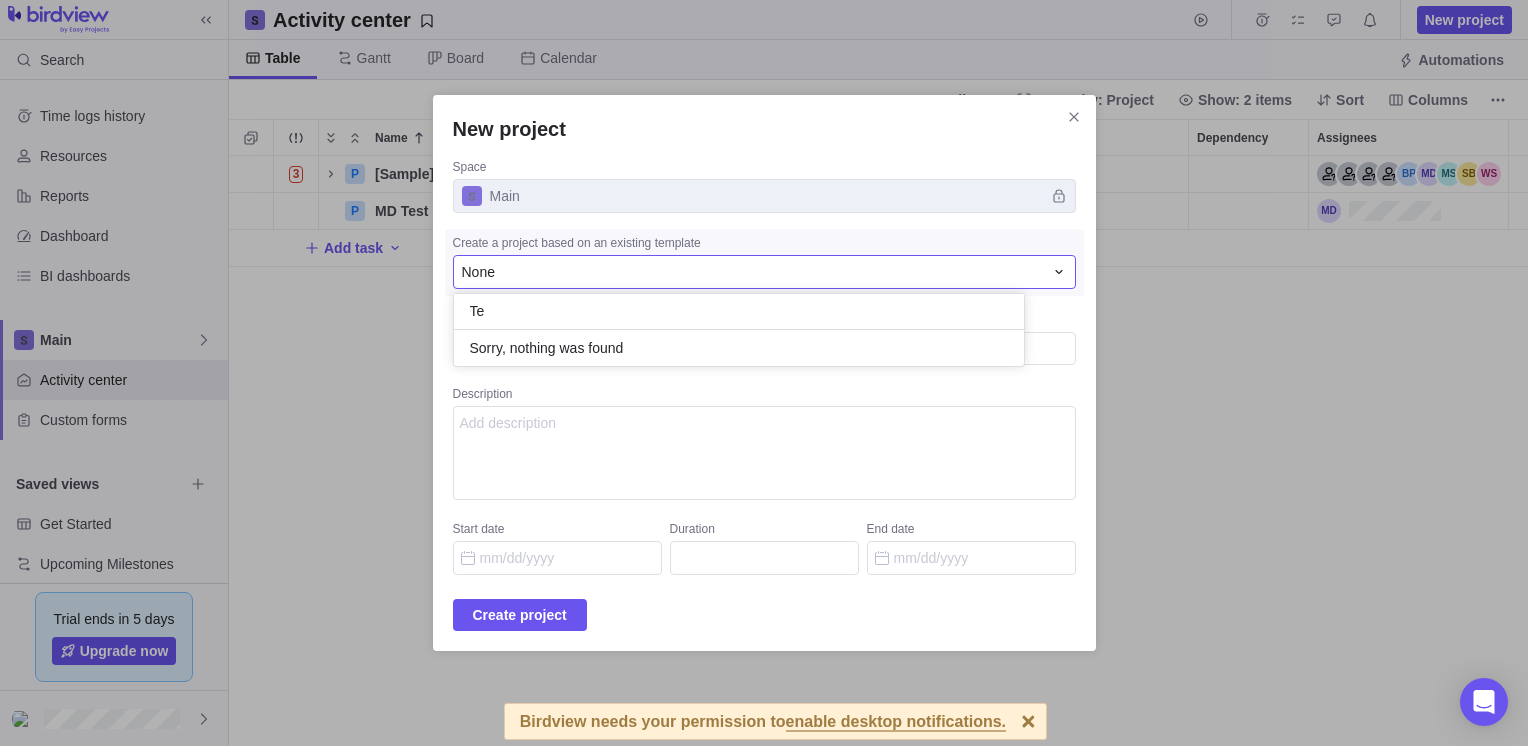 type on "T" 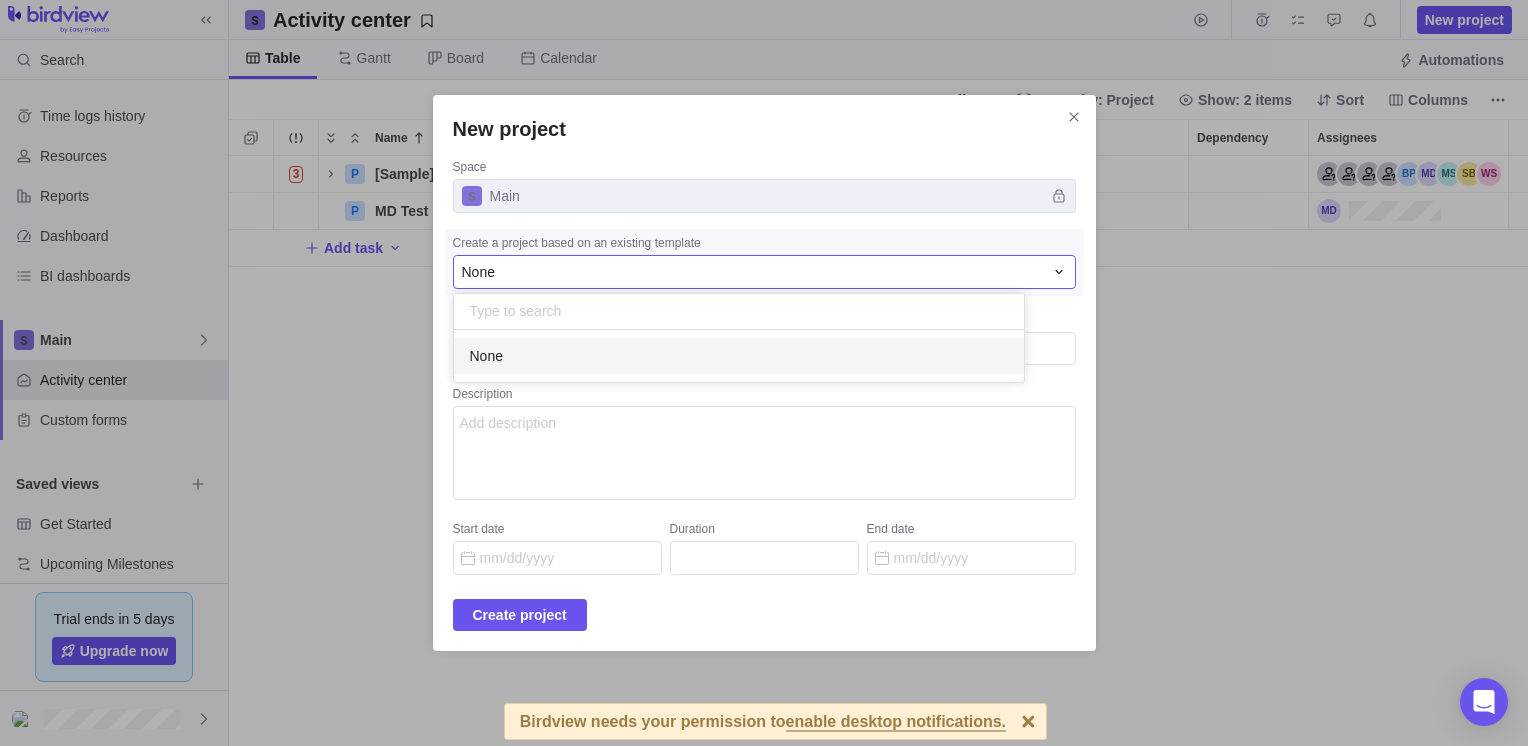 scroll, scrollTop: 16, scrollLeft: 16, axis: both 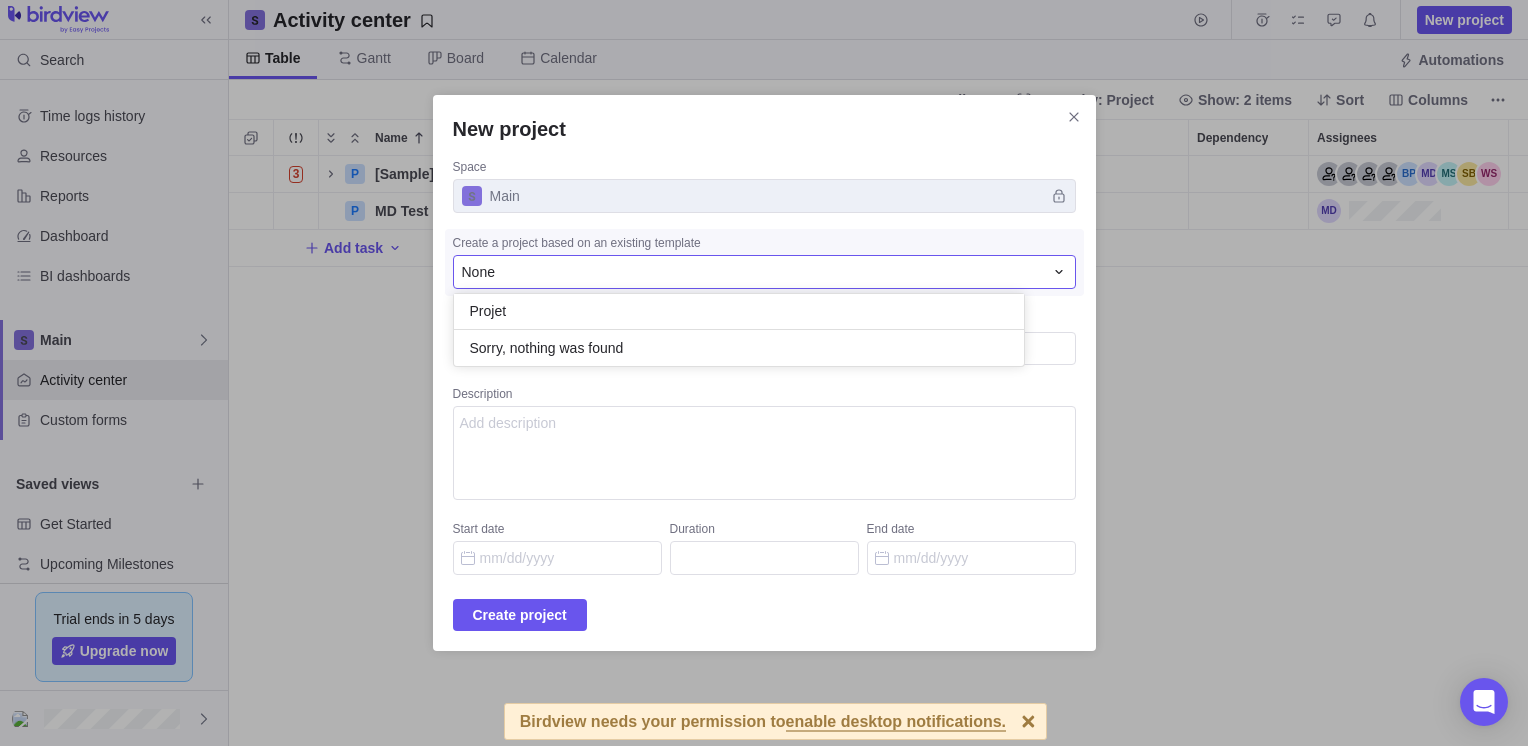 type on "Projet" 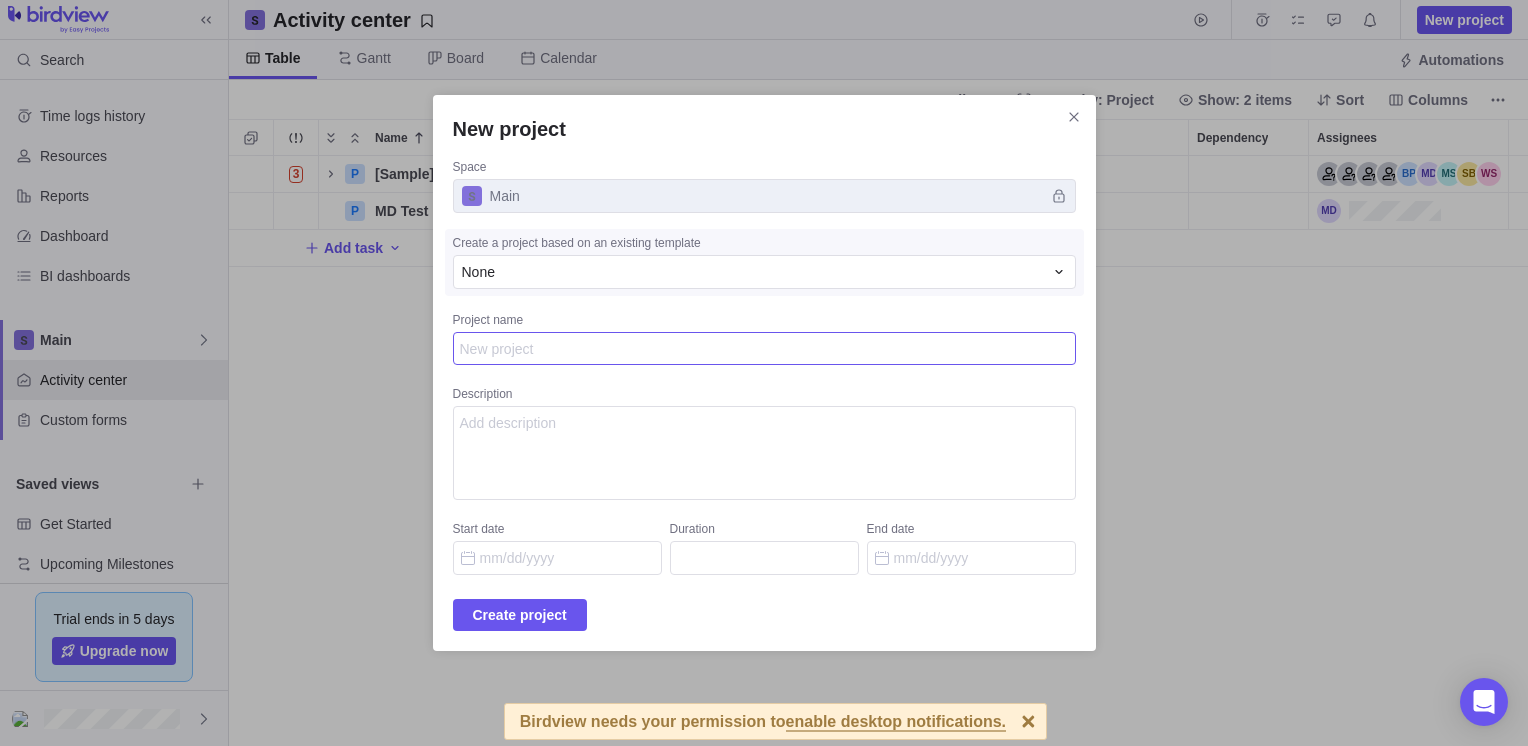 click on "Project name" at bounding box center [764, 349] 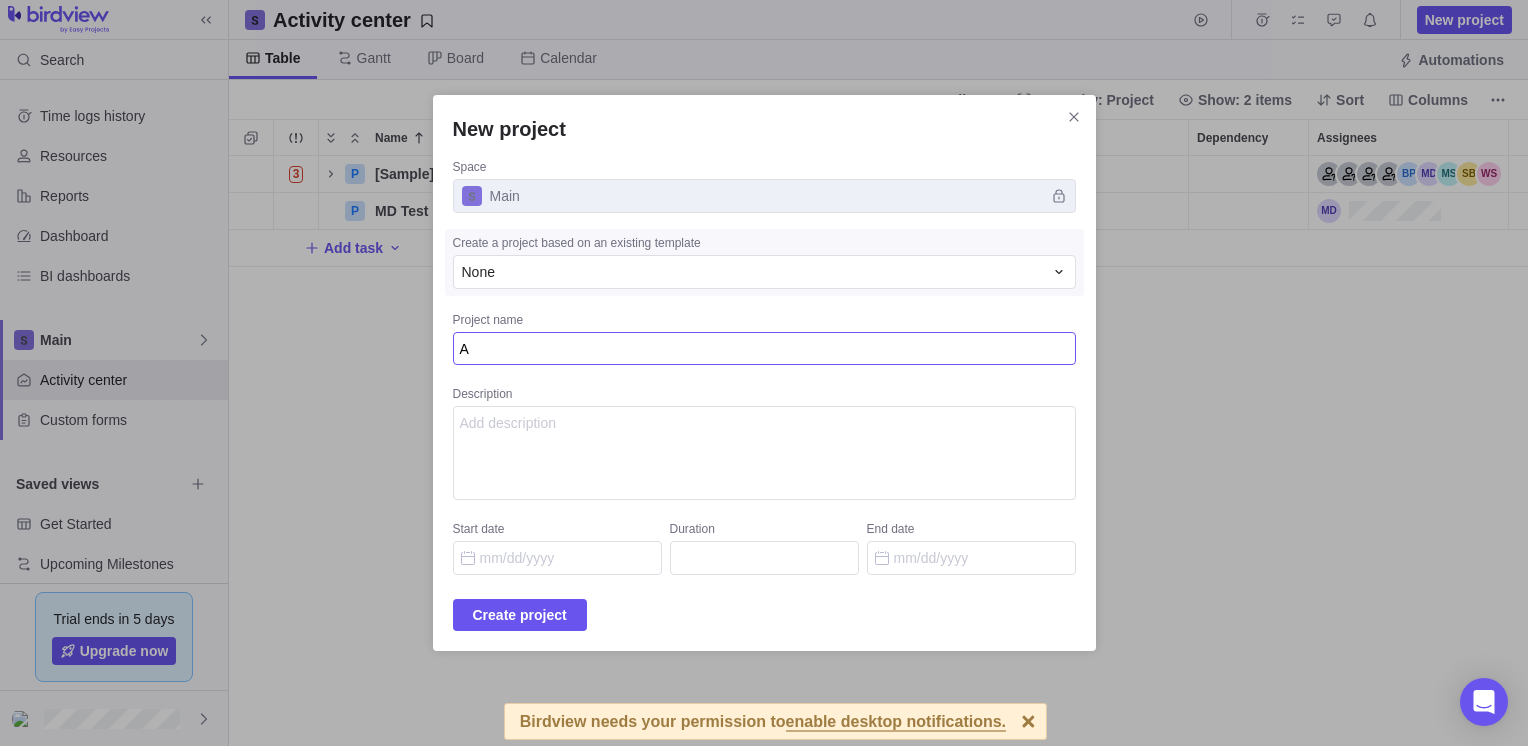 type on "AB" 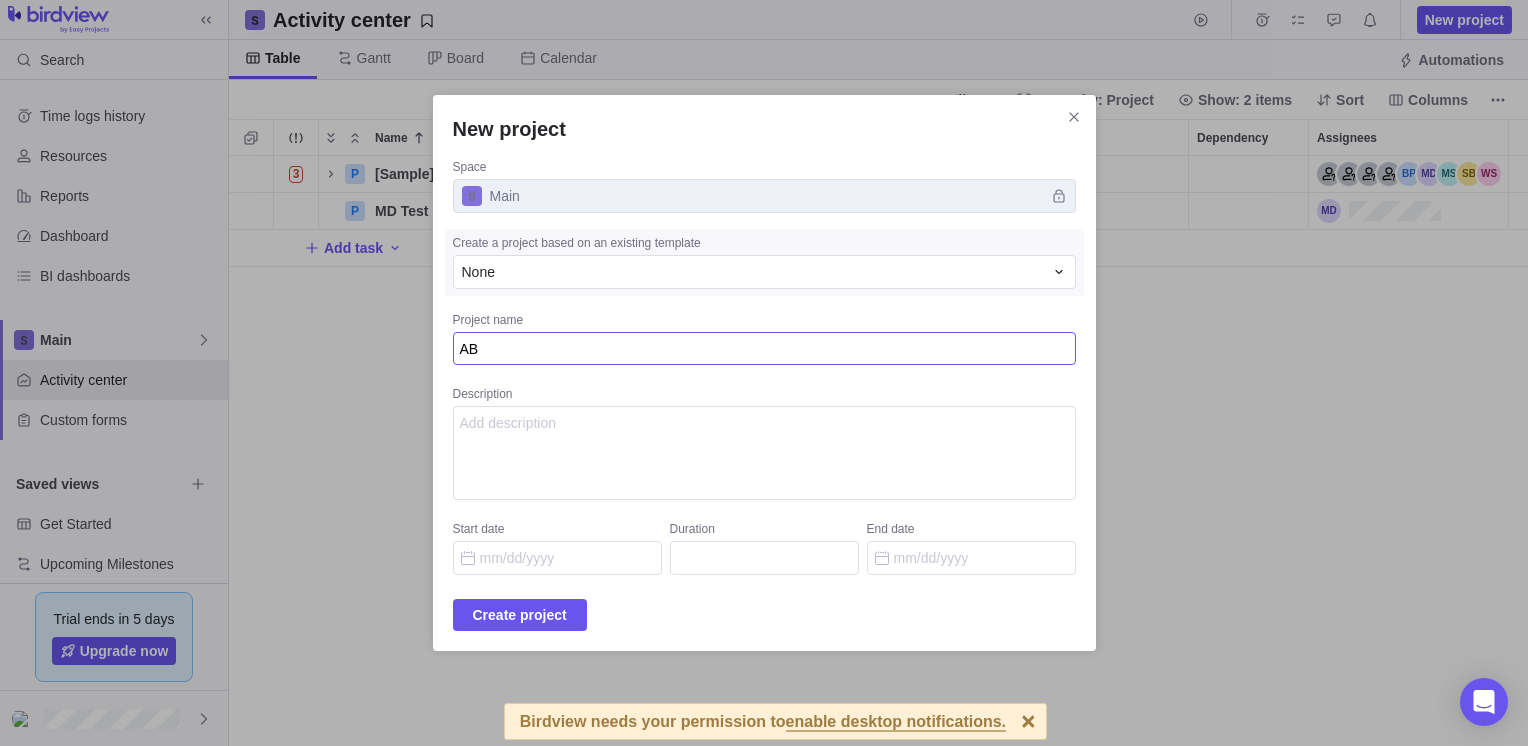 type on "A" 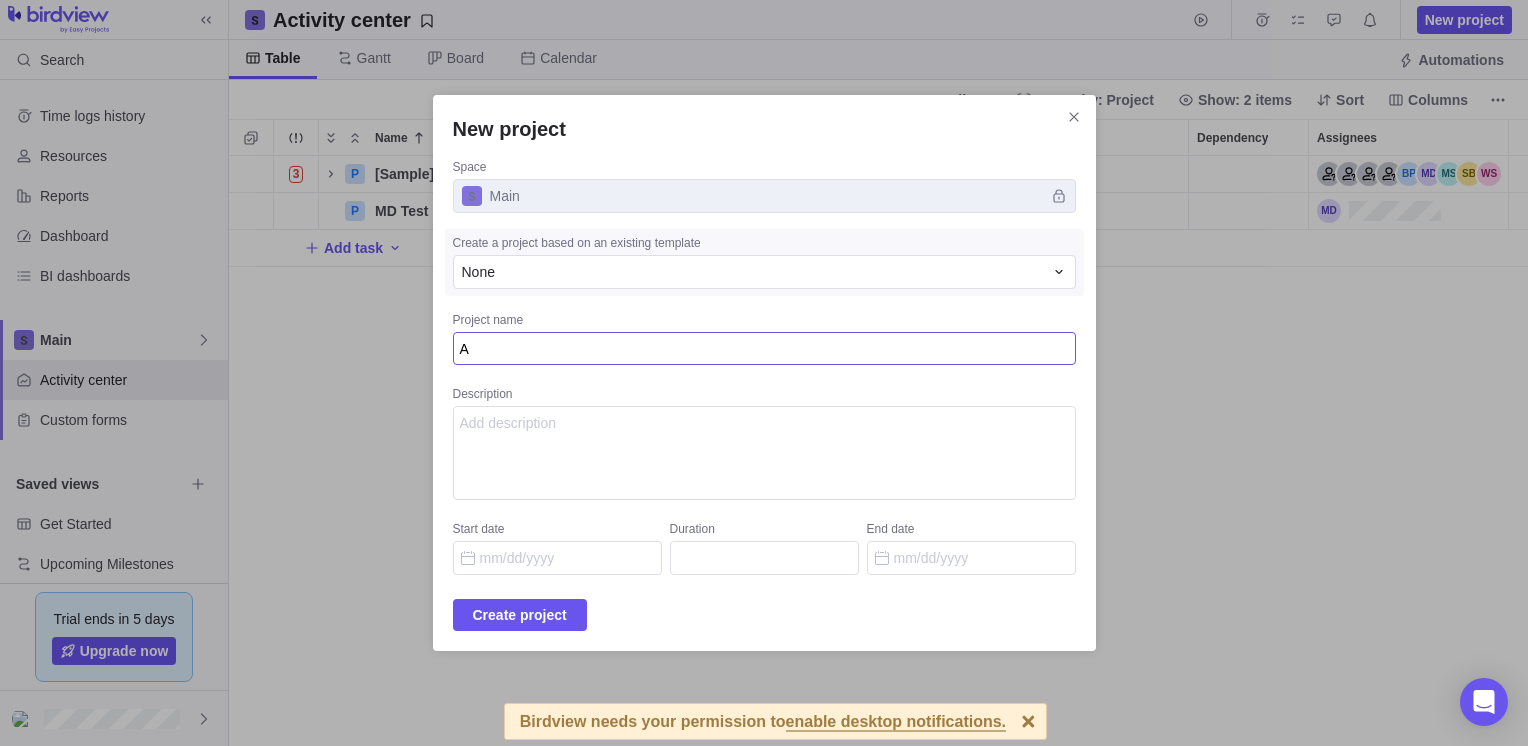 type on "Al" 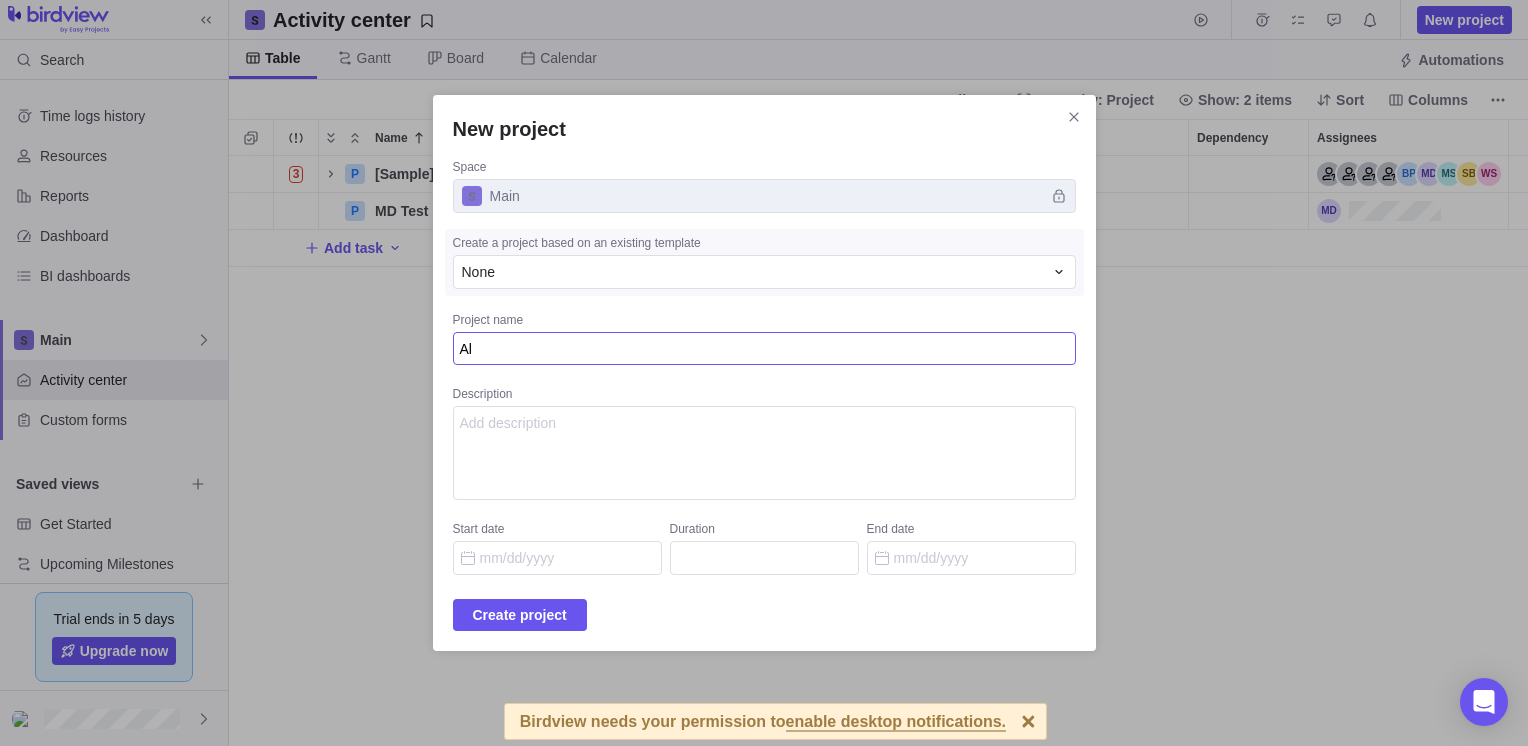 type on "Ale" 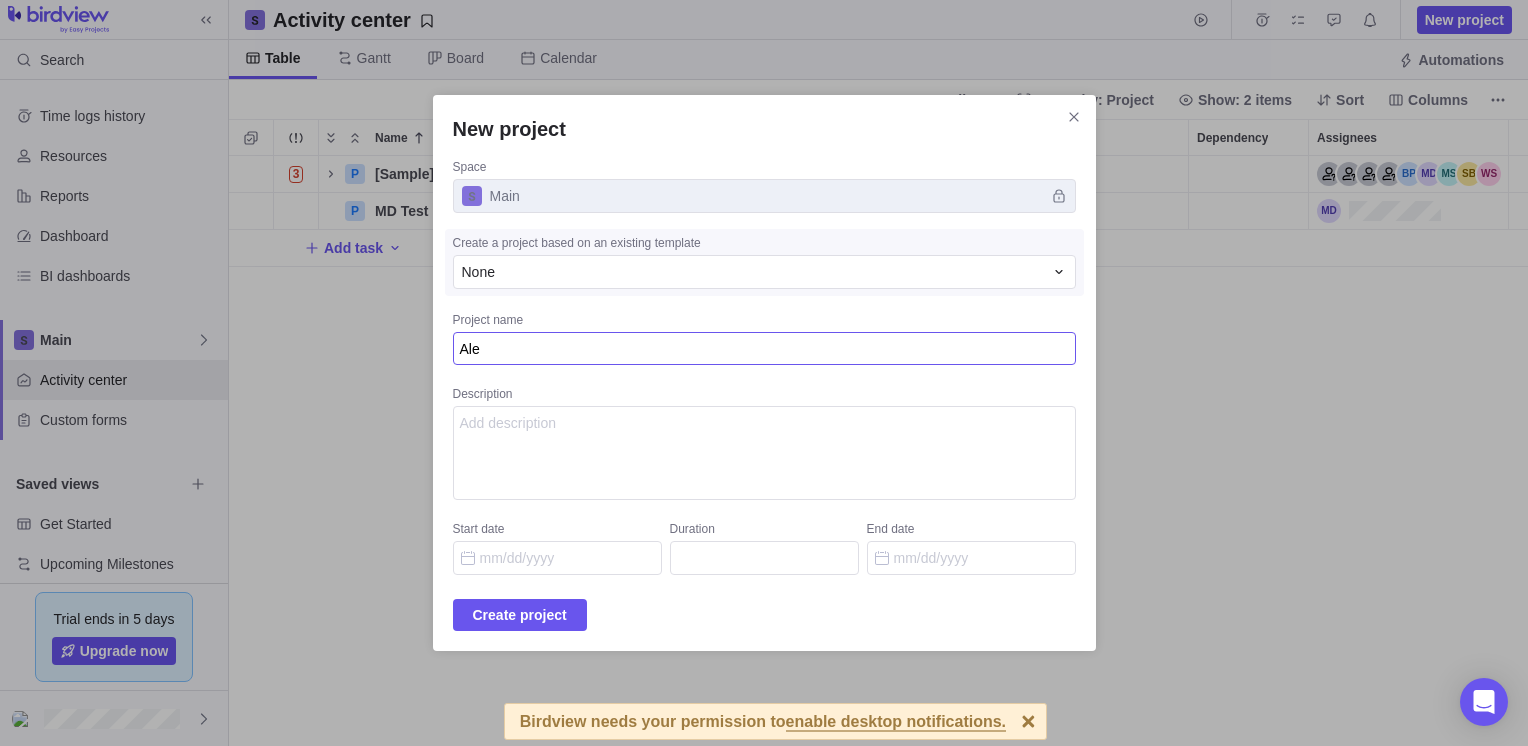 type on "[FIRST]" 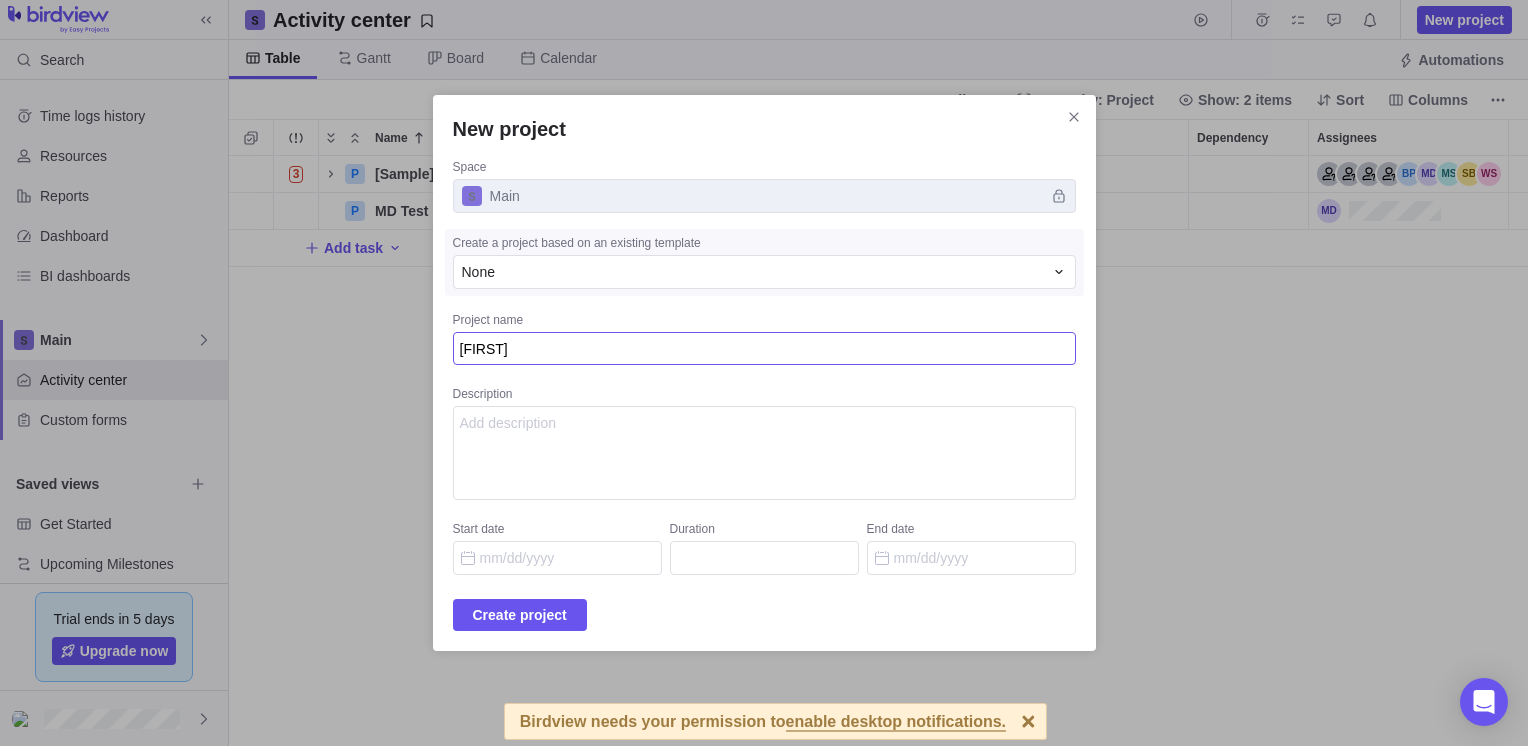type on "[FIRST]" 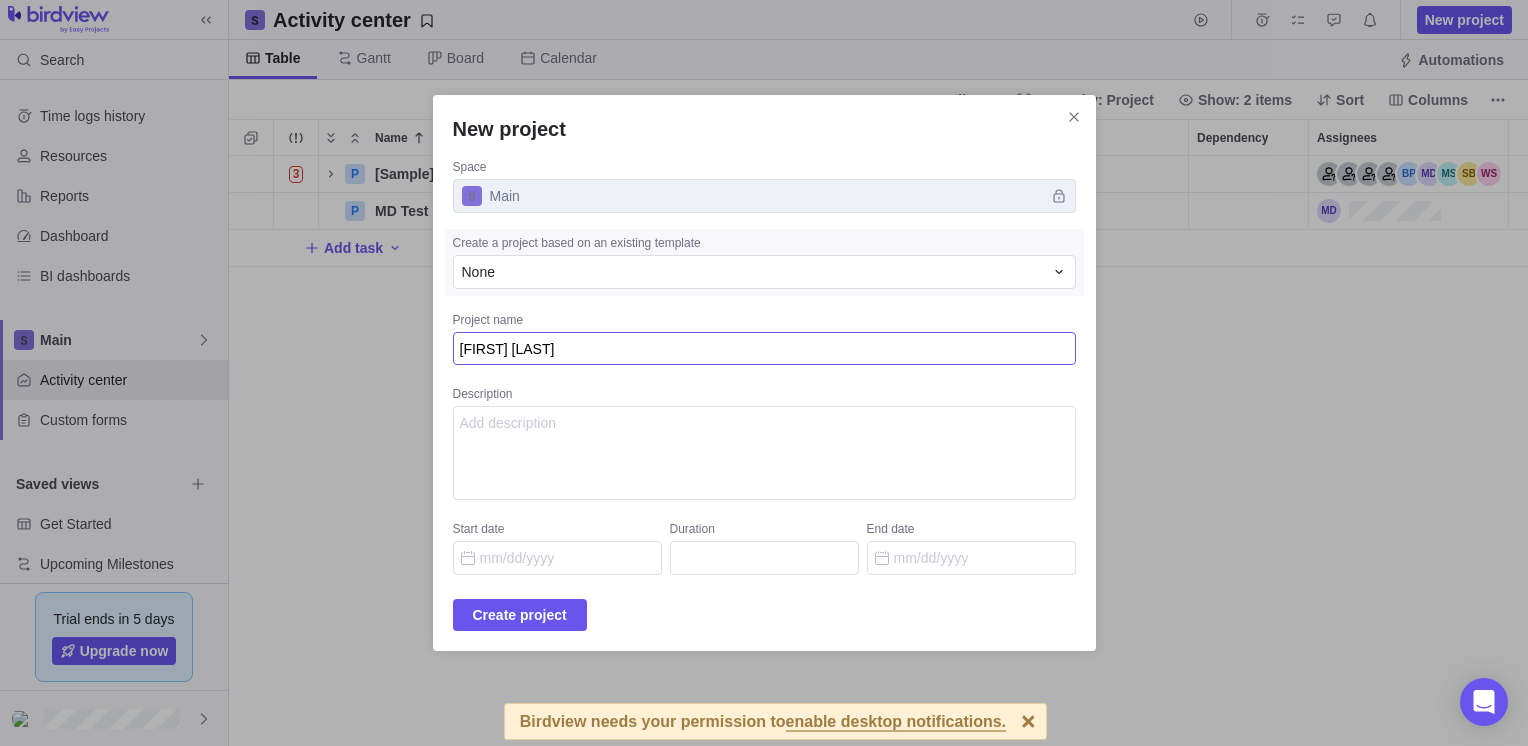 type on "[FIRST] pr" 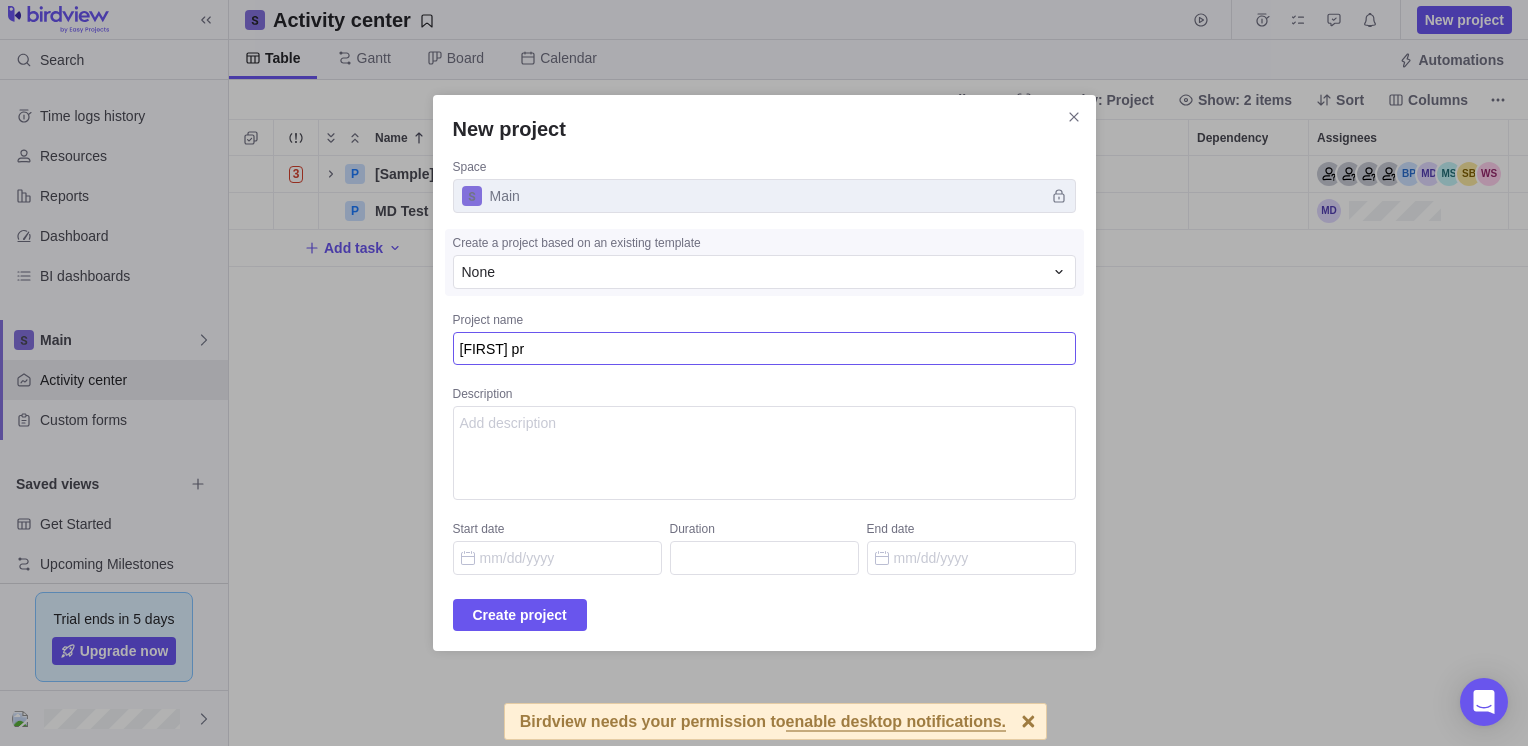 type on "Alex pro" 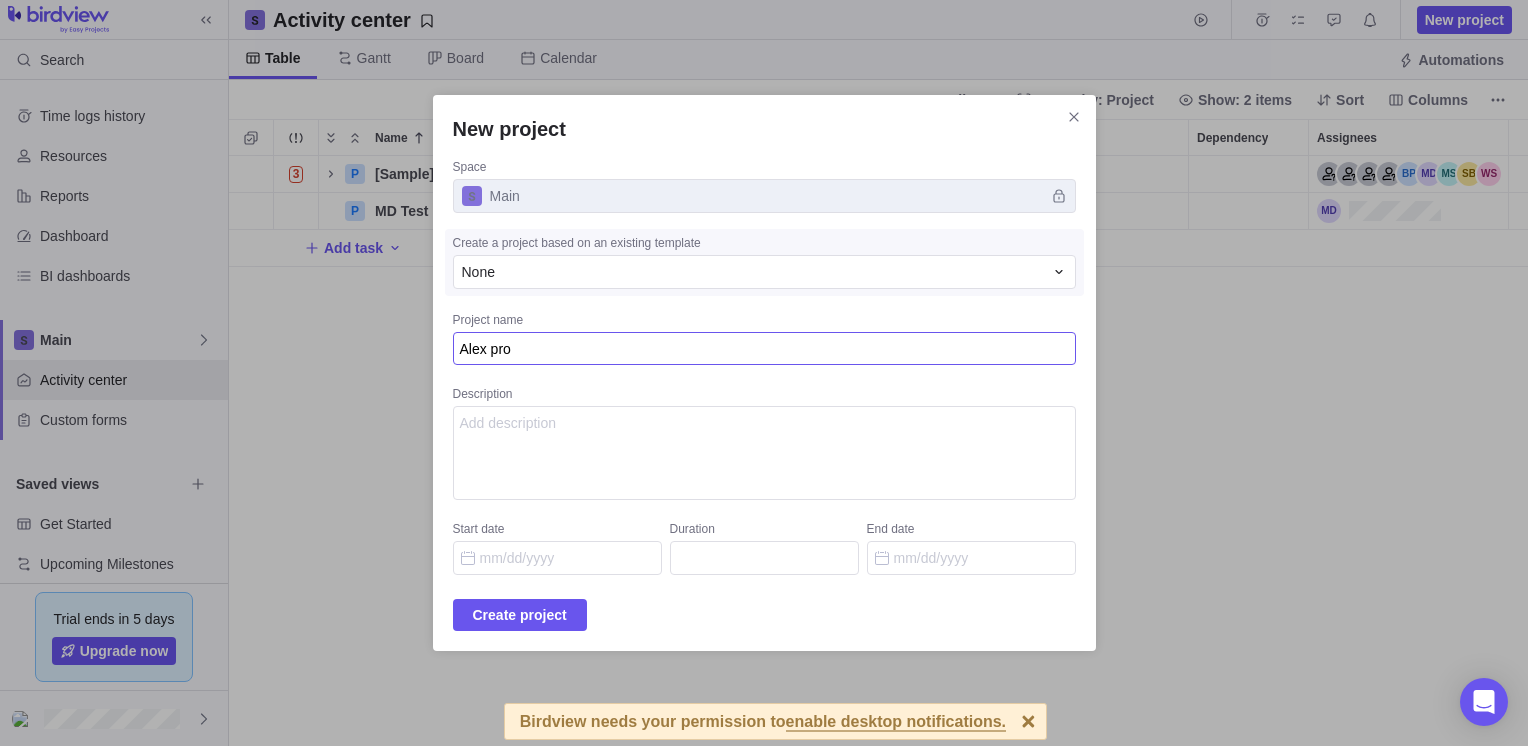 type on "x" 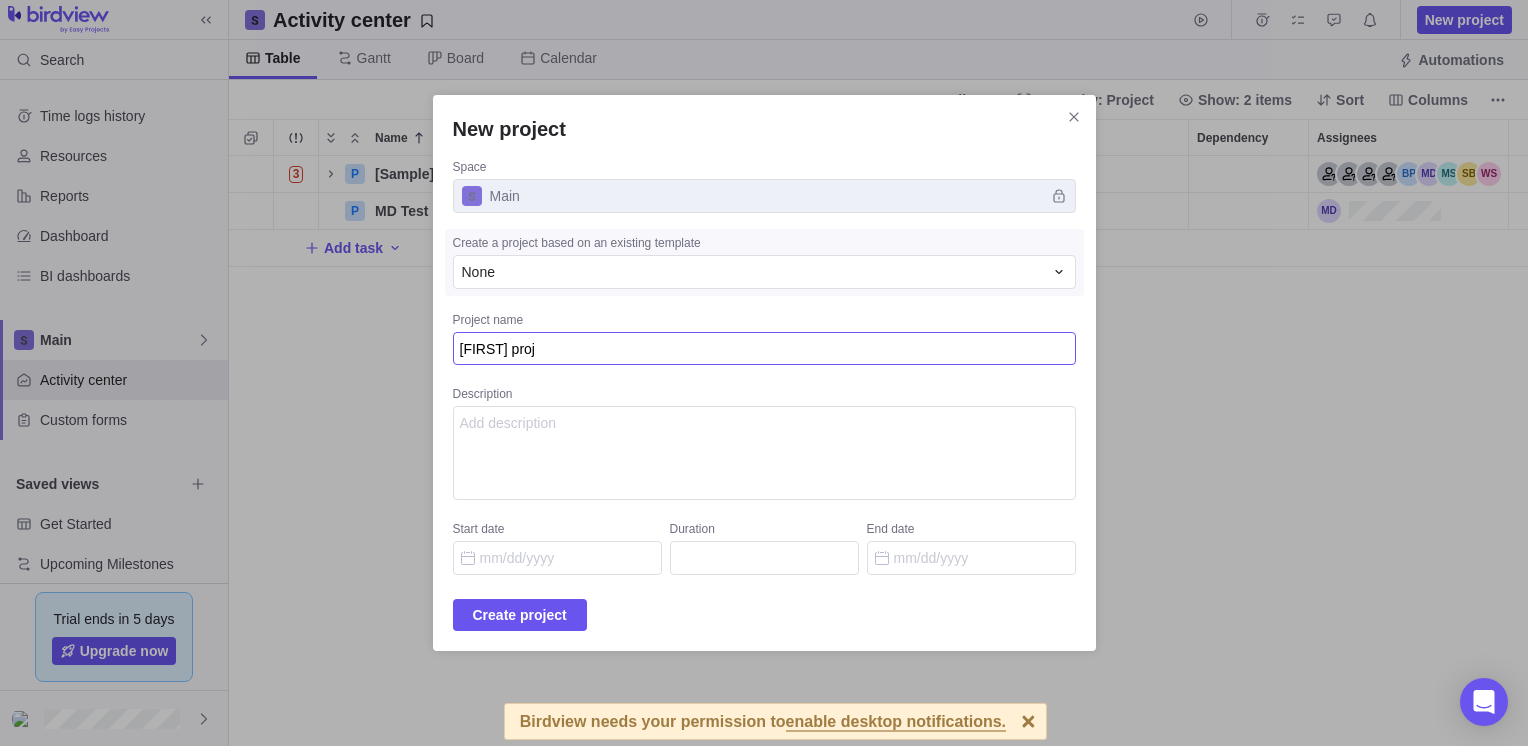 type on "[FIRST] proje" 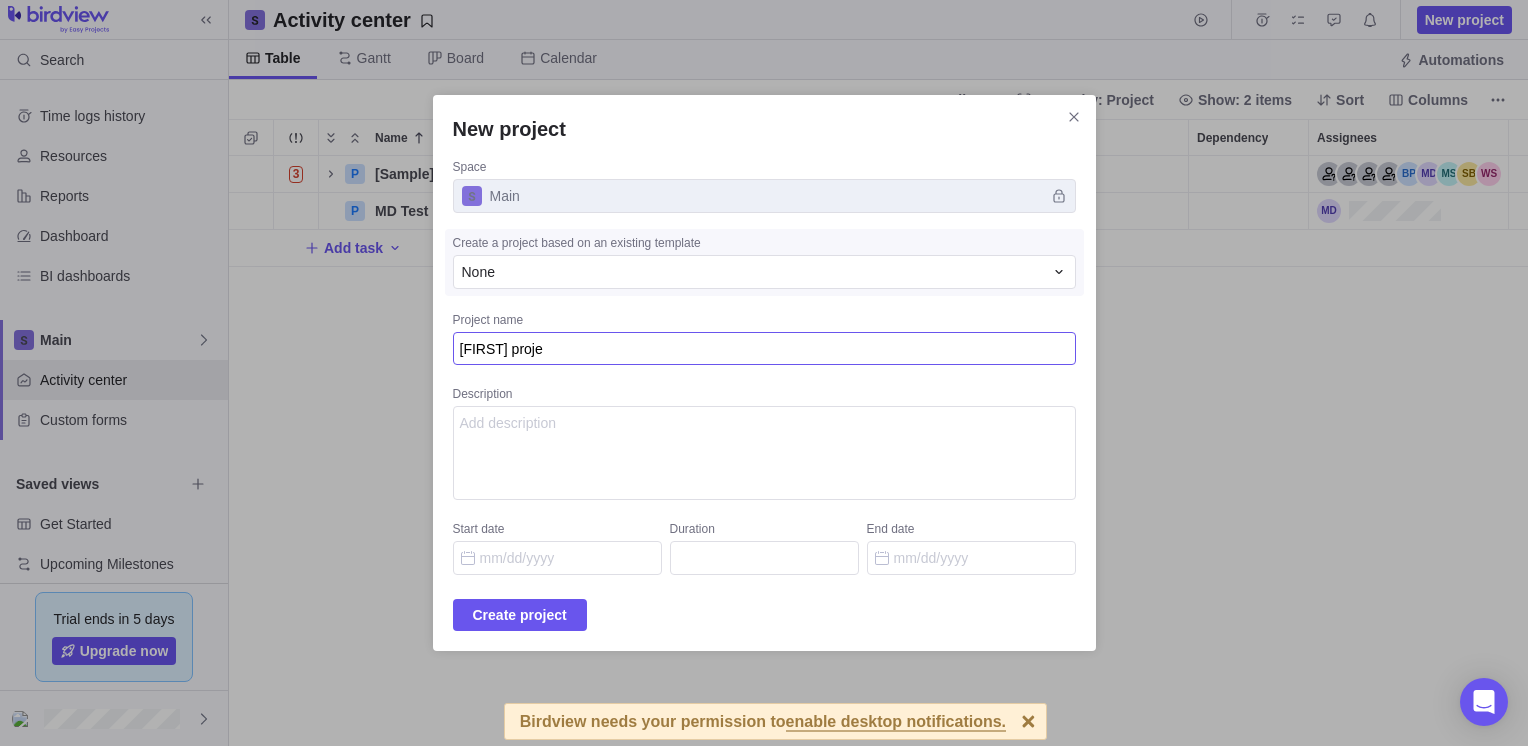 type on "[FIRST] projec" 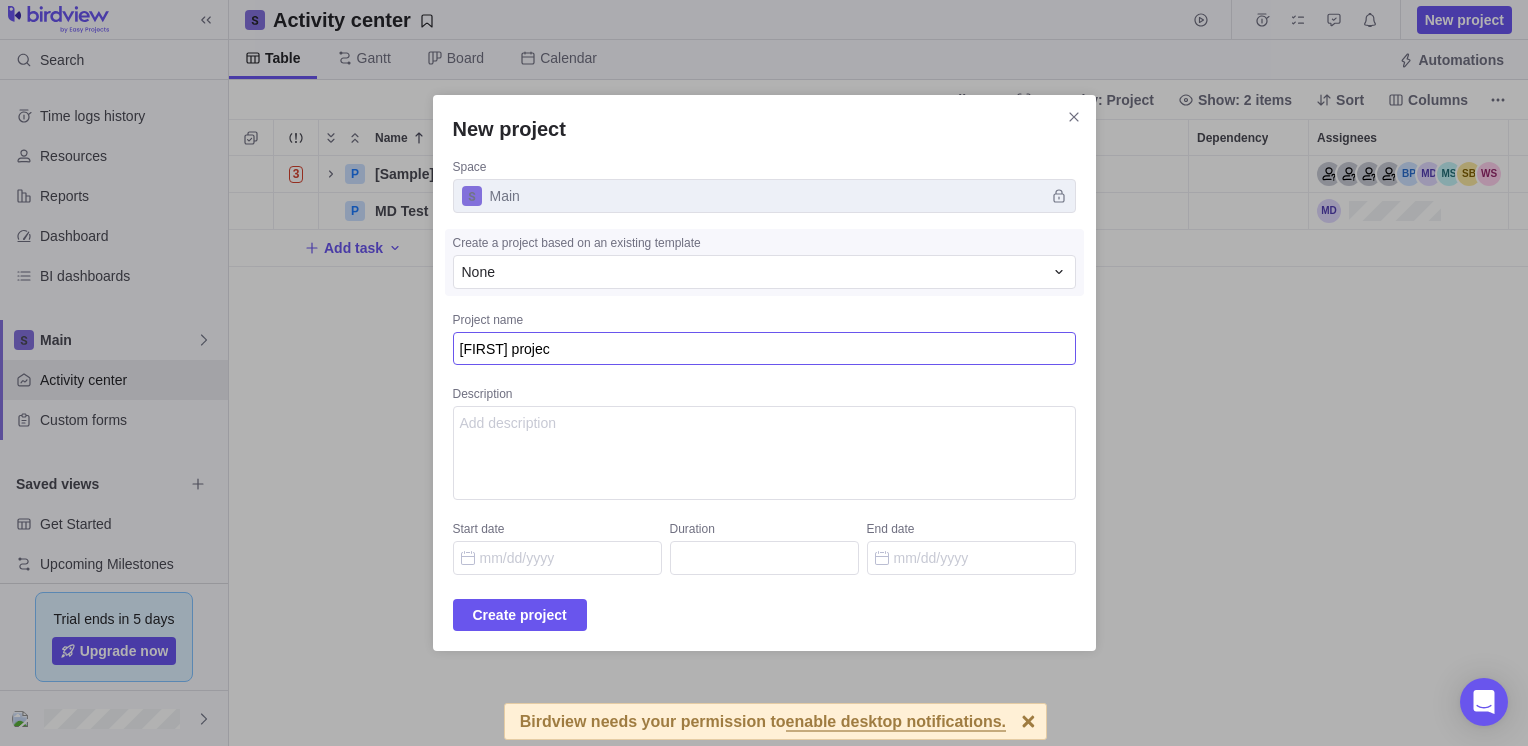 type on "[FIRST] project" 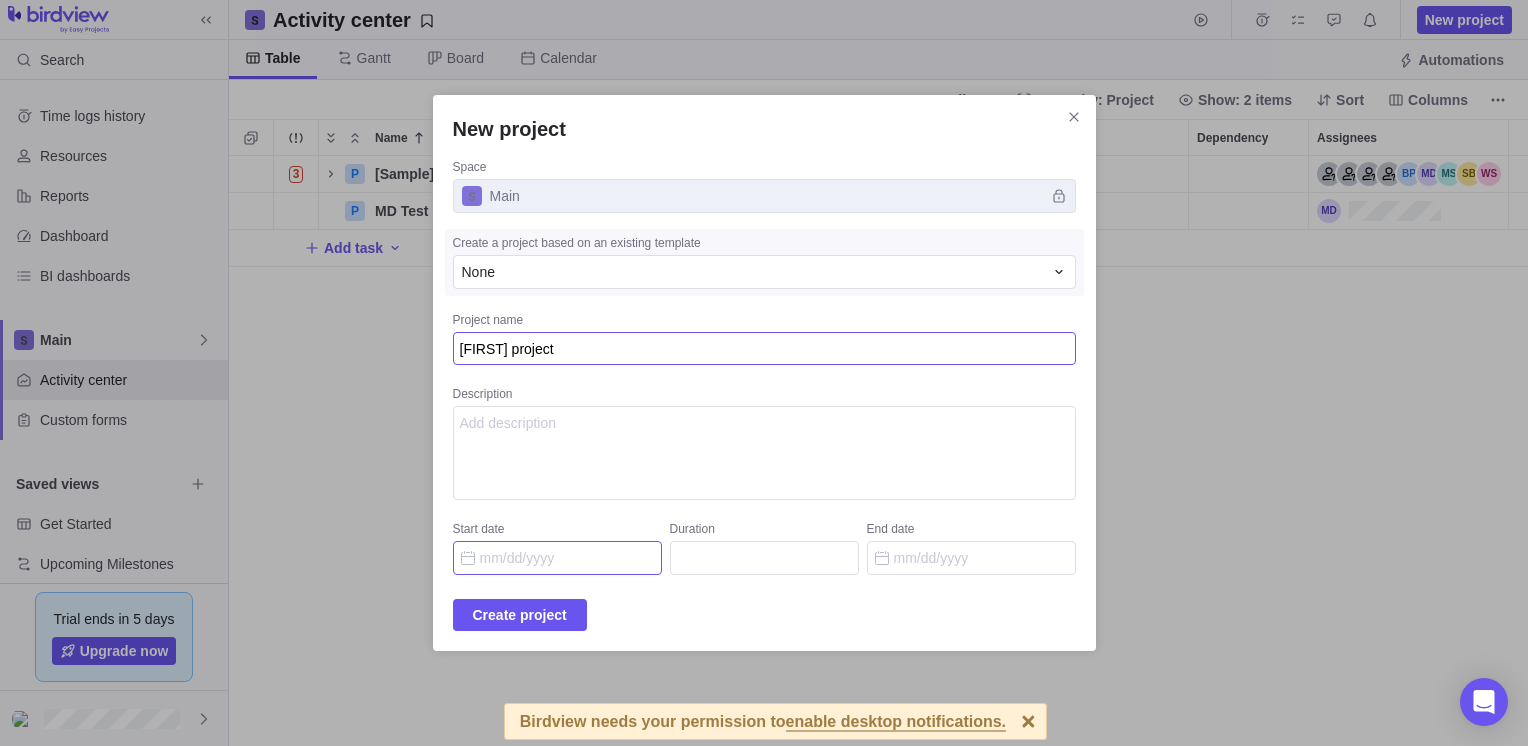 type on "[FIRST] project" 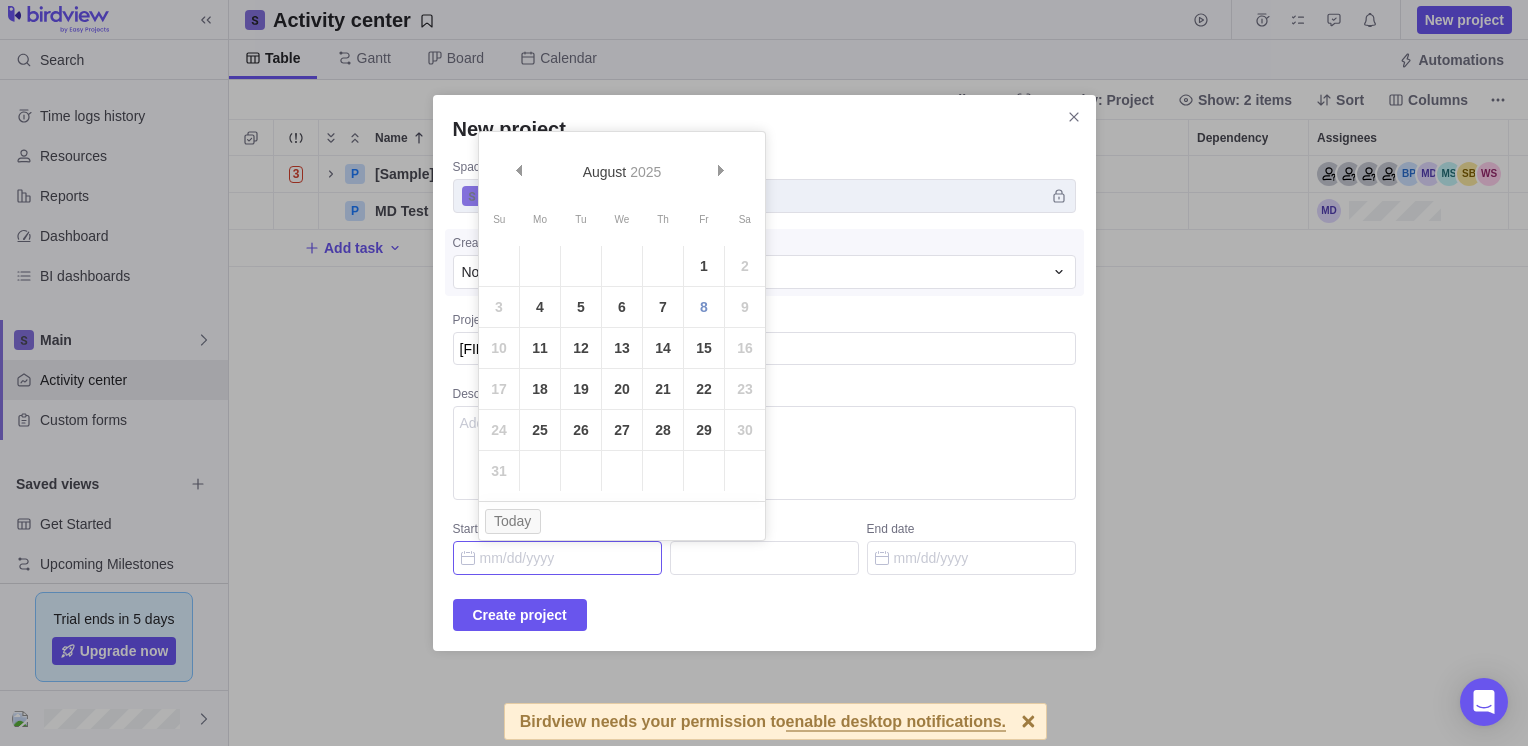 click on "Start date" at bounding box center [557, 558] 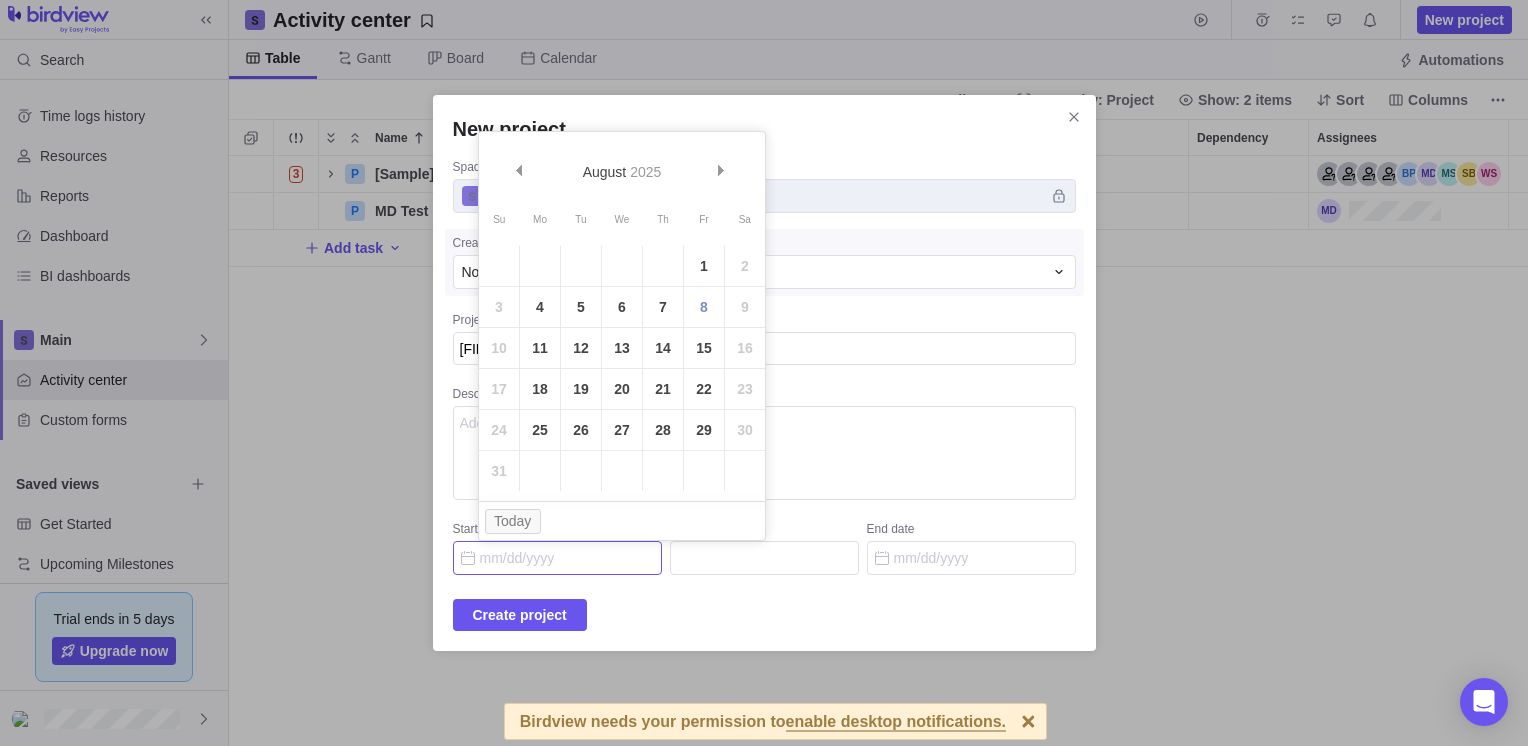 click on "8" at bounding box center [704, 307] 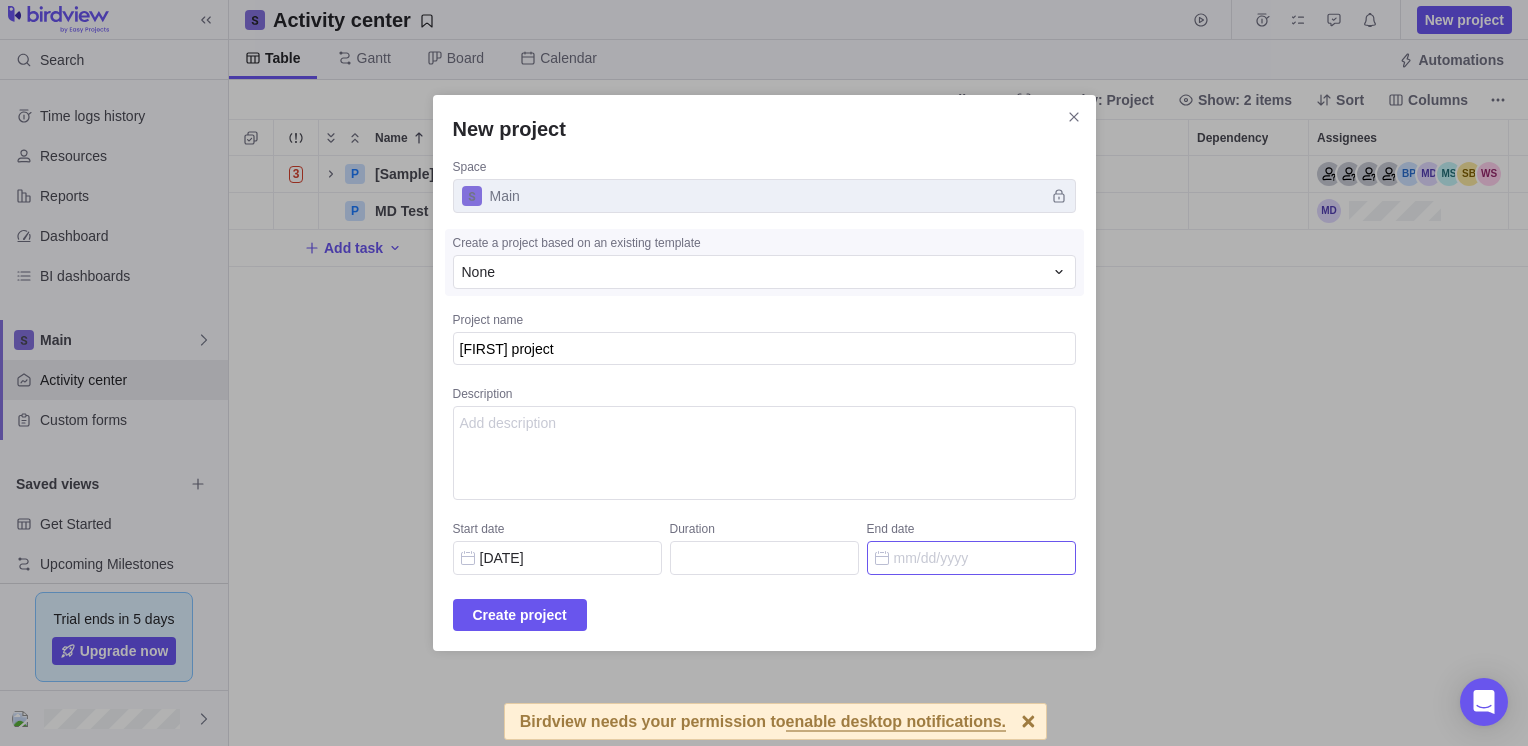 click on "End date" at bounding box center [971, 558] 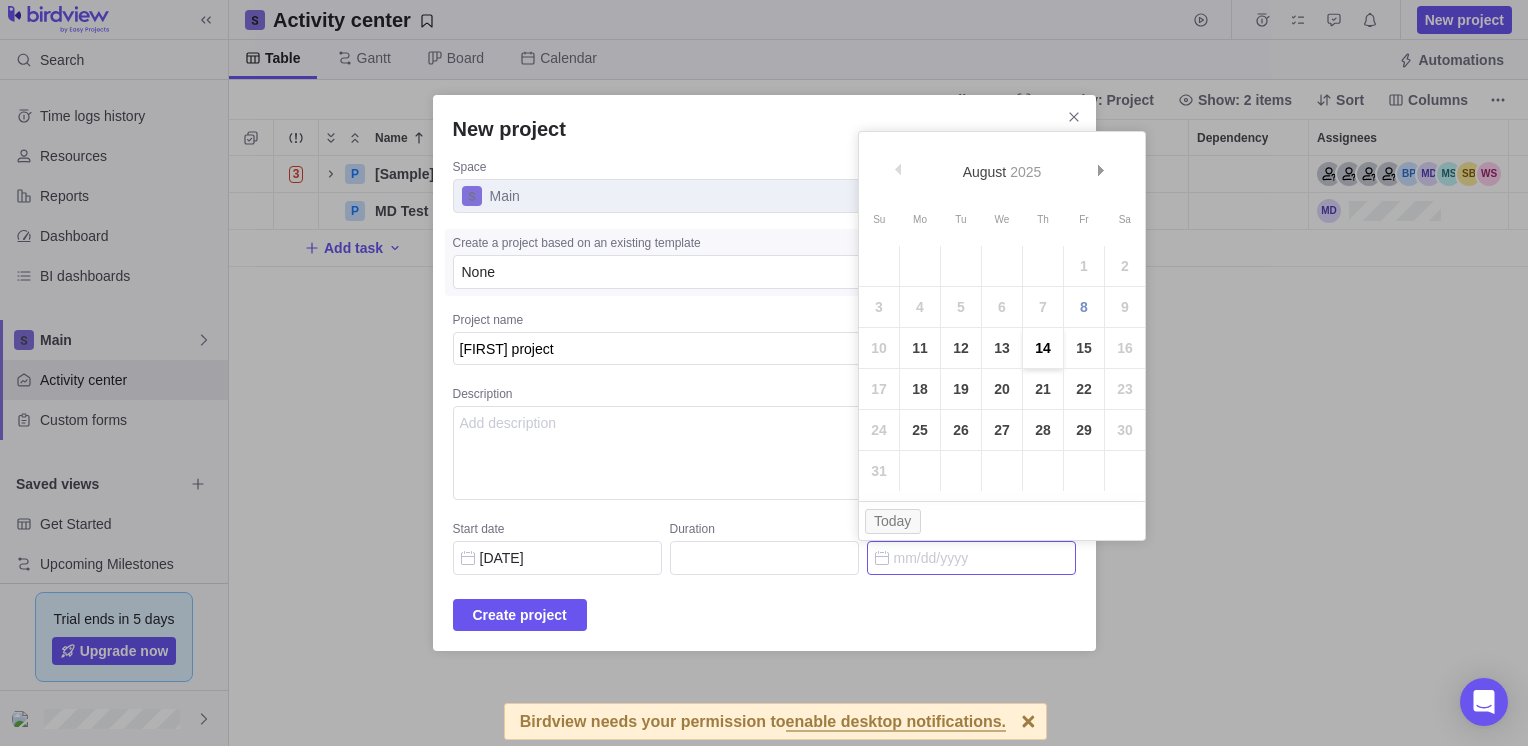 click on "14" at bounding box center (1043, 348) 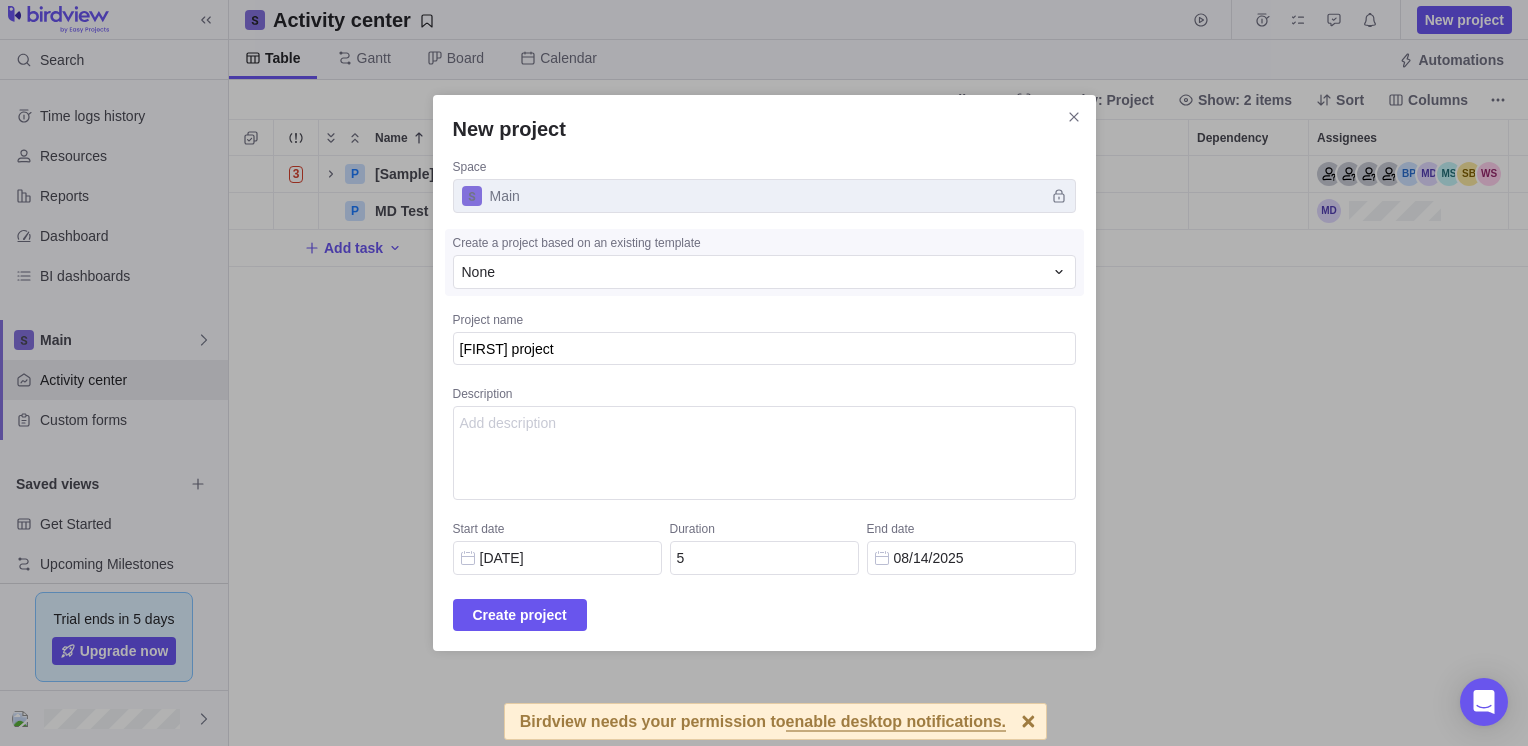 click on "New project Space Main Create a project based on an existing template None Project name [FIRST] project Description Start date [DATE] Duration 5 End date [DATE] Create project" at bounding box center (764, 373) 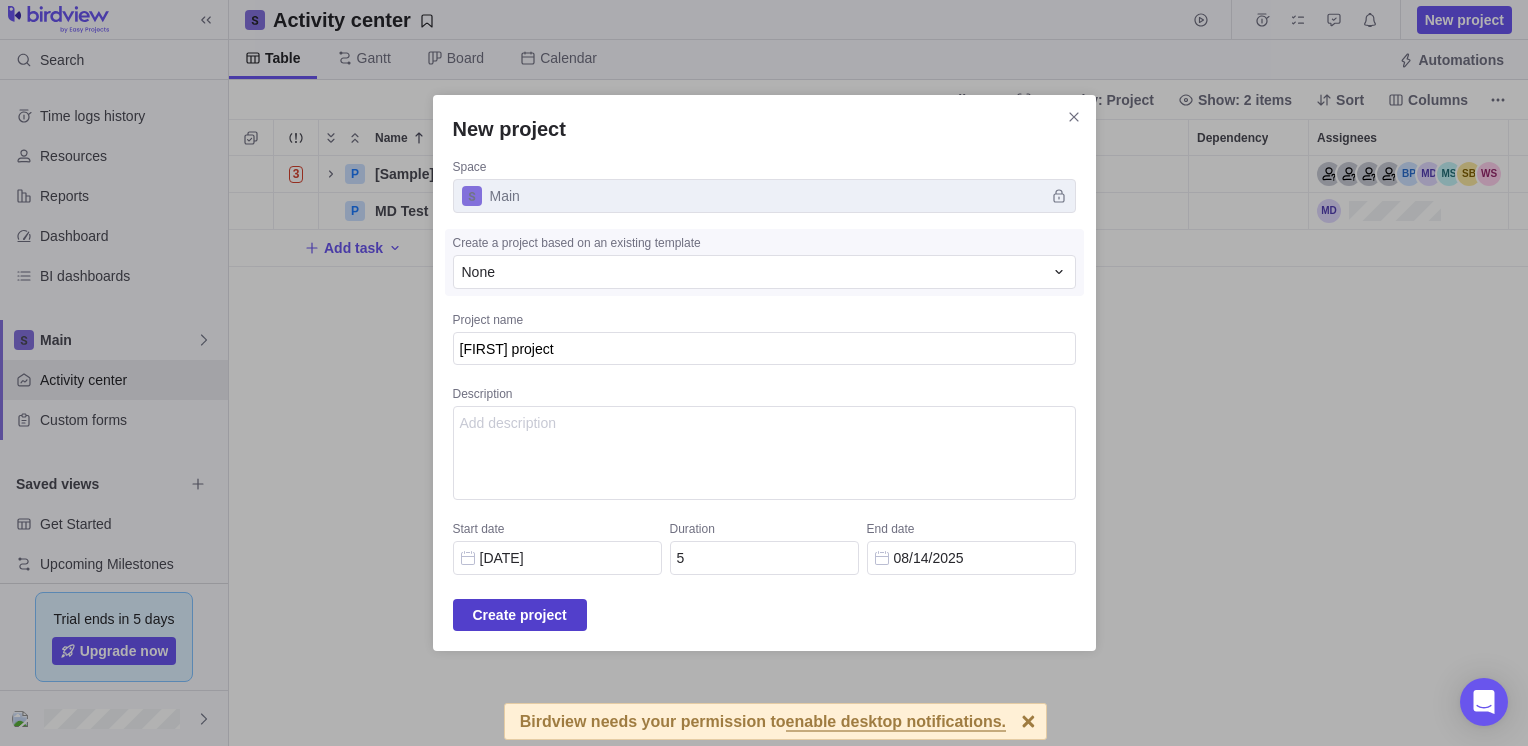 click on "Create project" at bounding box center (520, 615) 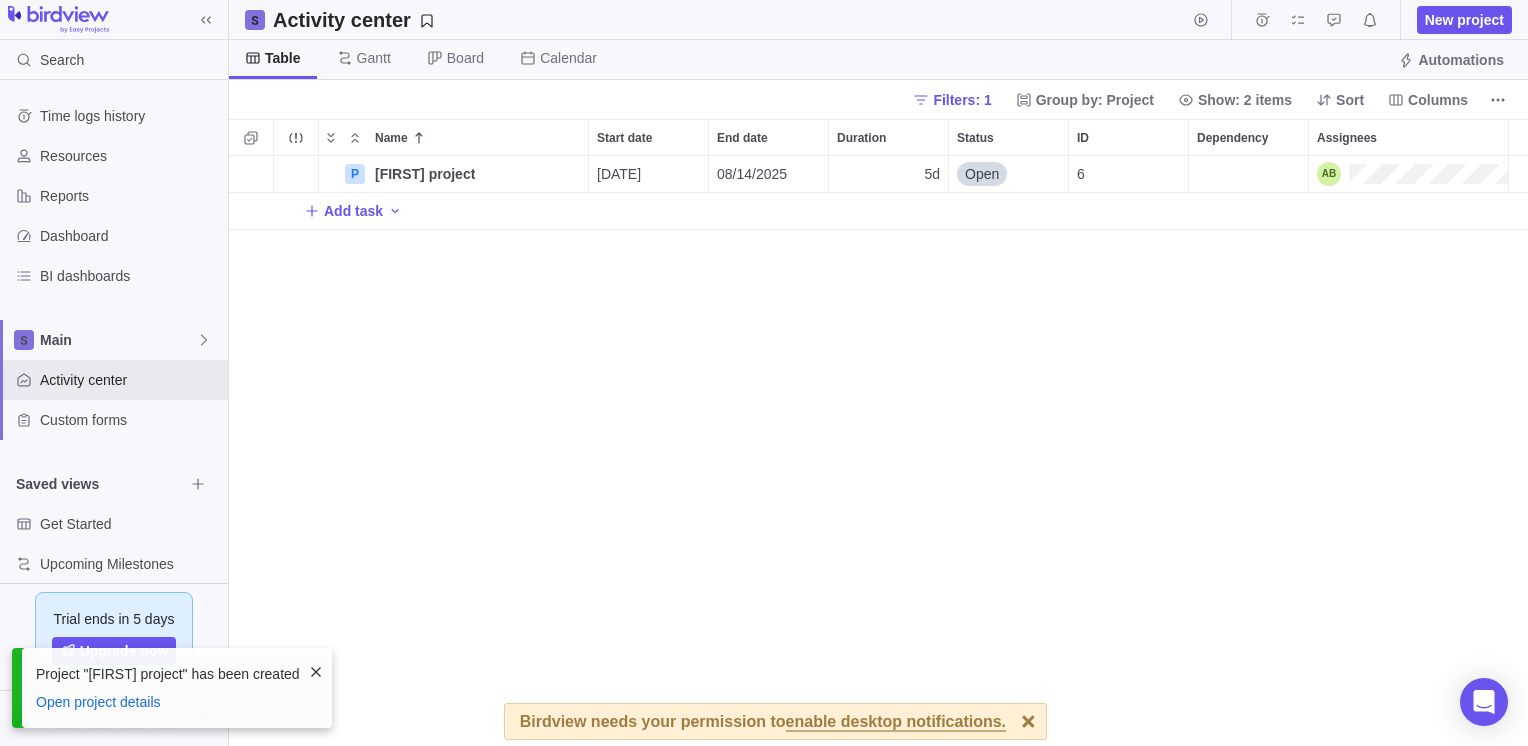 scroll, scrollTop: 16, scrollLeft: 16, axis: both 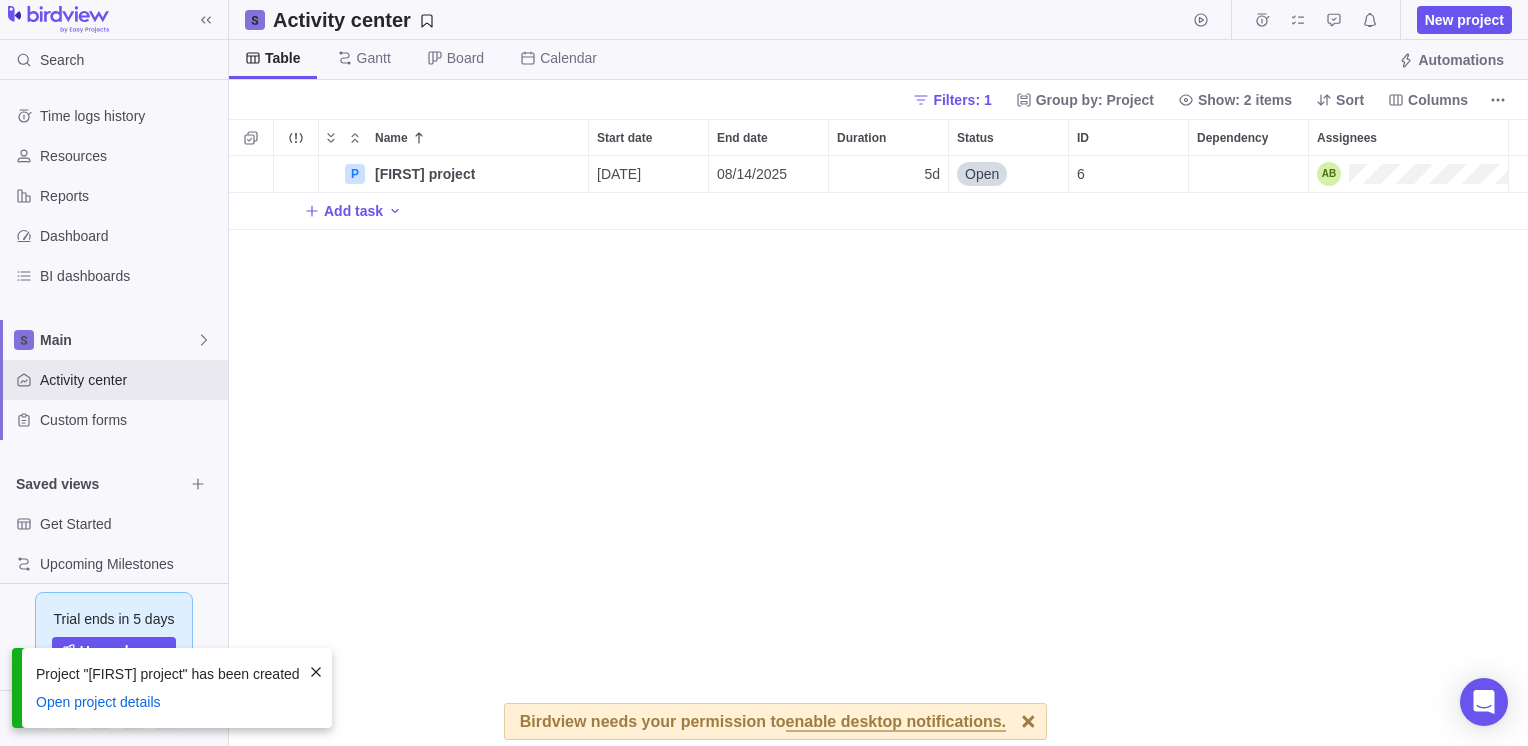 click at bounding box center (316, 672) 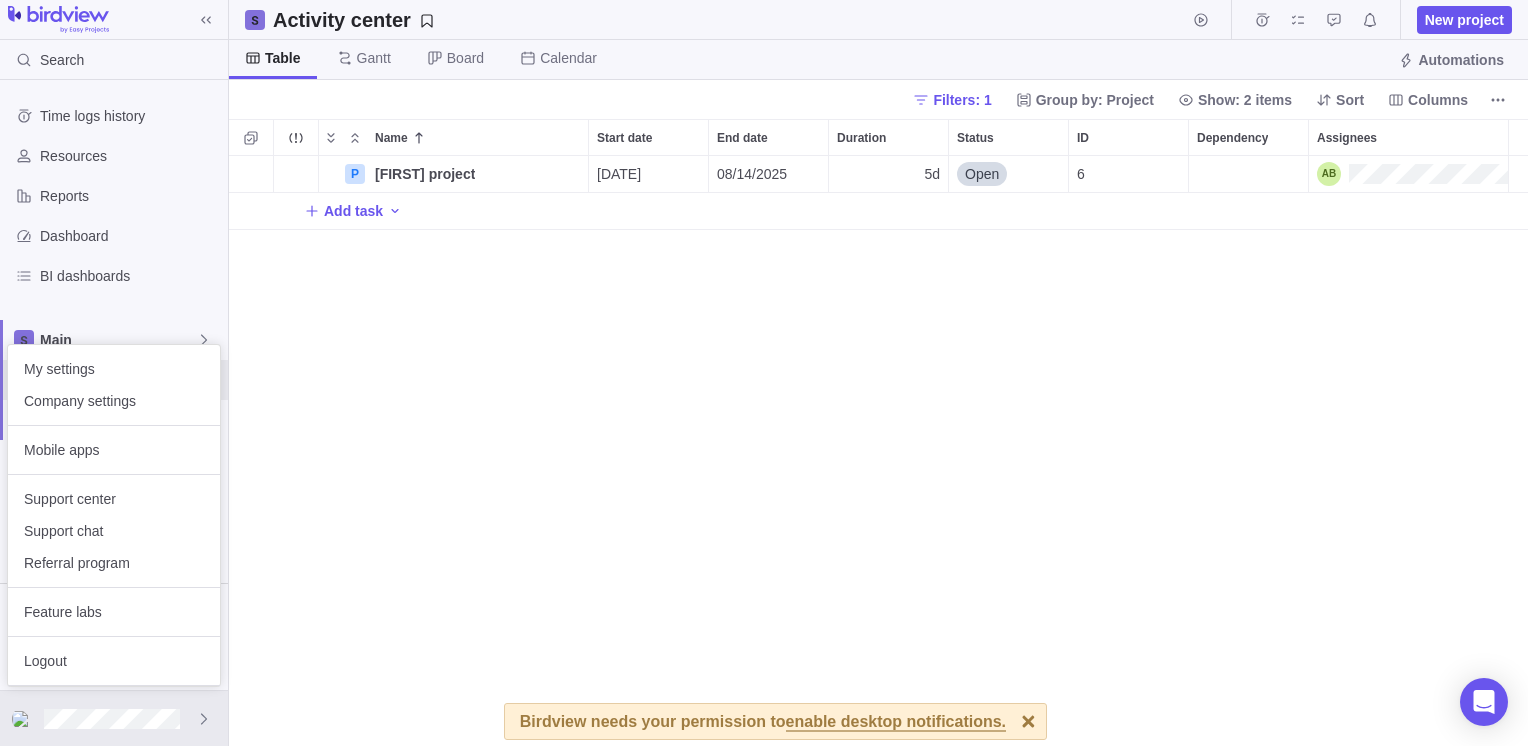 click on "Filters: 1 Group by: Project Show: 2 items Sort Columns Name Start date End date Duration Status ID Dependency Assignees P [FIRST] project Details [DATE] [DATE] 5d Open 6 Add task Filters Activity status Default Workflow Project status Default Workflow Activity priority Activity assignees More Project start date Previous year Previous month Previous week Yesterday Today This week This month This year Next week Next month Filter by period Project end date Previous year Previous month Previous week Yesterday Today This week This month This year Next week Next month Filter by period Projects Drafts
Birdview needs your permission to  enable desktop notifications.
x Prev Next August   2025 Su Mo Tu We Th Fr Sa           1 2" at bounding box center (764, 373) 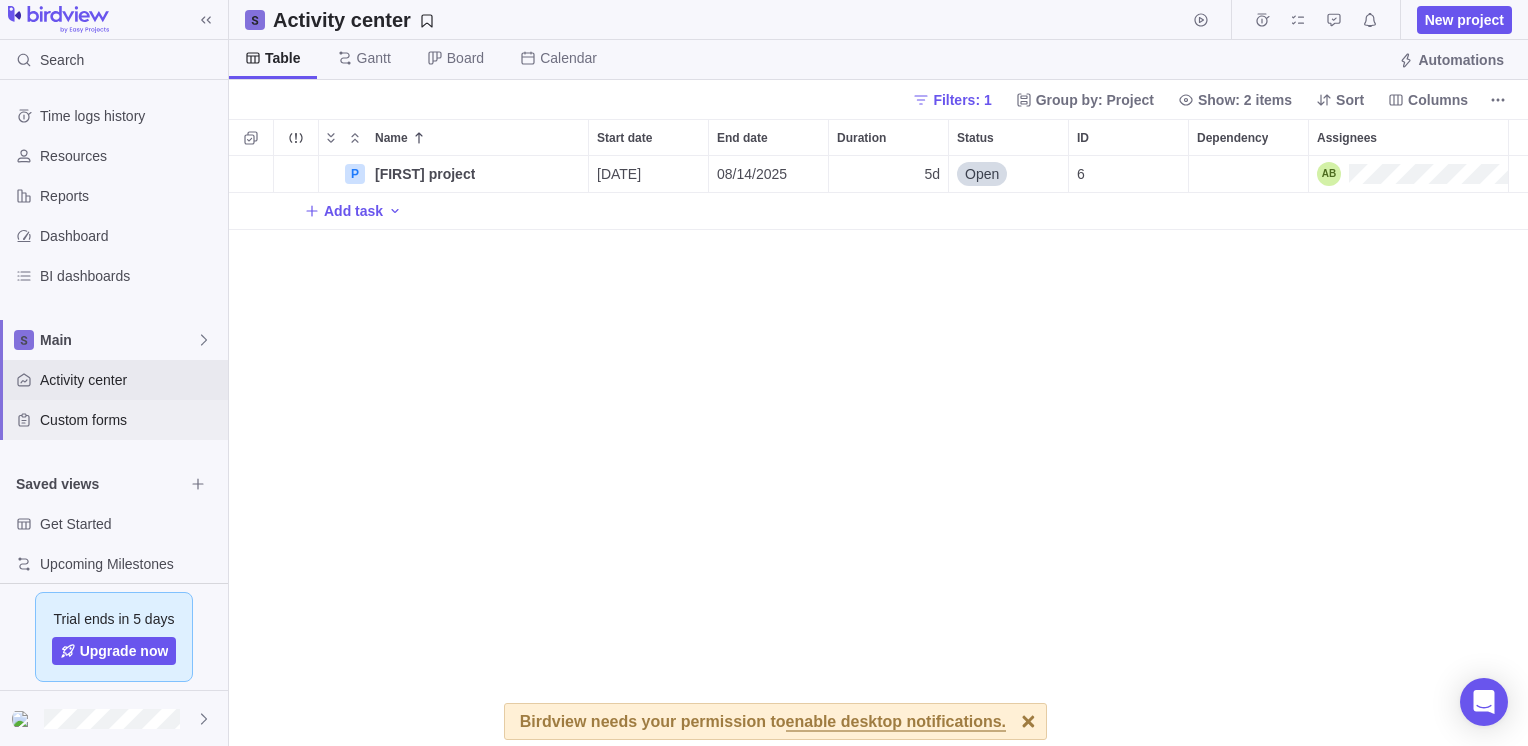 click on "Custom forms" at bounding box center [130, 420] 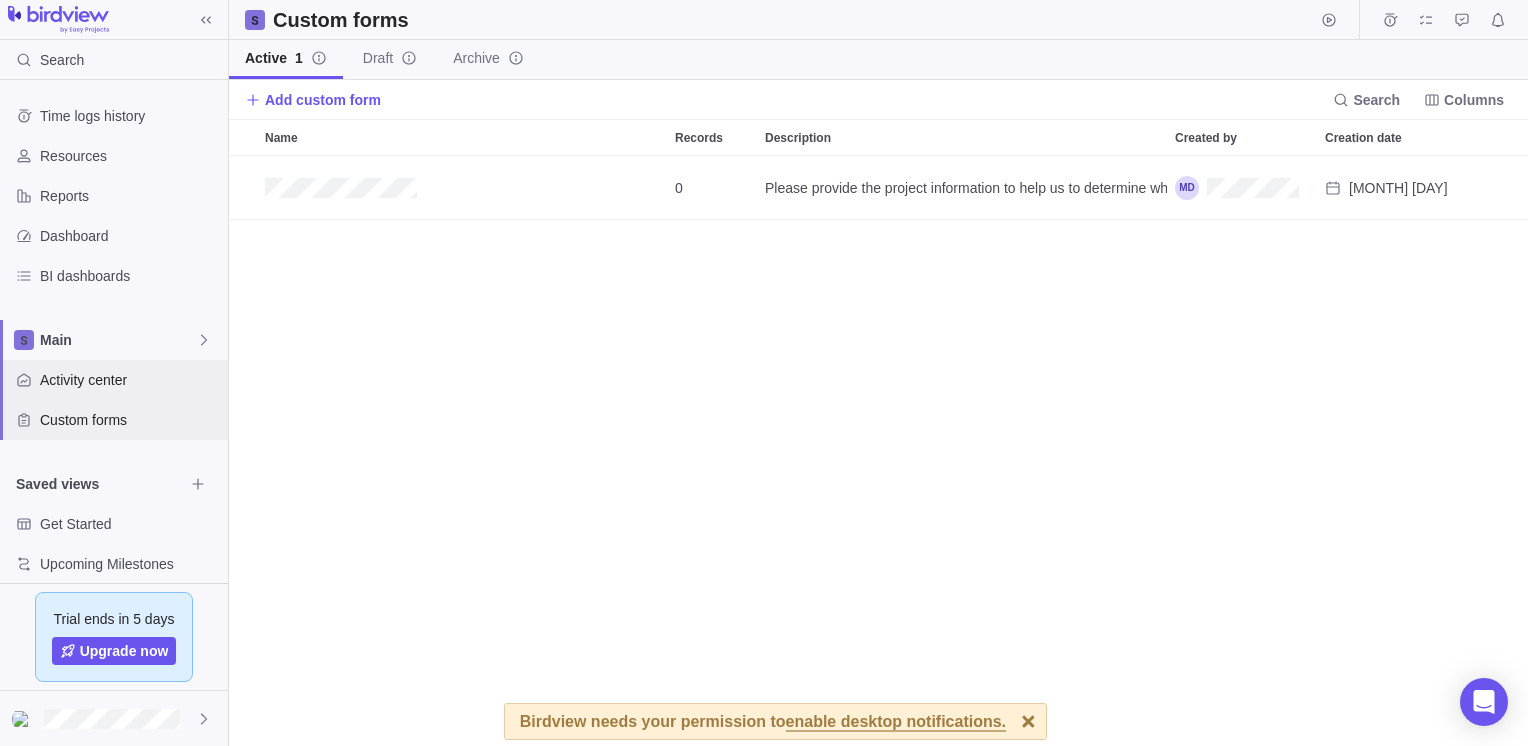 scroll, scrollTop: 16, scrollLeft: 16, axis: both 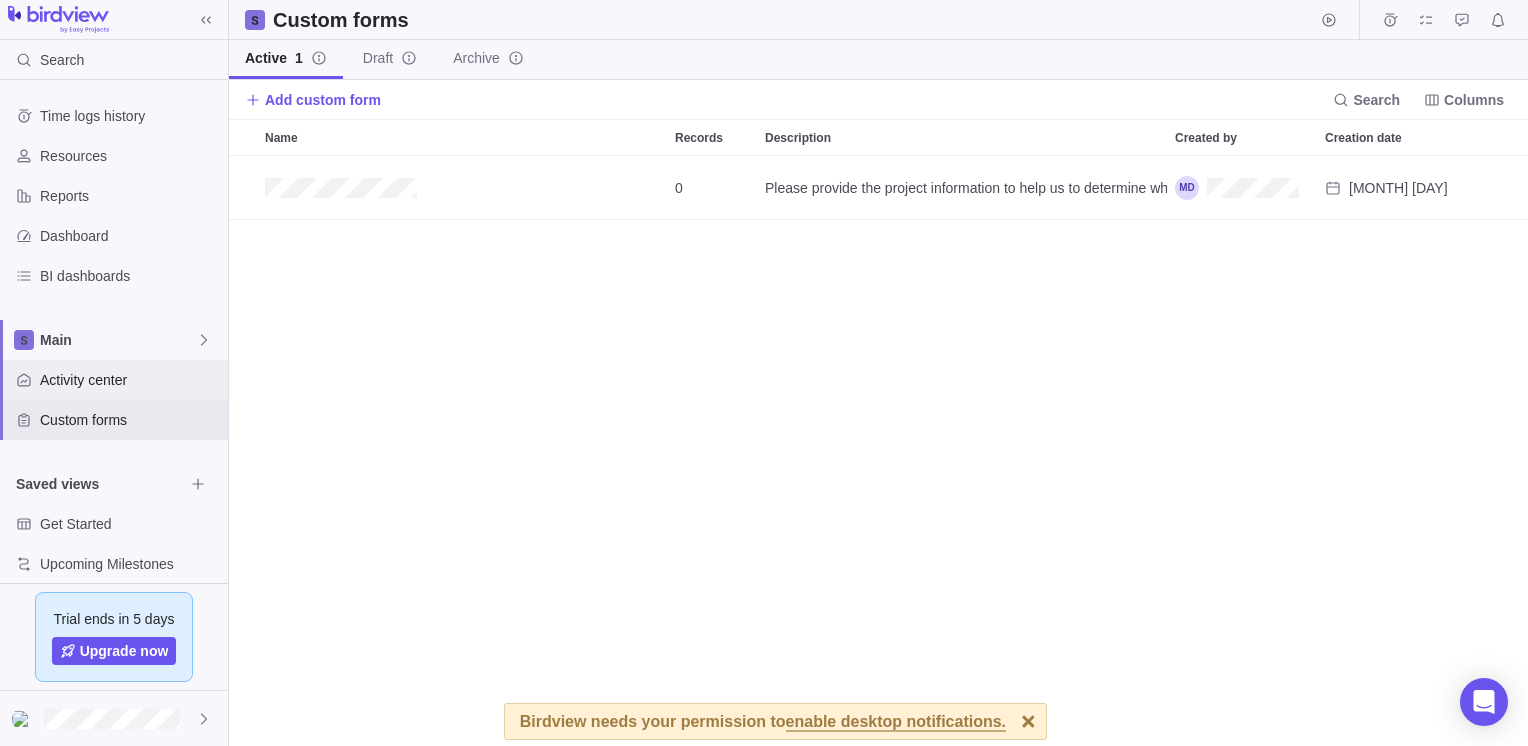 click on "Activity center" at bounding box center (130, 380) 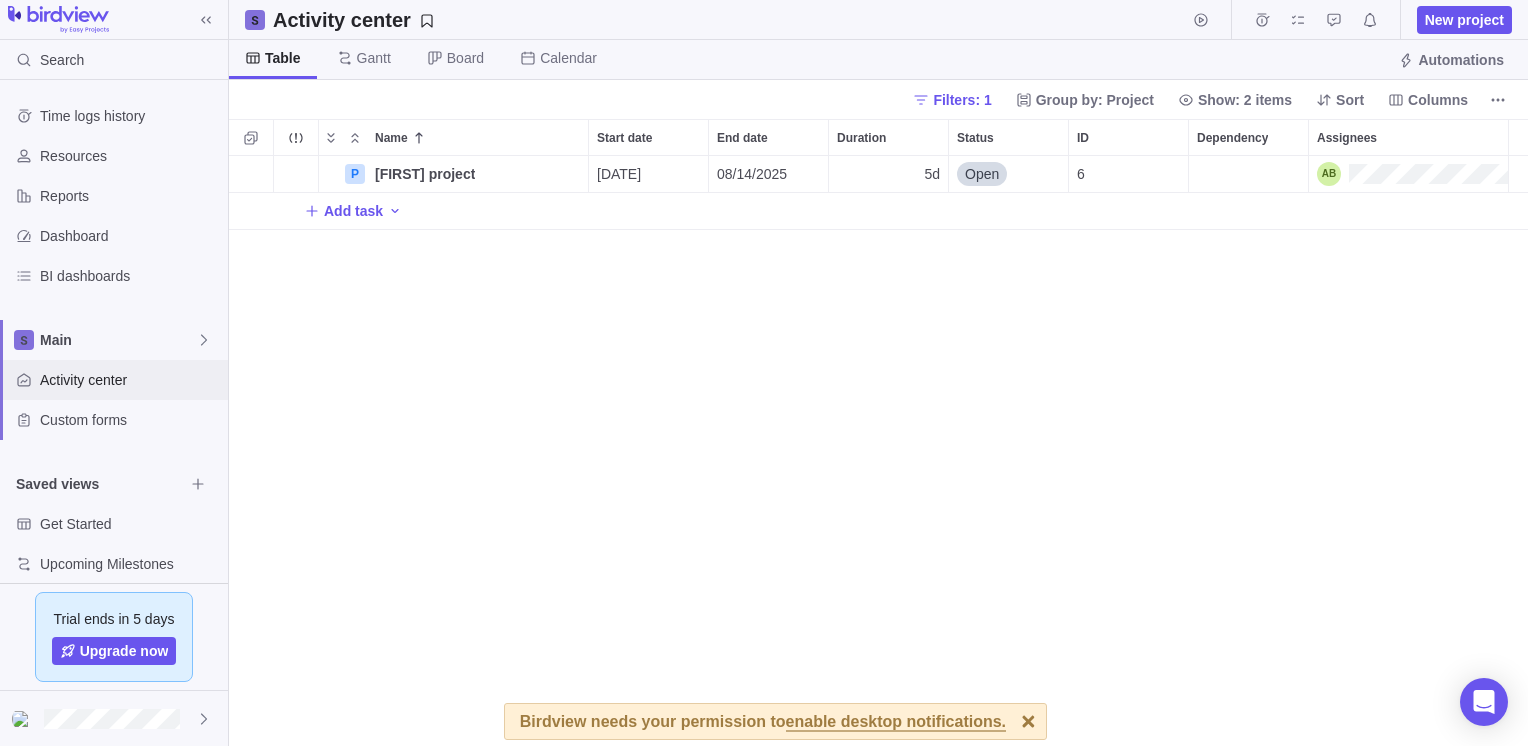 scroll, scrollTop: 16, scrollLeft: 16, axis: both 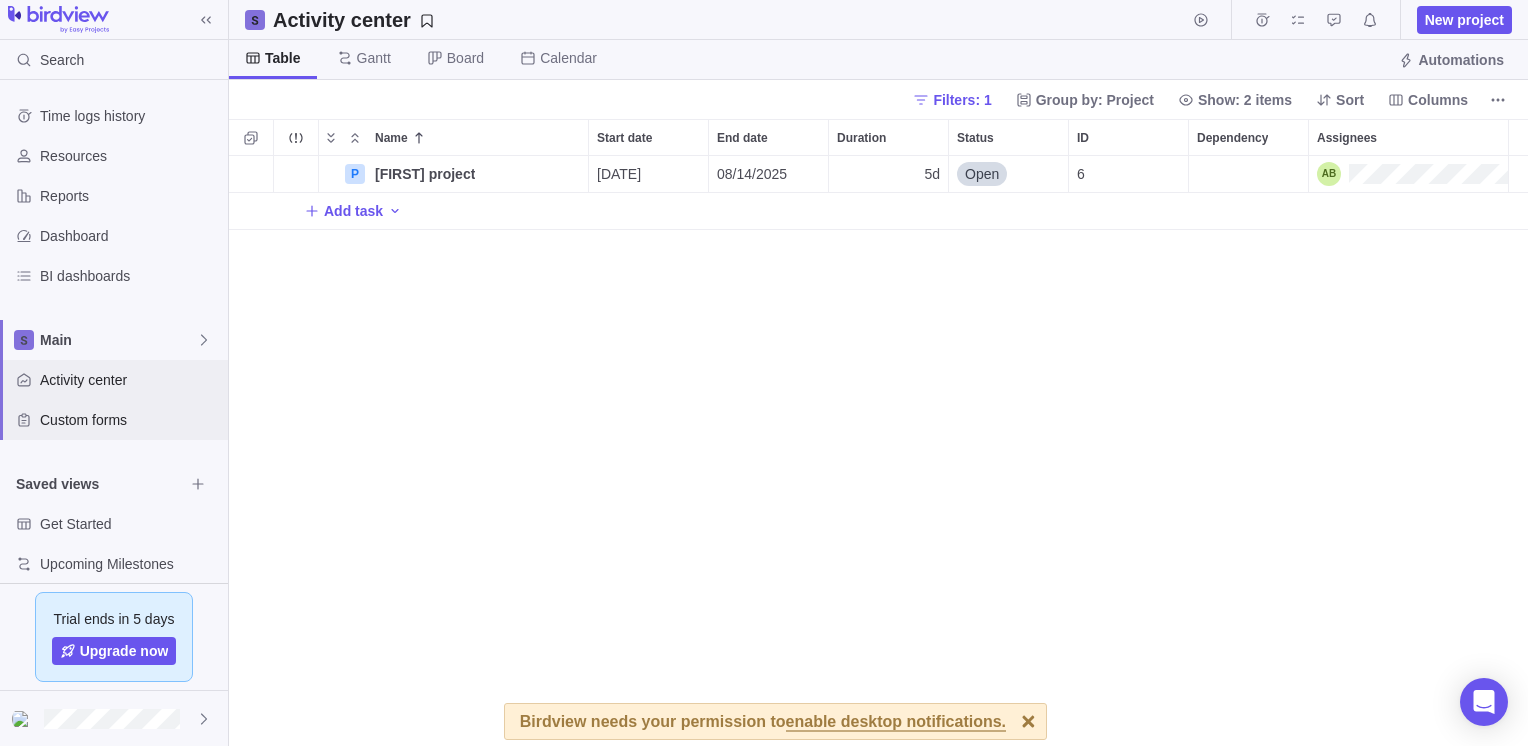 drag, startPoint x: 89, startPoint y: 423, endPoint x: 144, endPoint y: 395, distance: 61.7171 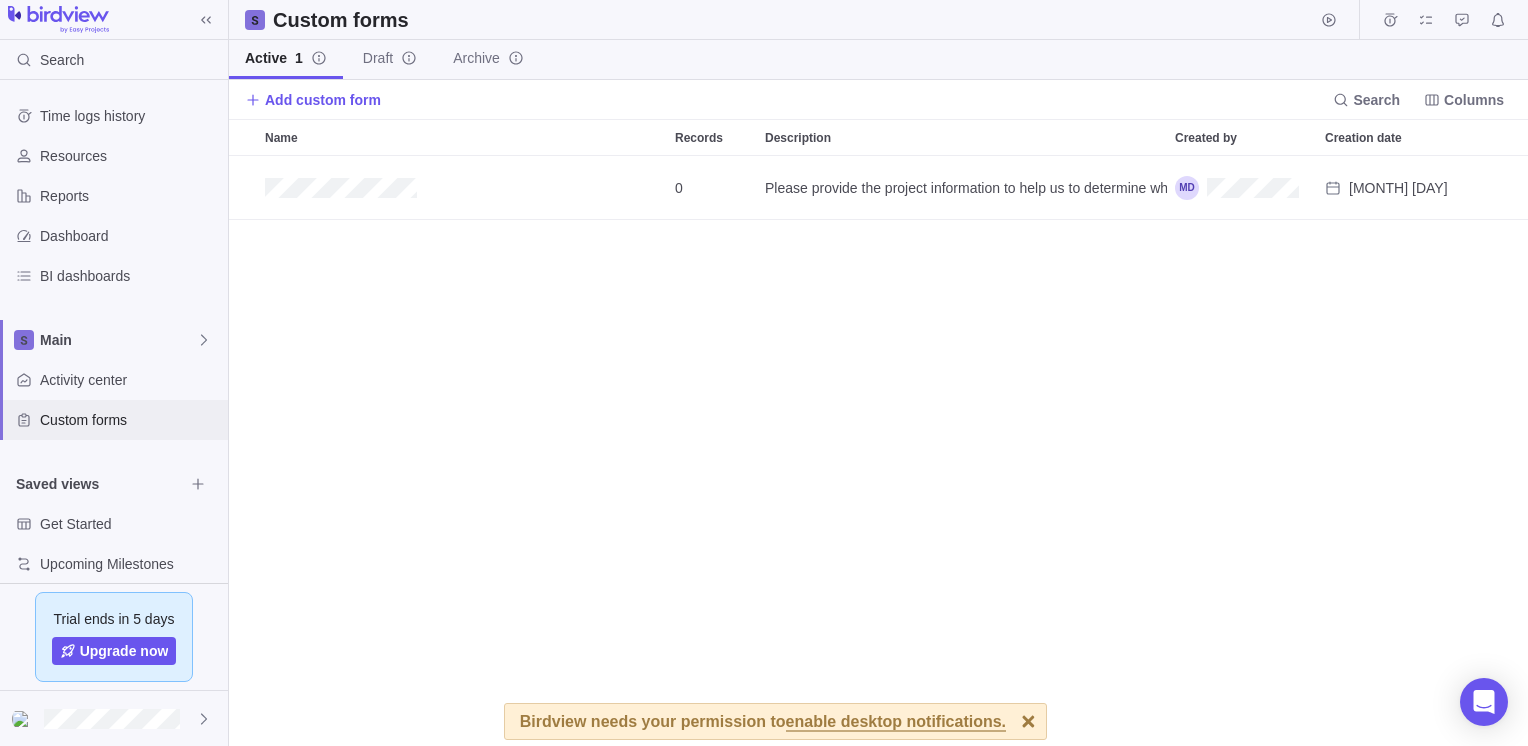scroll, scrollTop: 16, scrollLeft: 16, axis: both 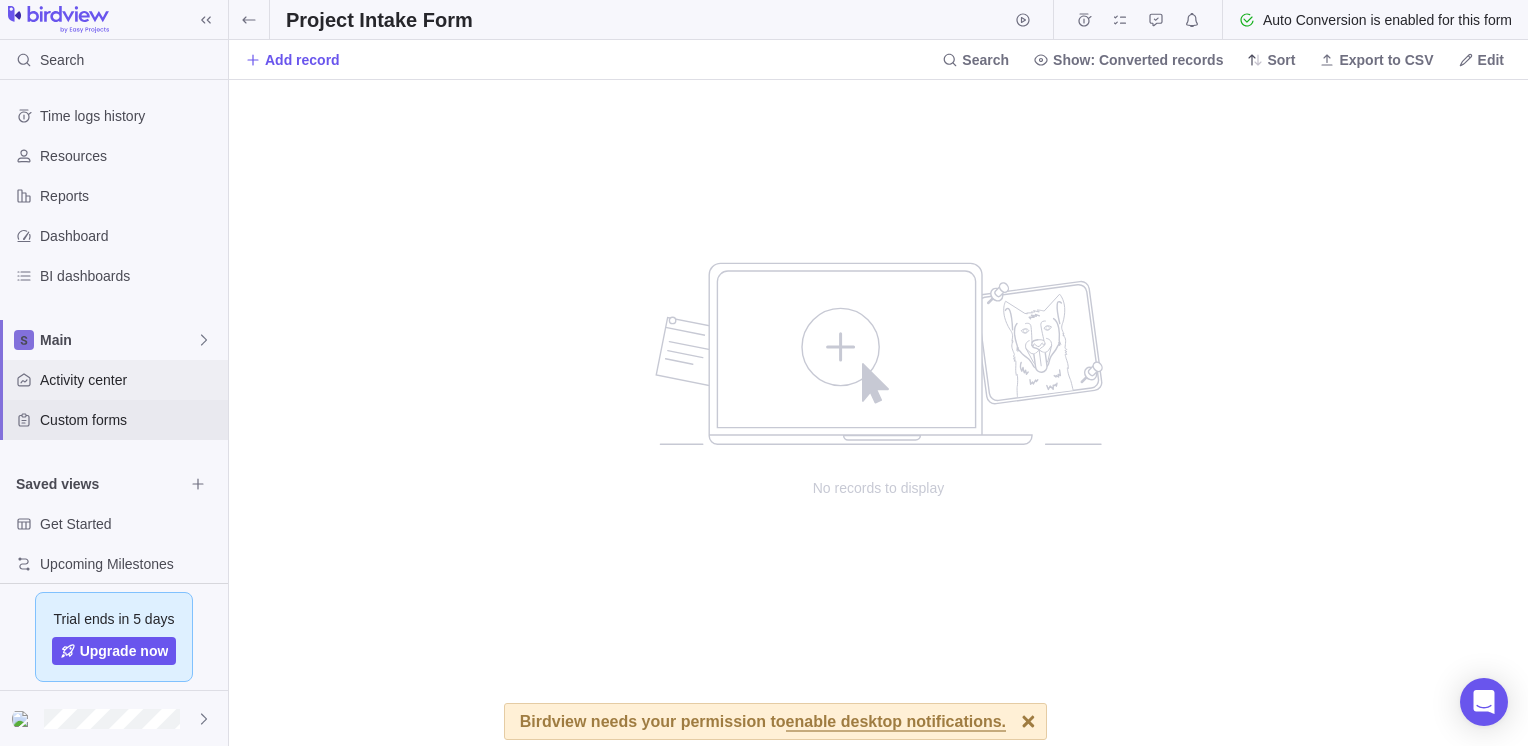 click on "Activity center" at bounding box center [130, 380] 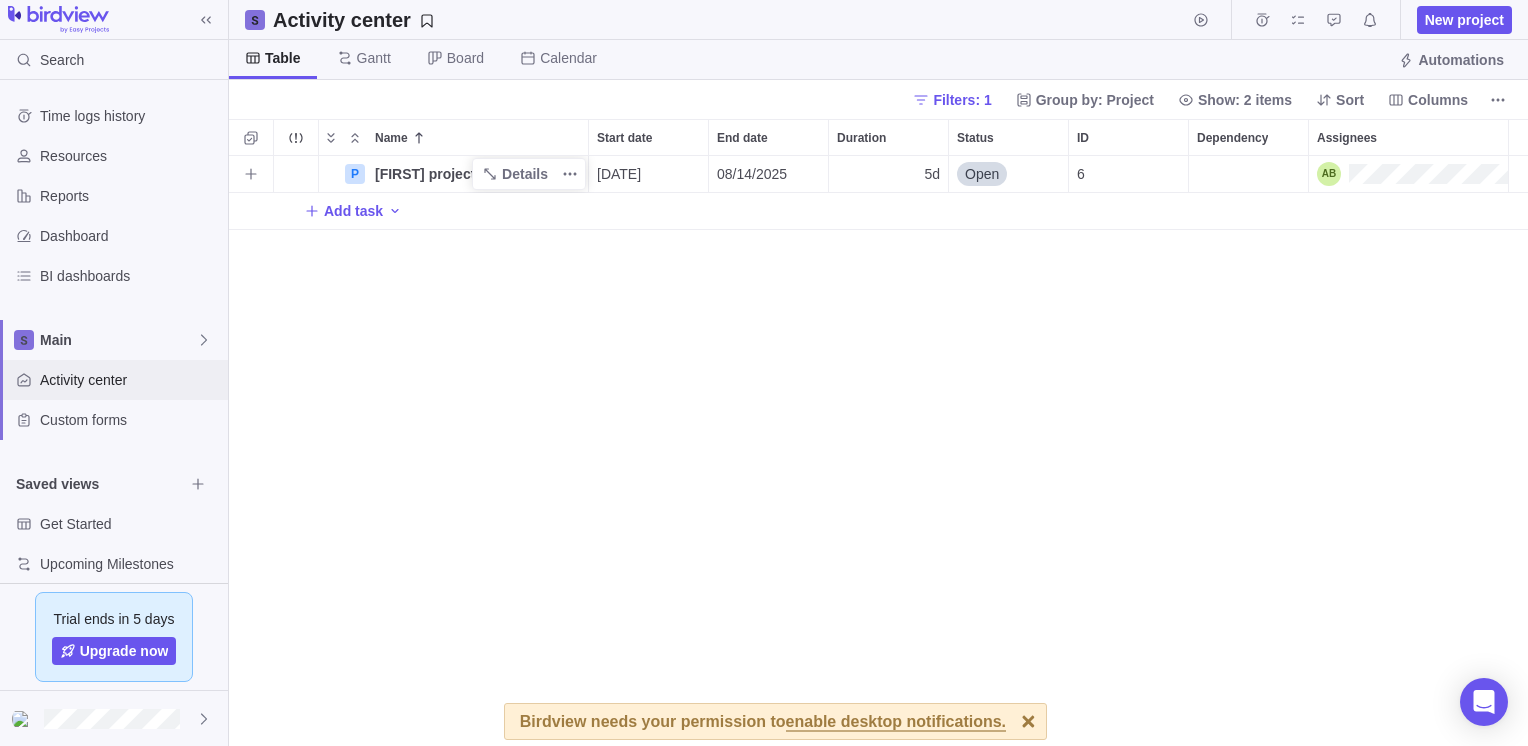 scroll, scrollTop: 16, scrollLeft: 16, axis: both 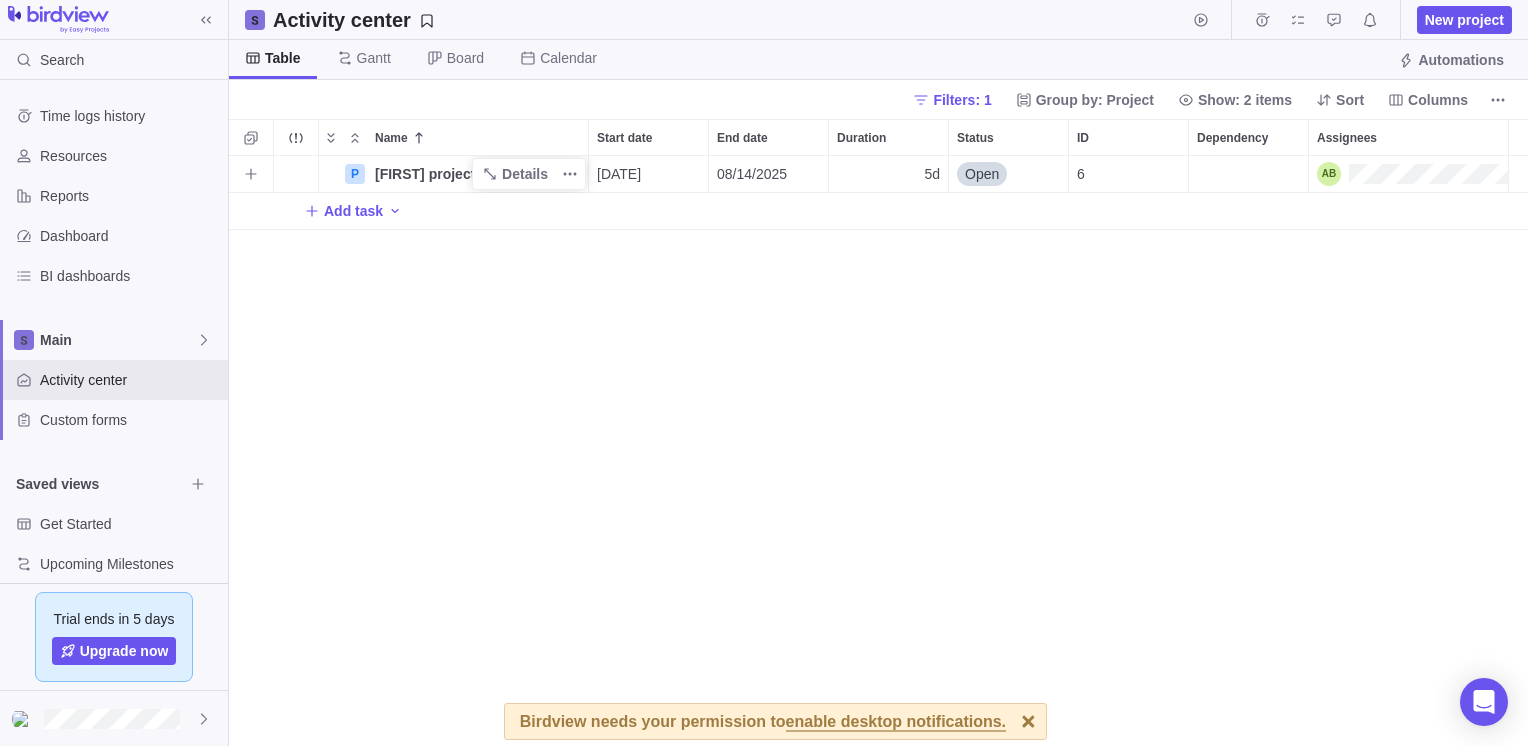 click on "[FIRST] project" at bounding box center (425, 174) 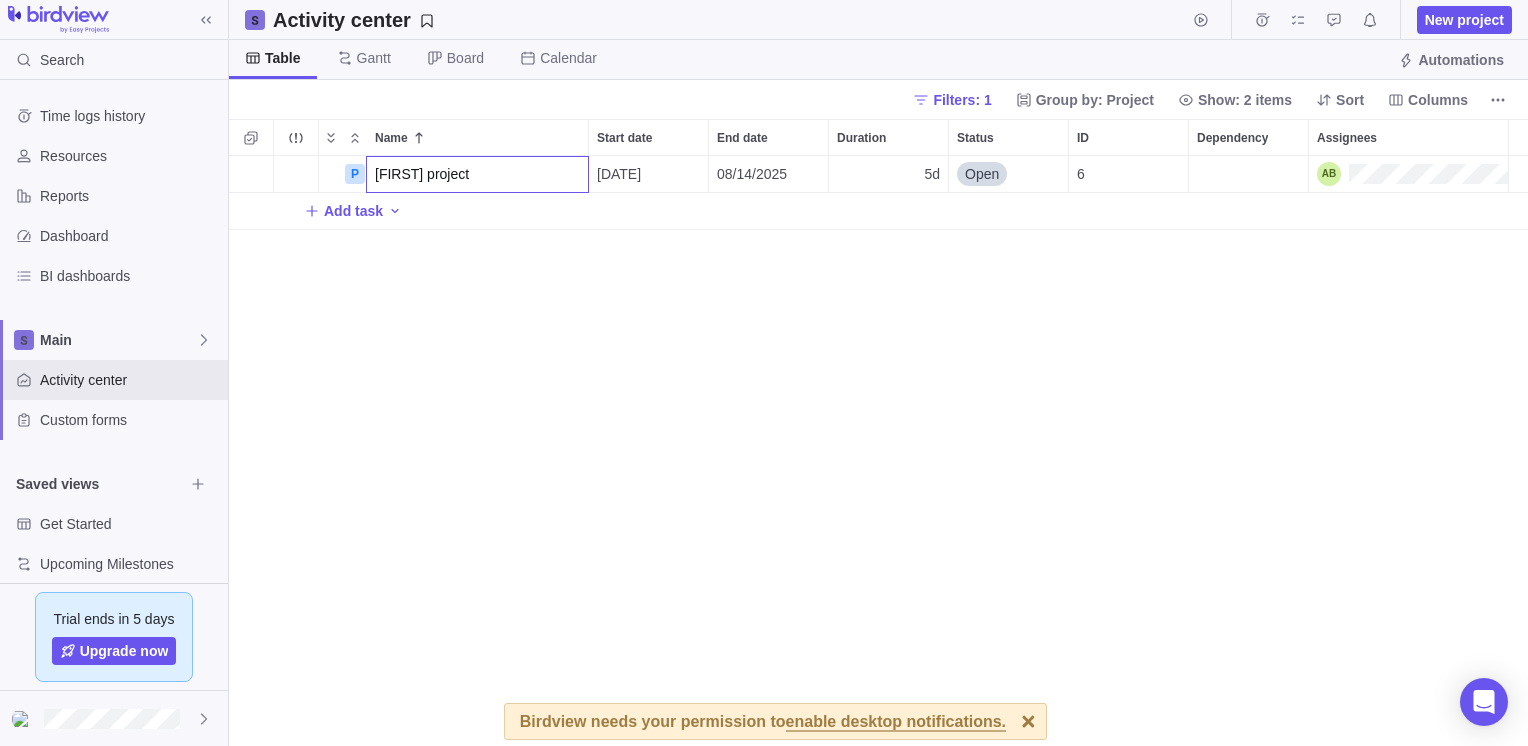 click on "Name Start date End date Duration Status ID Dependency Assignees P [FIRST] project [DATE] [DATE] 5d Open 6 Add task" at bounding box center (878, 432) 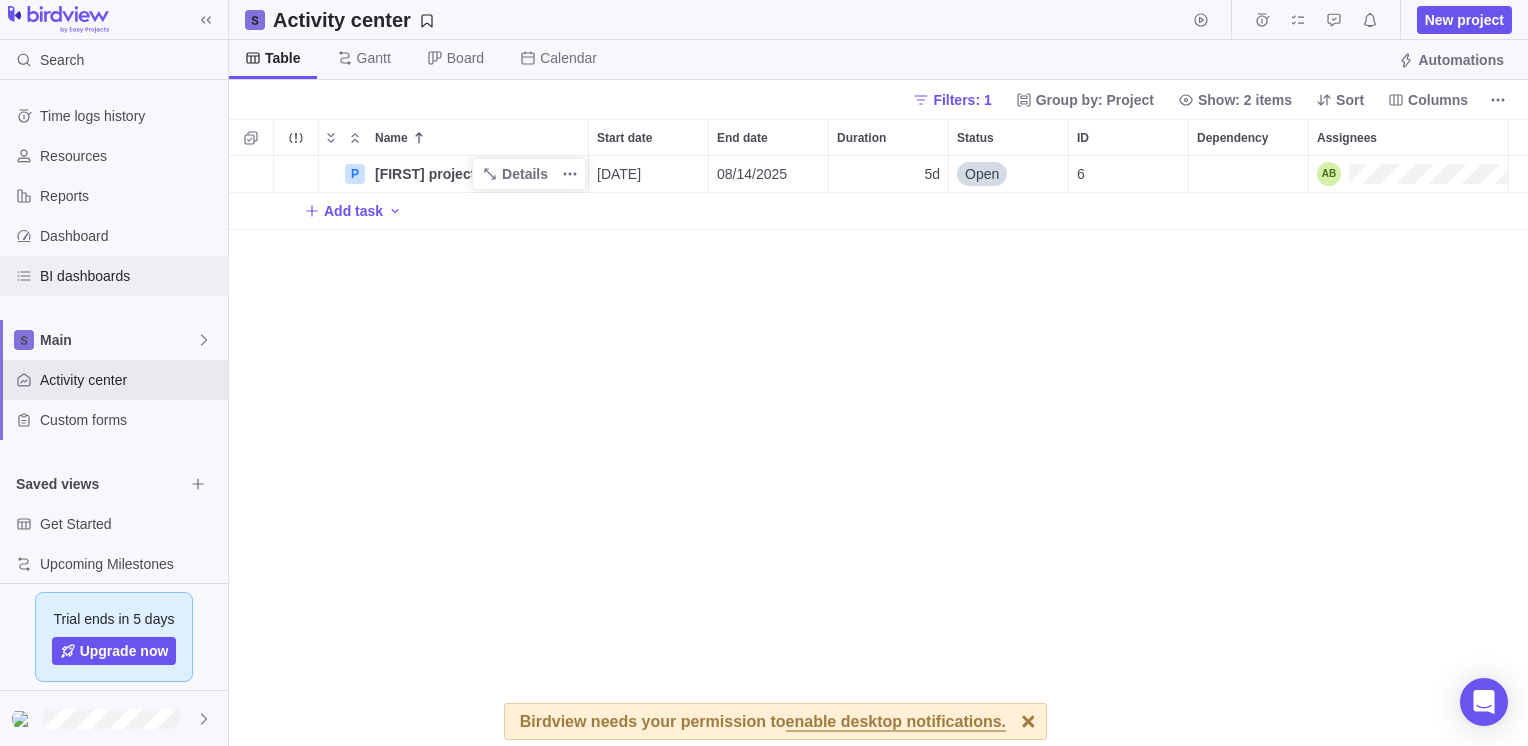 click on "BI dashboards" at bounding box center (130, 276) 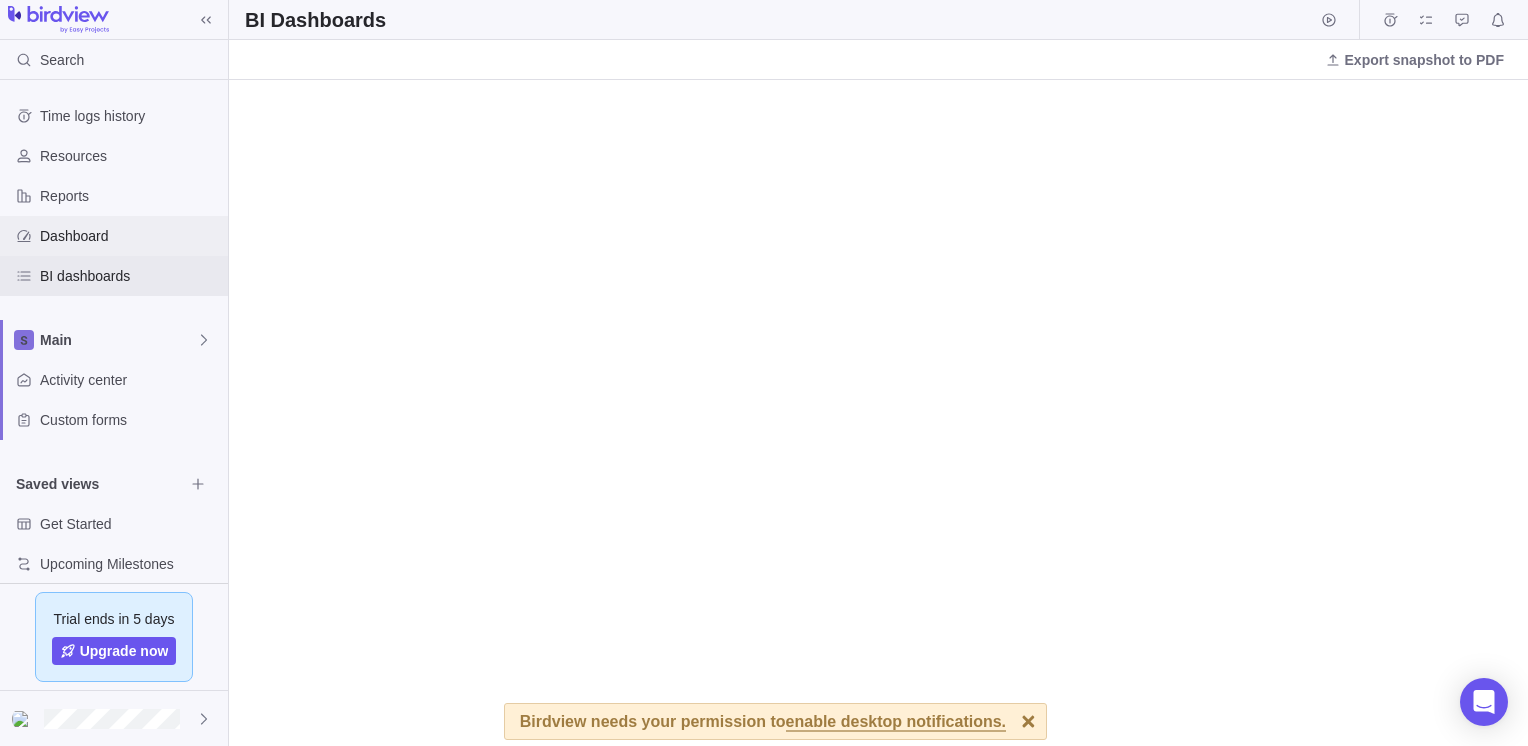 click on "Dashboard" at bounding box center [130, 236] 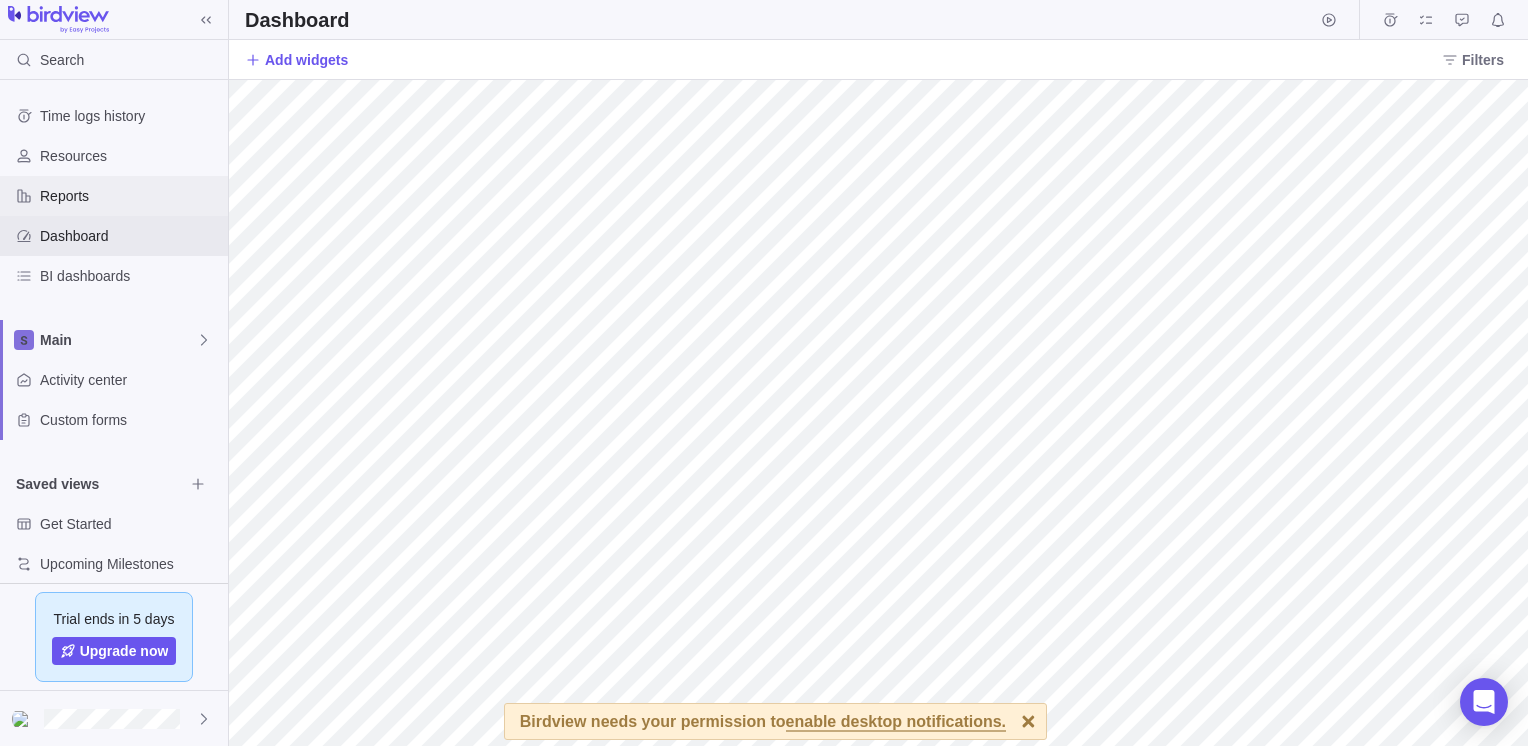 click on "Reports" at bounding box center [130, 196] 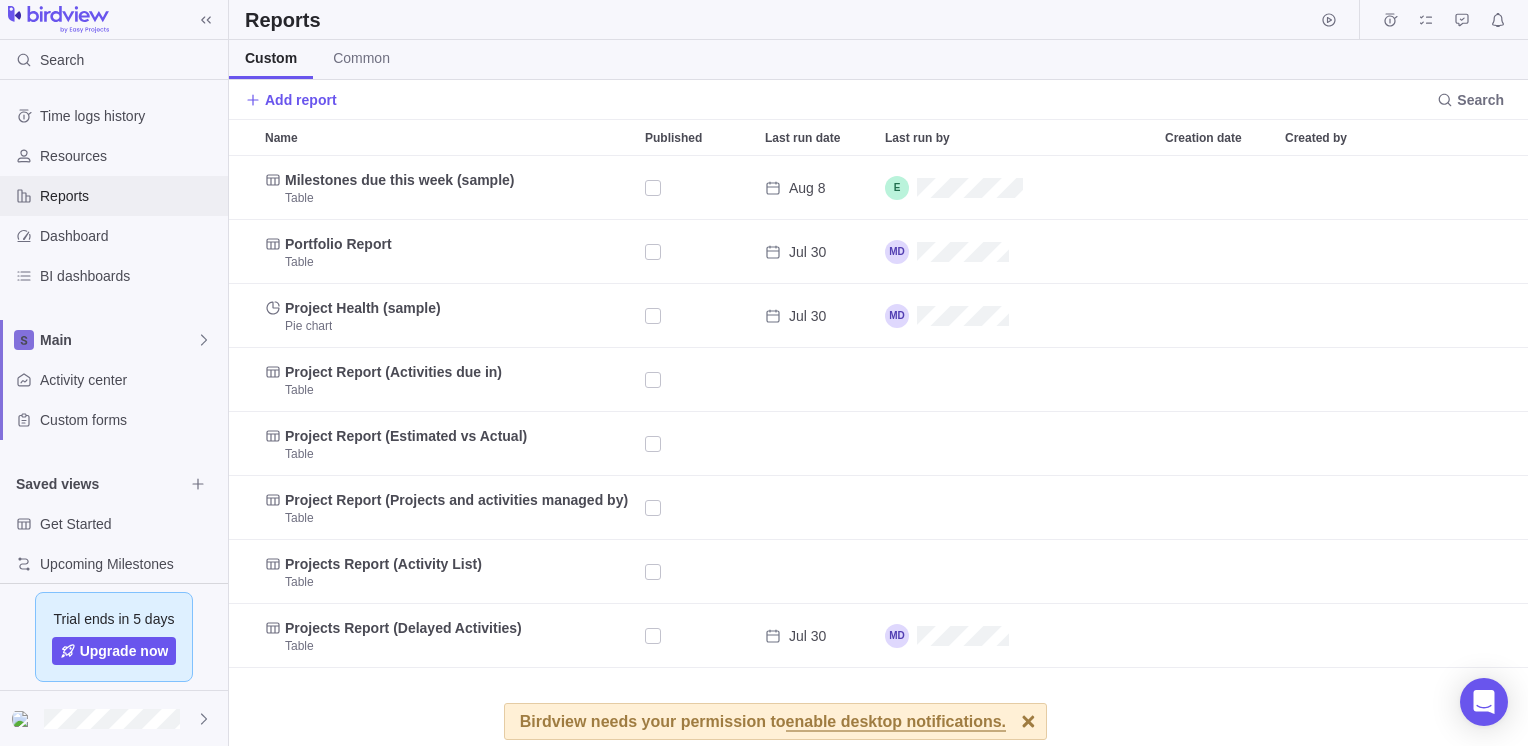 scroll, scrollTop: 16, scrollLeft: 16, axis: both 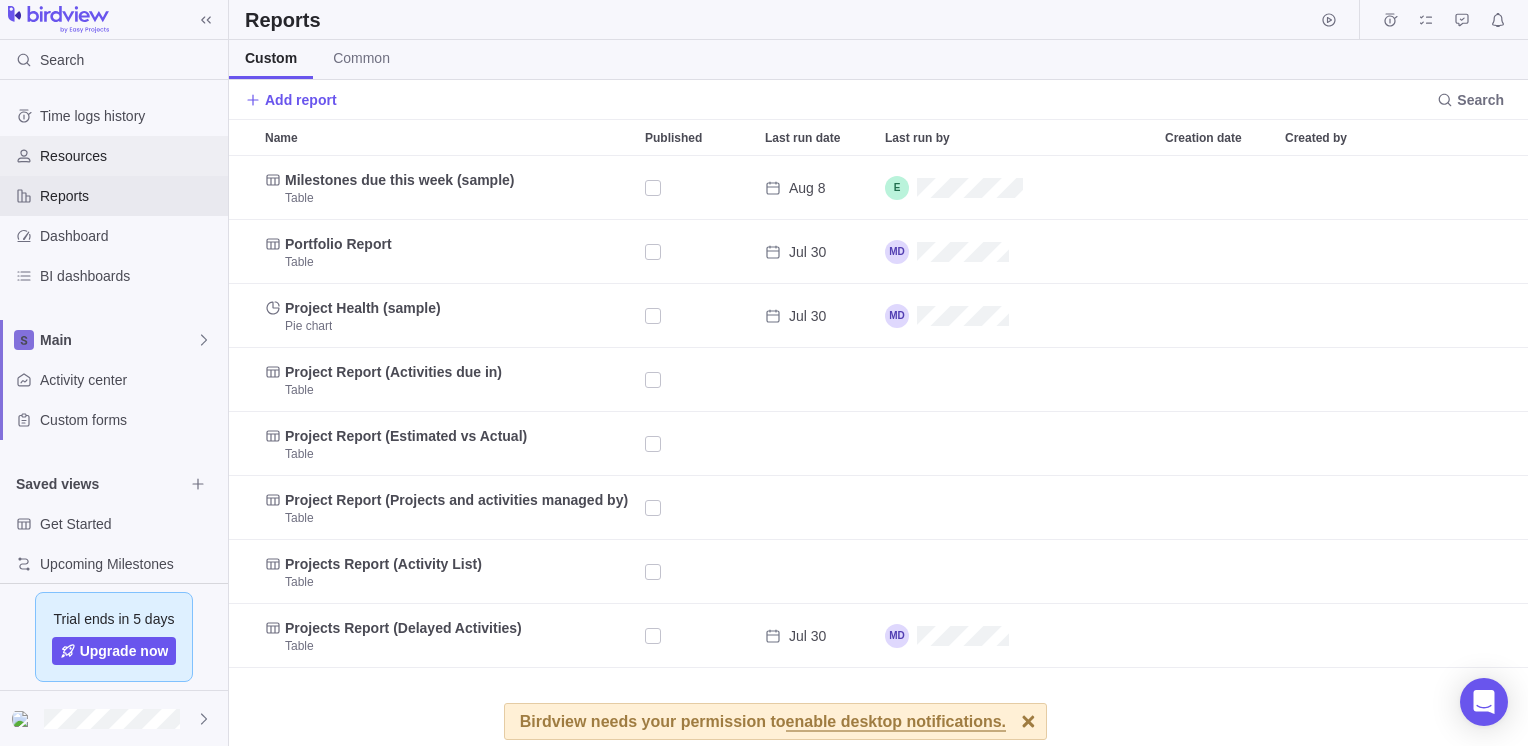 click on "Resources" at bounding box center (130, 156) 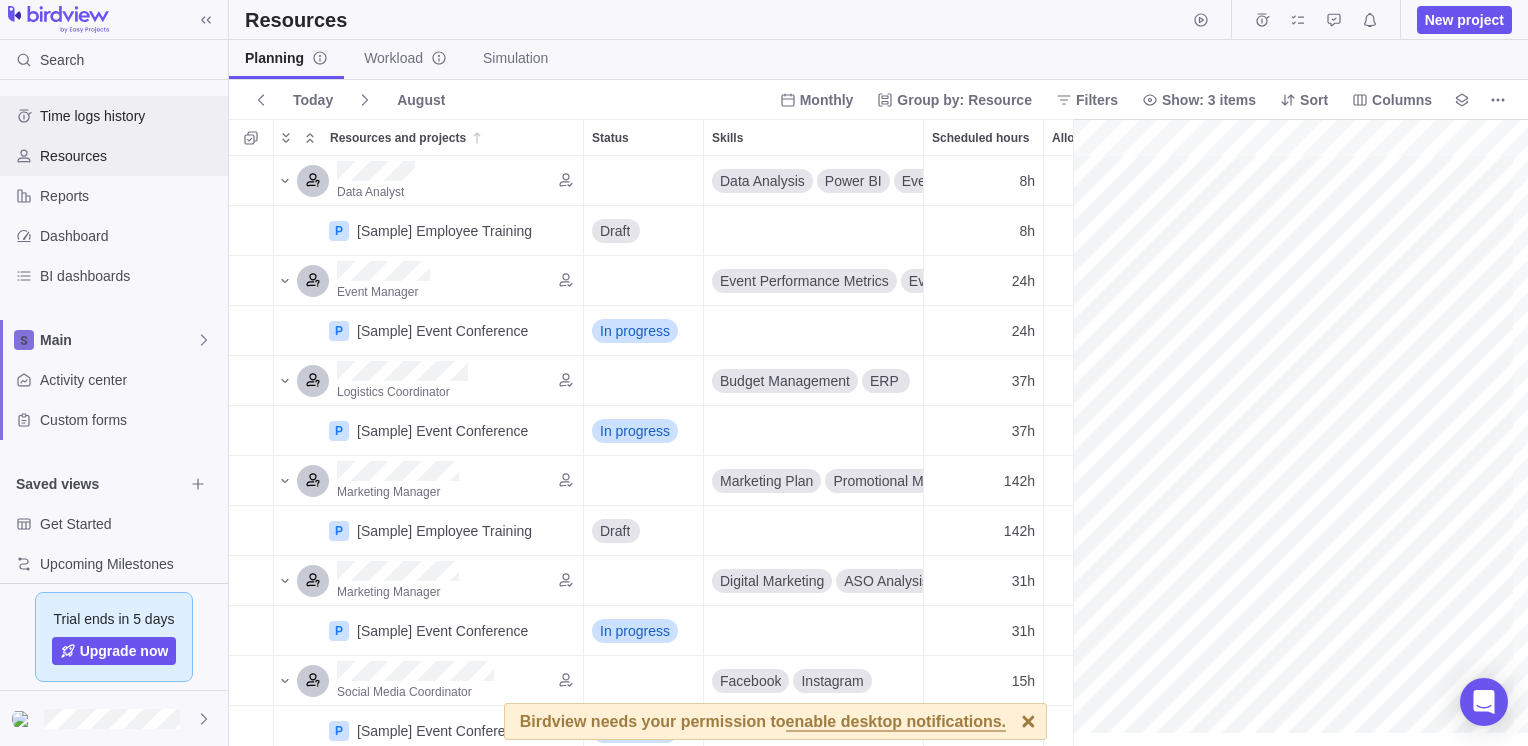 scroll, scrollTop: 16, scrollLeft: 15, axis: both 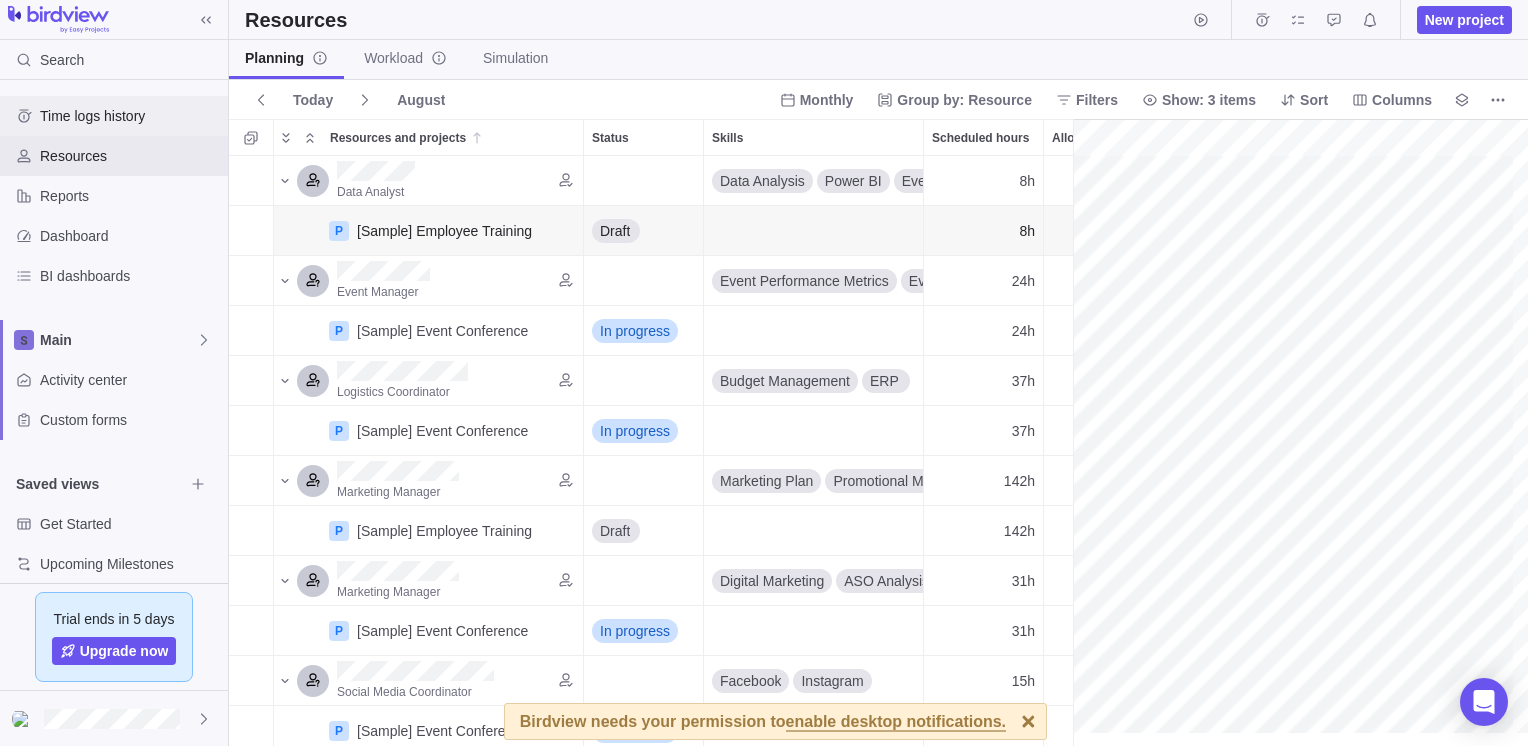 click on "Time logs history" at bounding box center (130, 116) 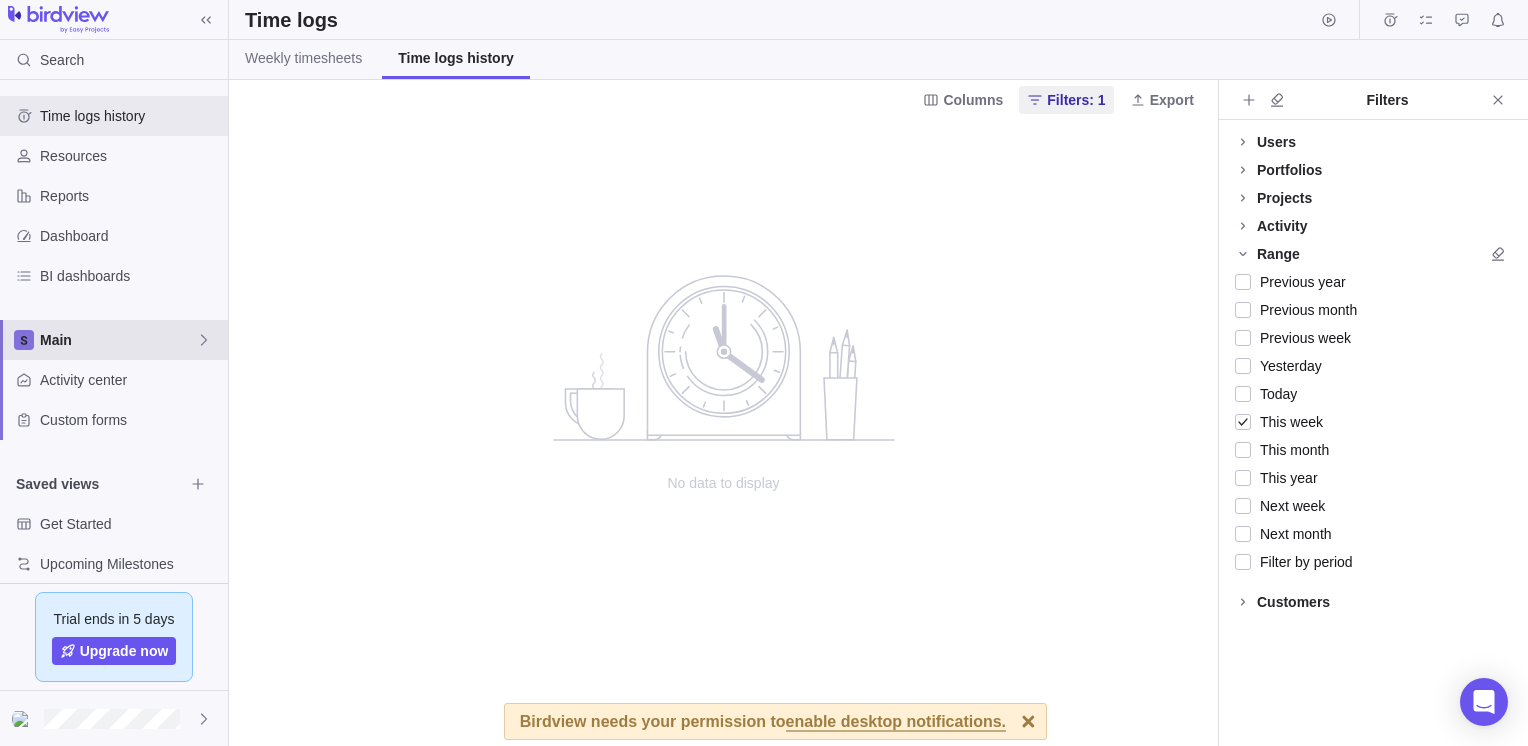 click on "Main" at bounding box center [118, 340] 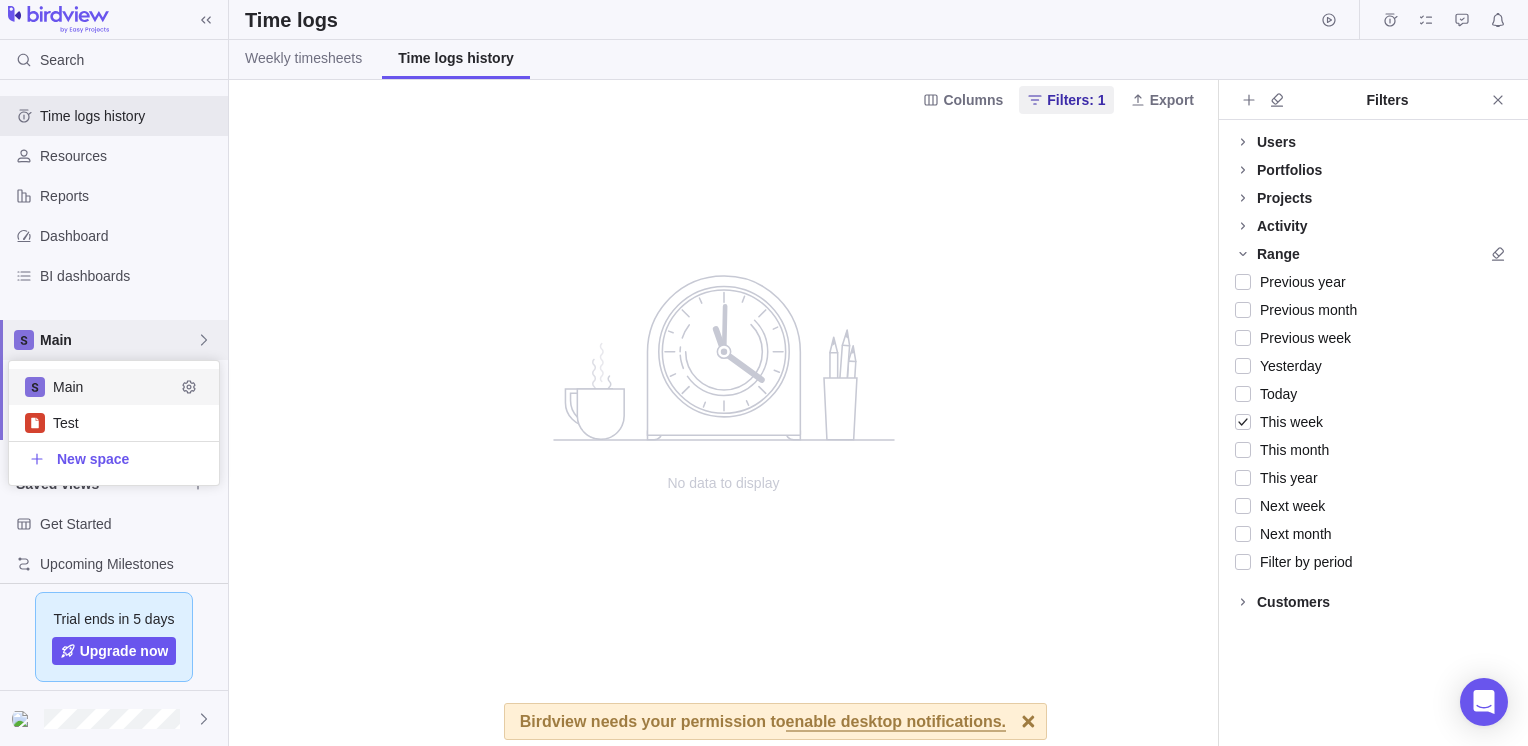 scroll, scrollTop: 16, scrollLeft: 16, axis: both 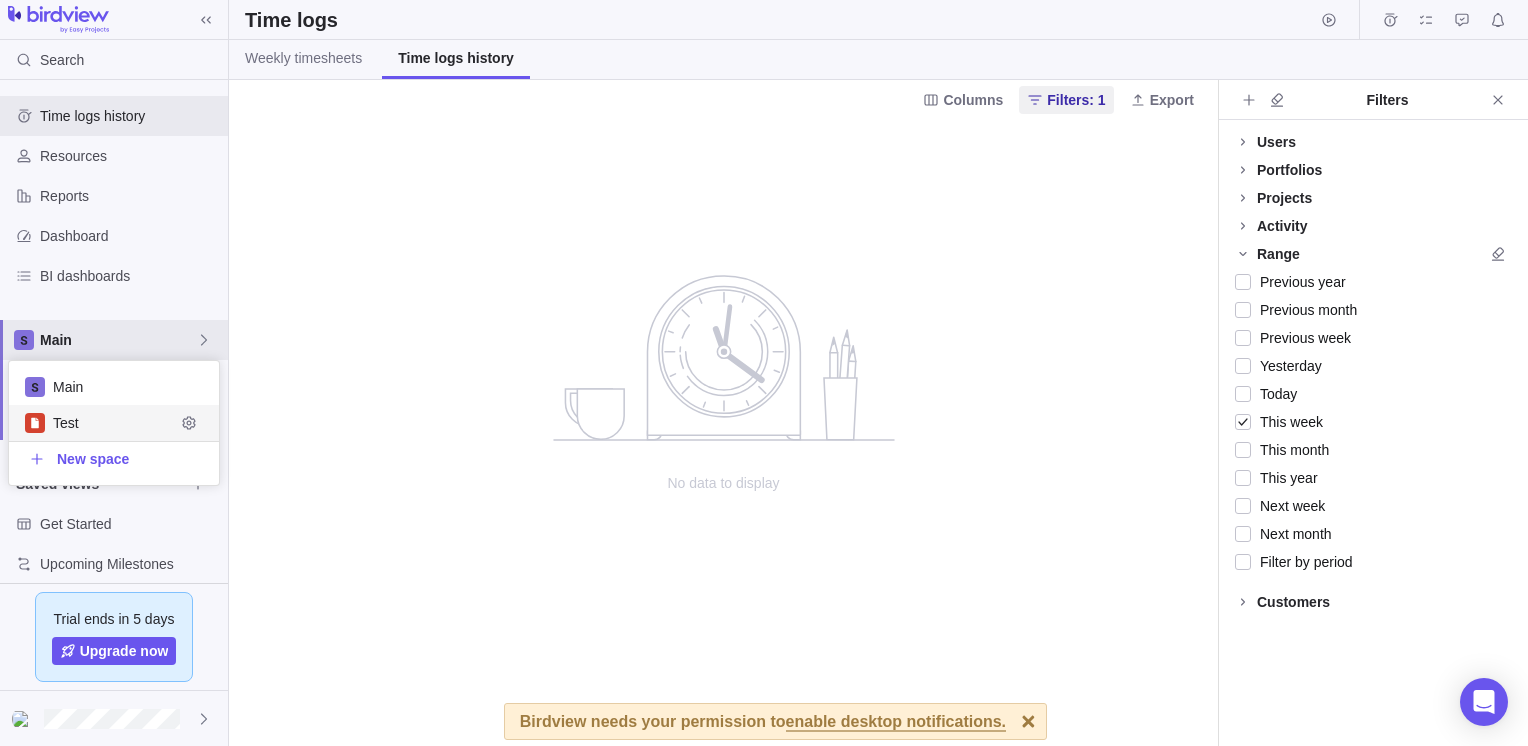 click on "Test" at bounding box center (114, 423) 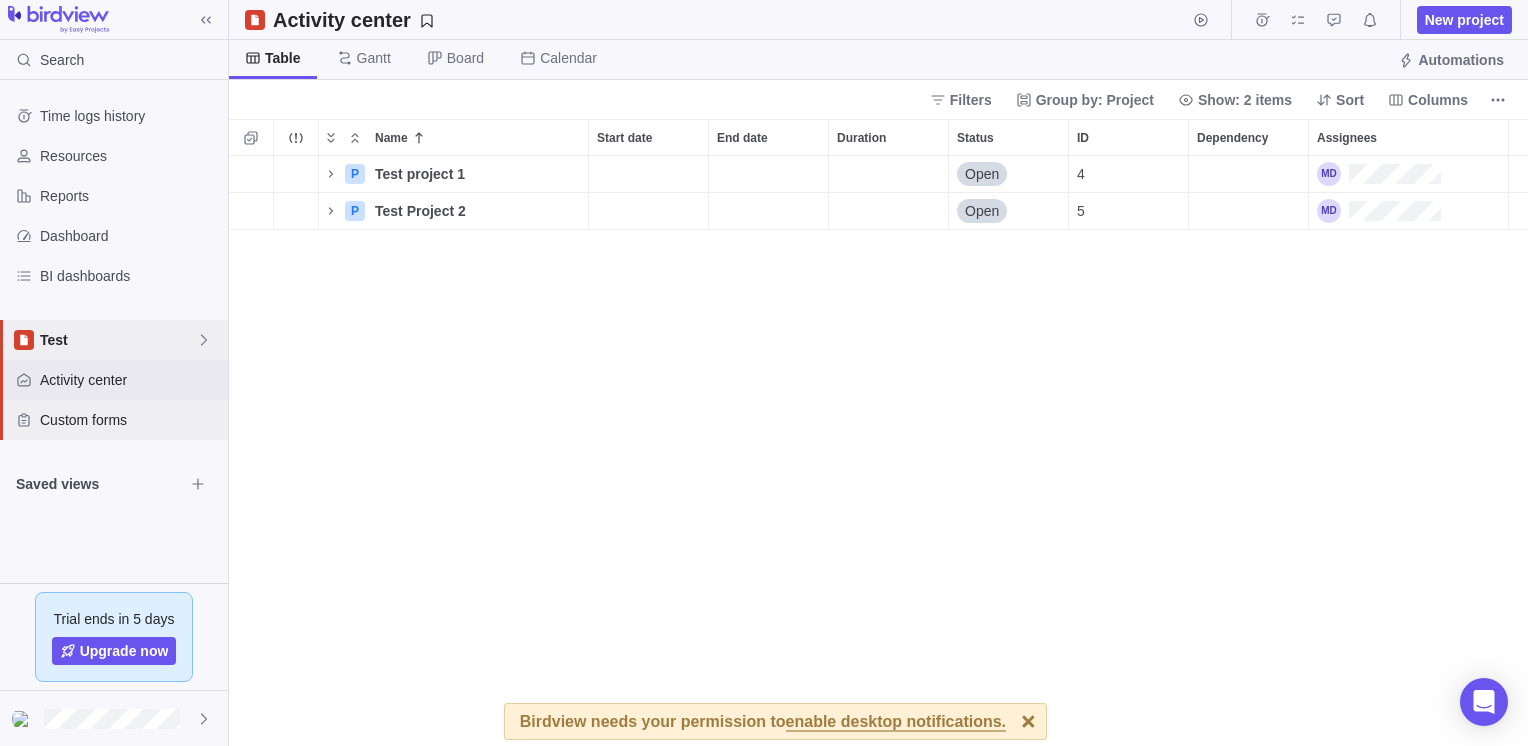 scroll, scrollTop: 16, scrollLeft: 16, axis: both 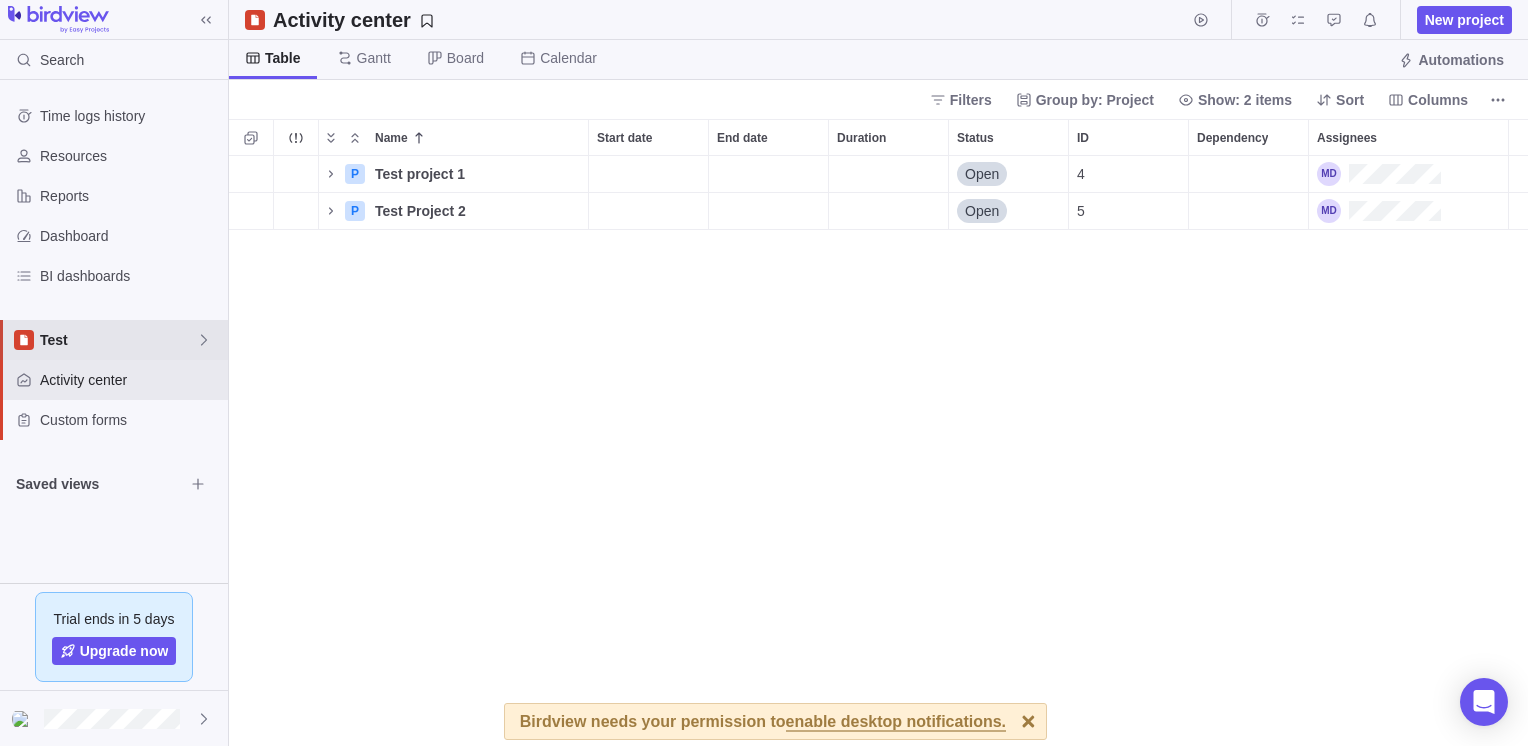 click on "Test" at bounding box center (118, 340) 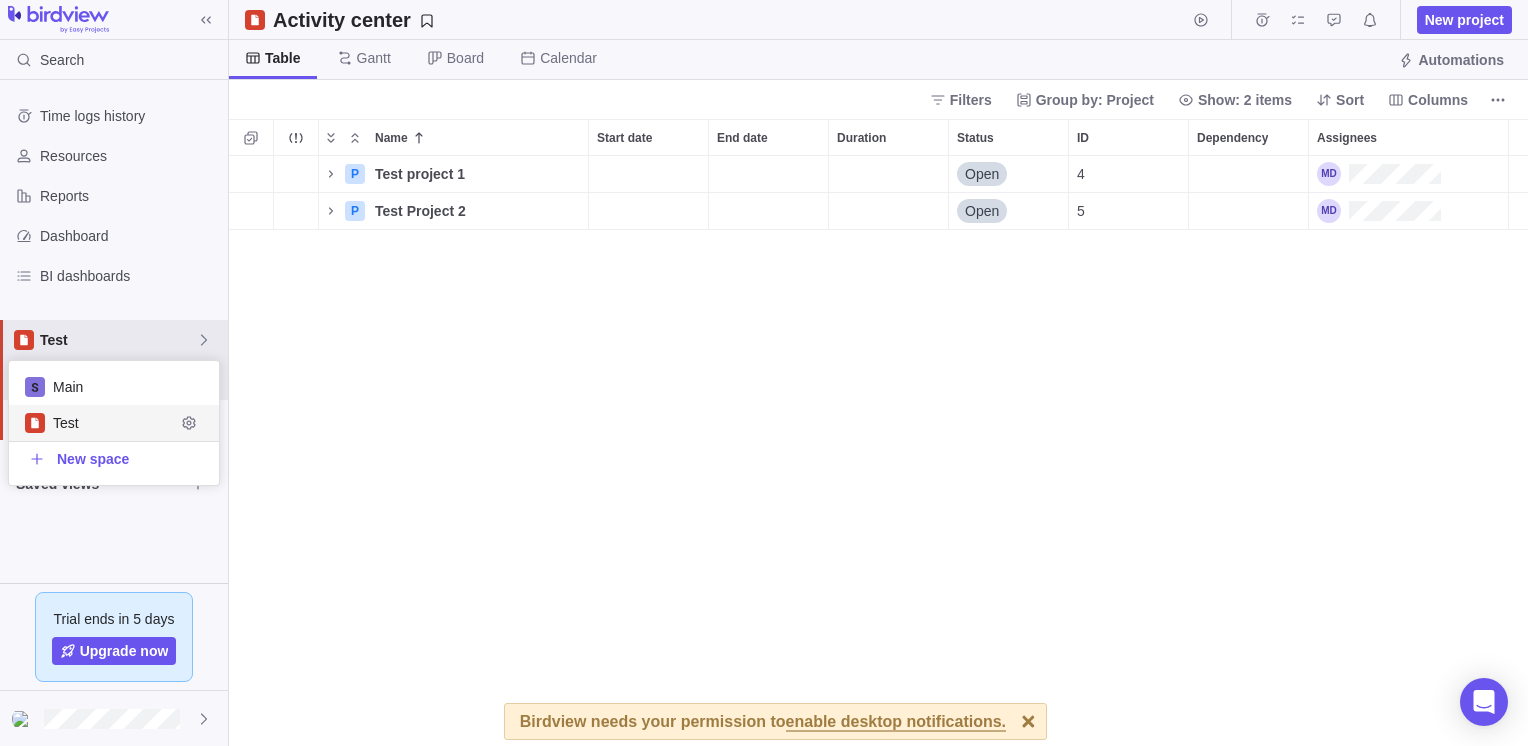 scroll, scrollTop: 16, scrollLeft: 16, axis: both 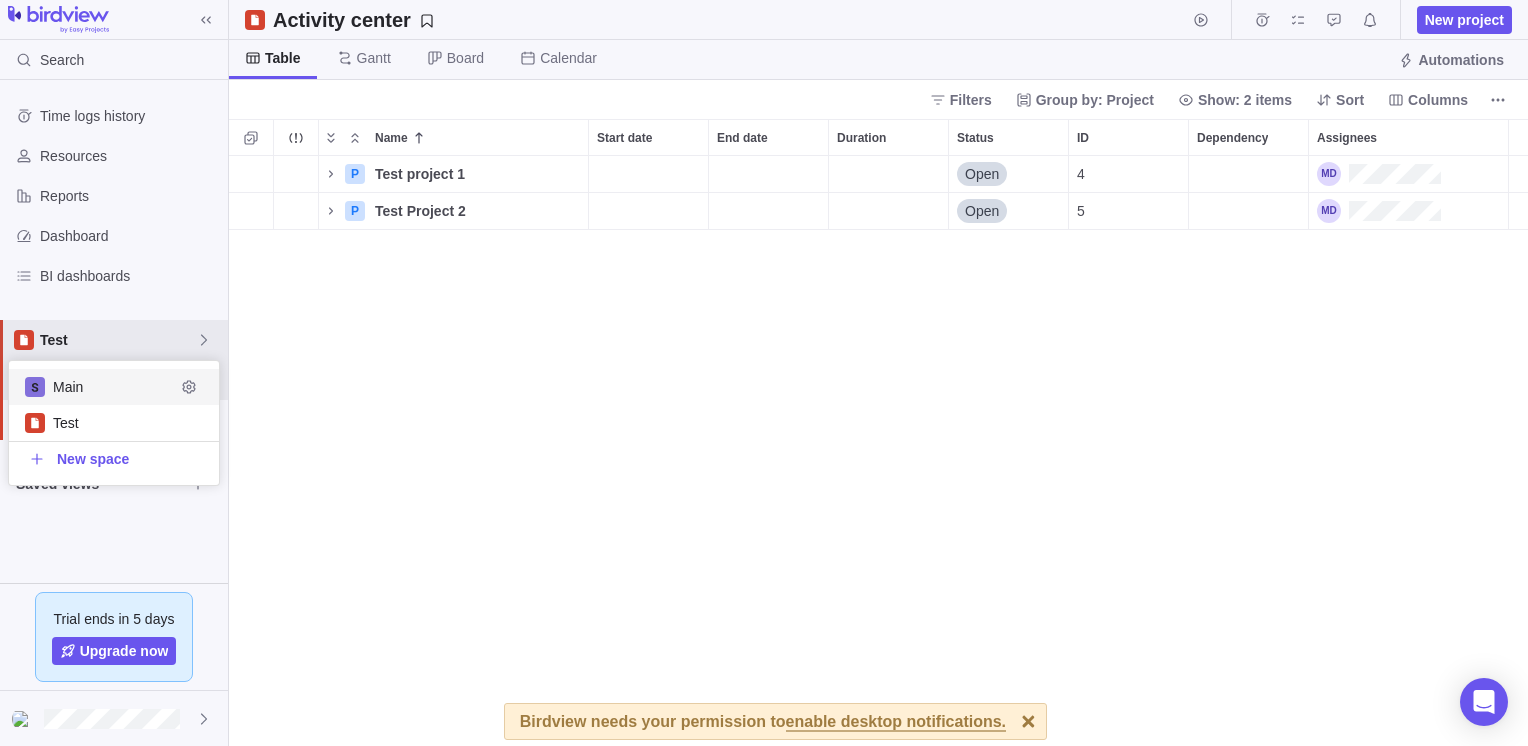 click on "Main" at bounding box center (114, 387) 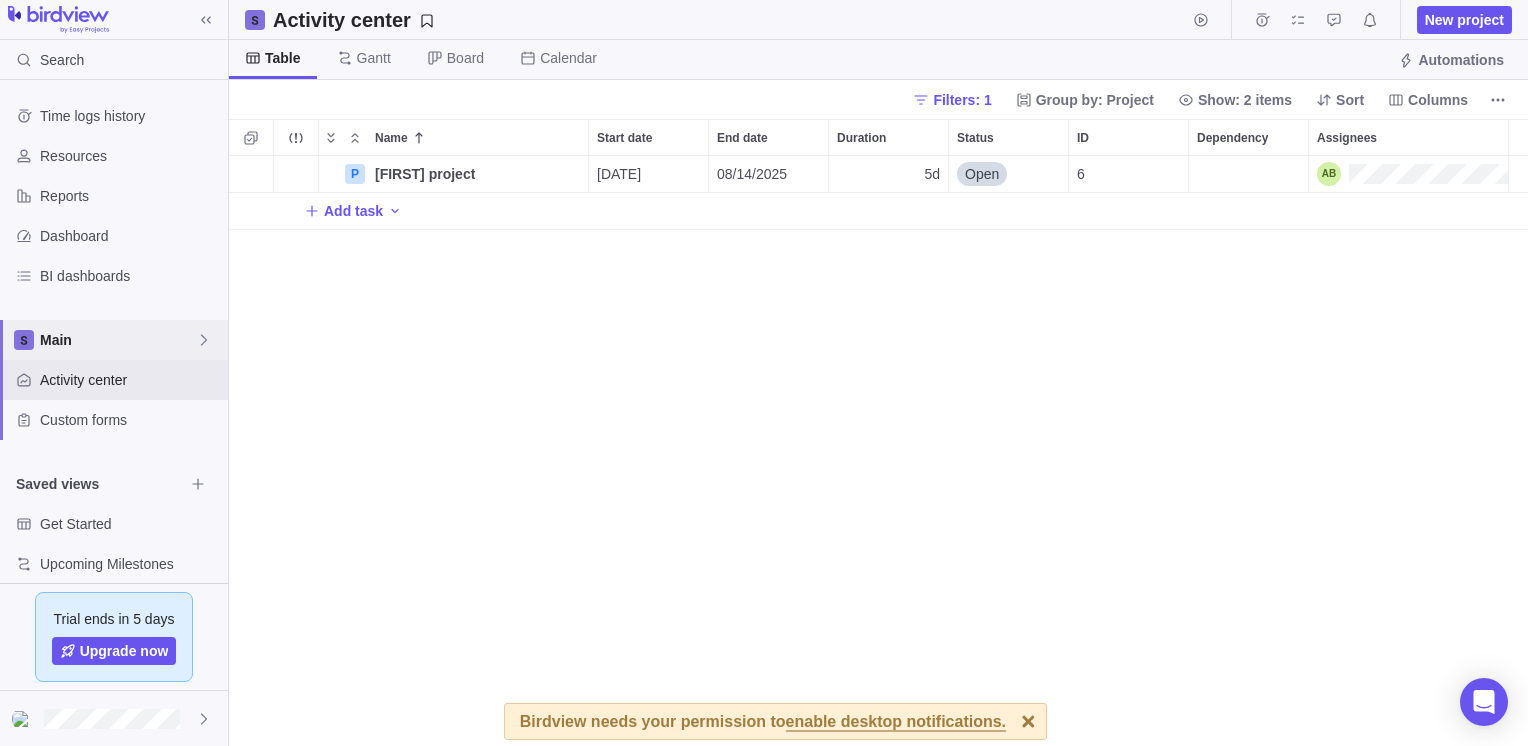 scroll, scrollTop: 16, scrollLeft: 16, axis: both 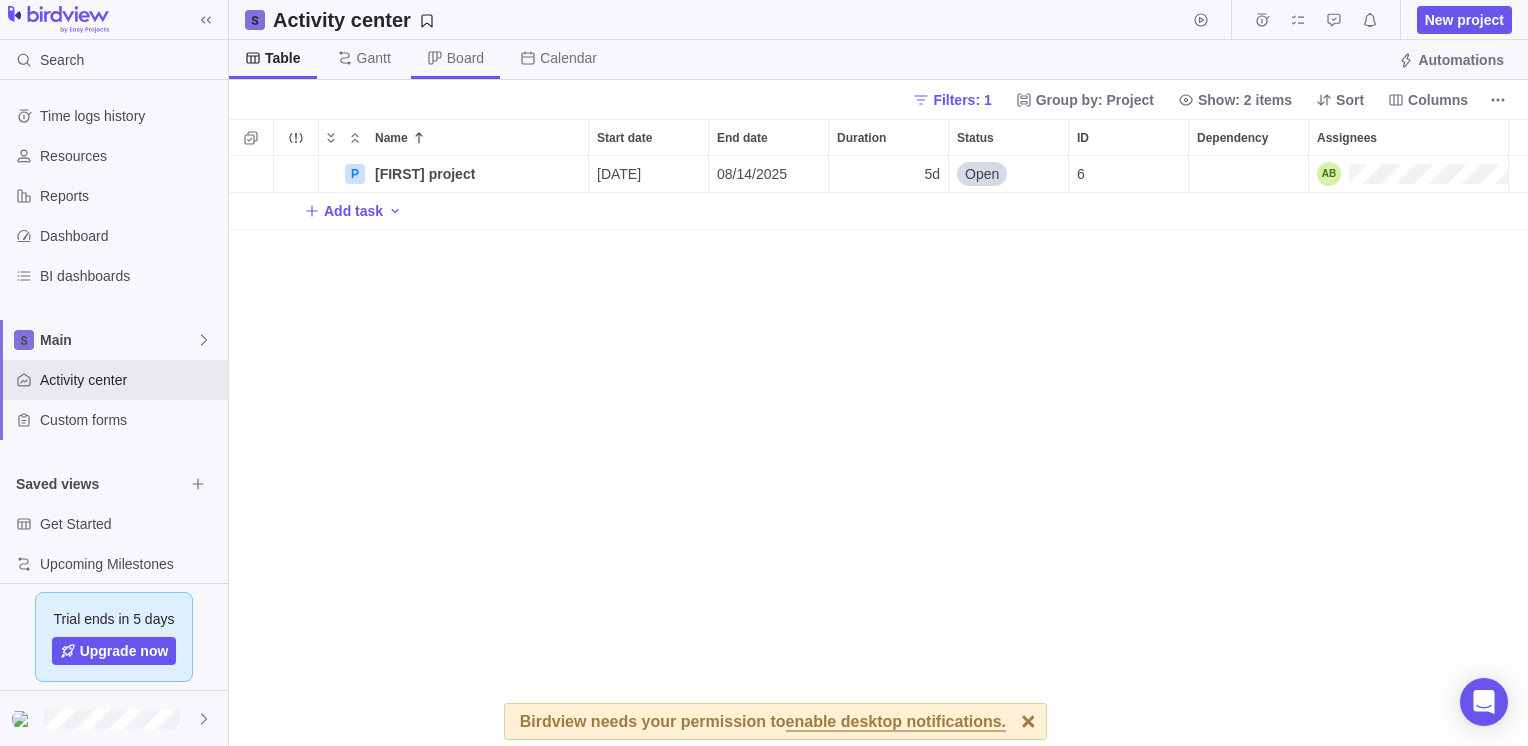 click on "Board" at bounding box center (455, 59) 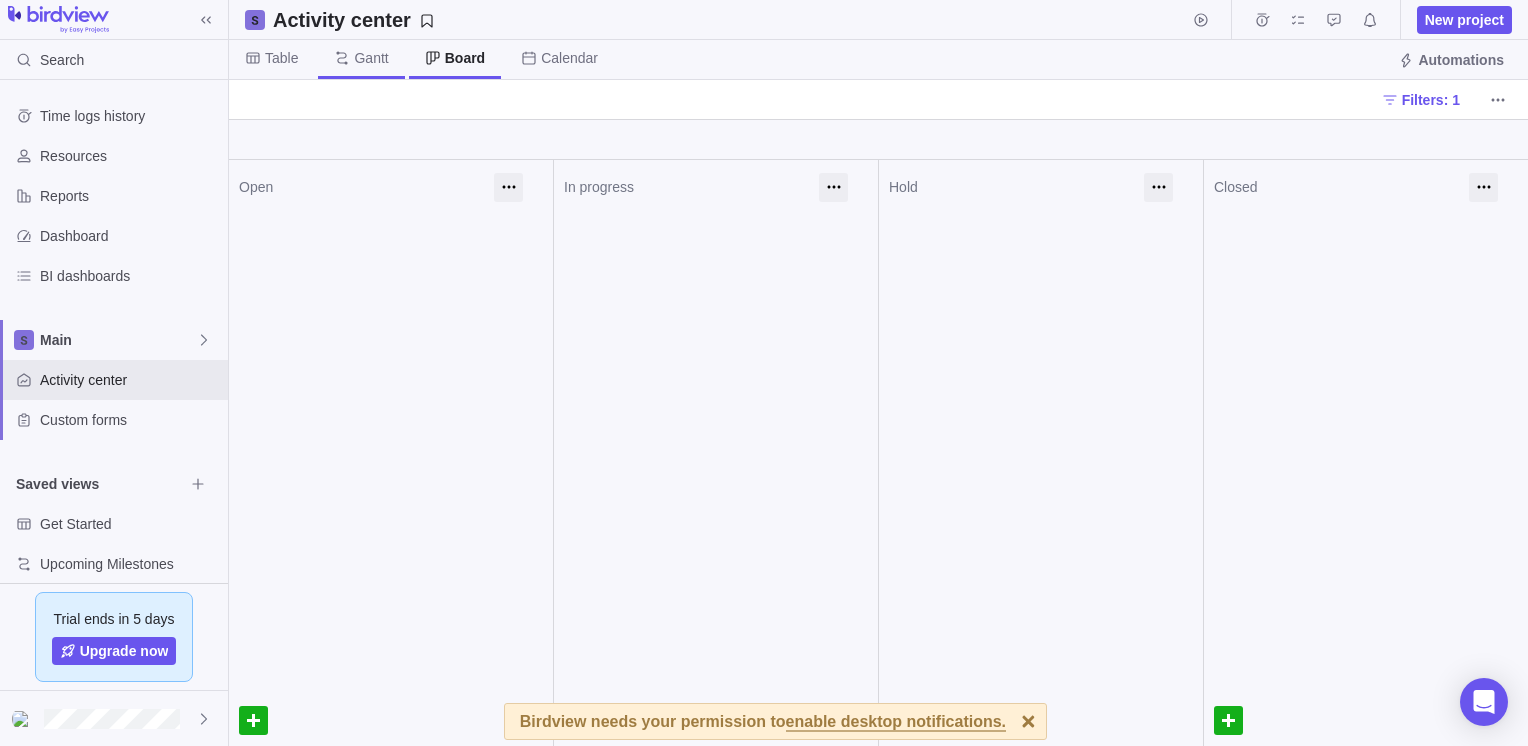 click on "Gantt" at bounding box center (361, 59) 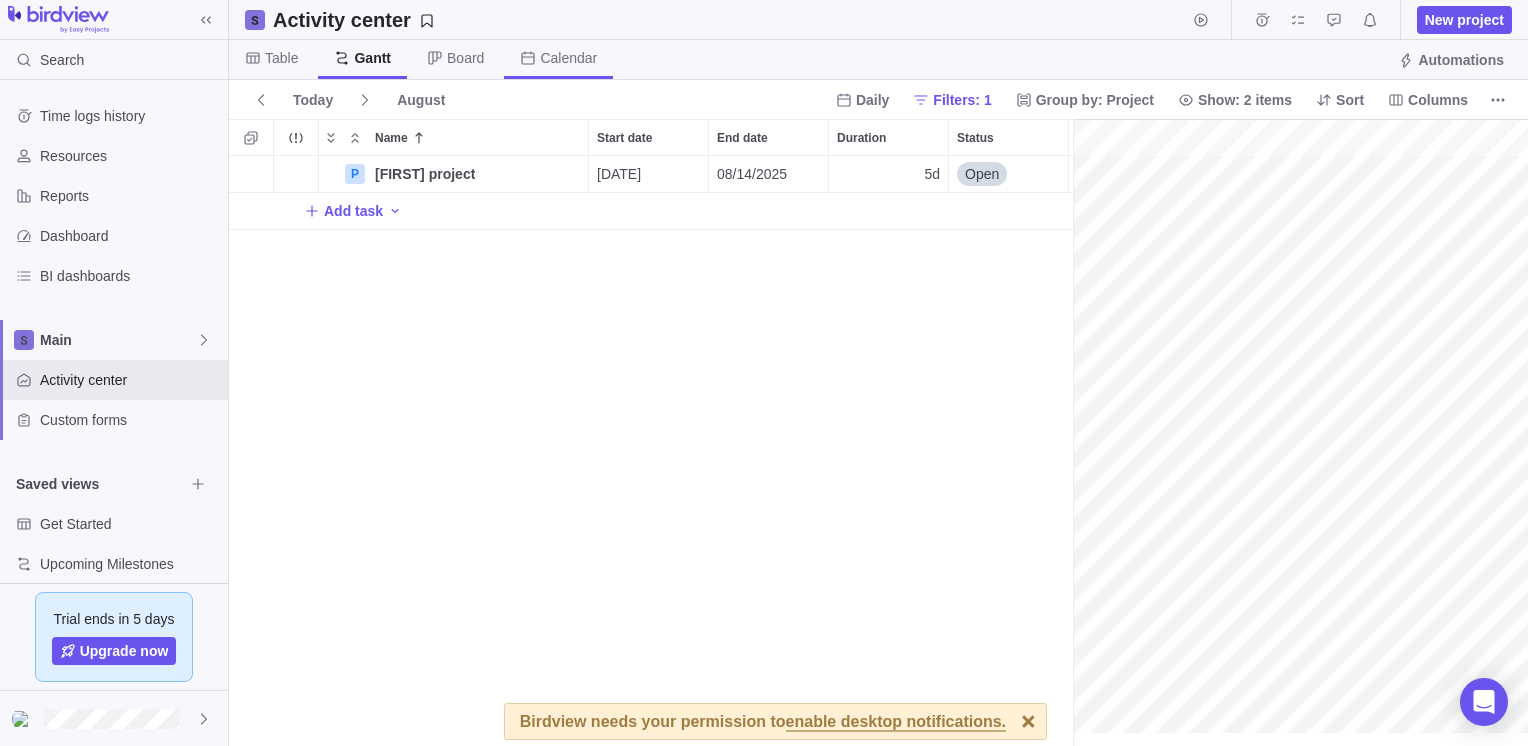 scroll, scrollTop: 16, scrollLeft: 15, axis: both 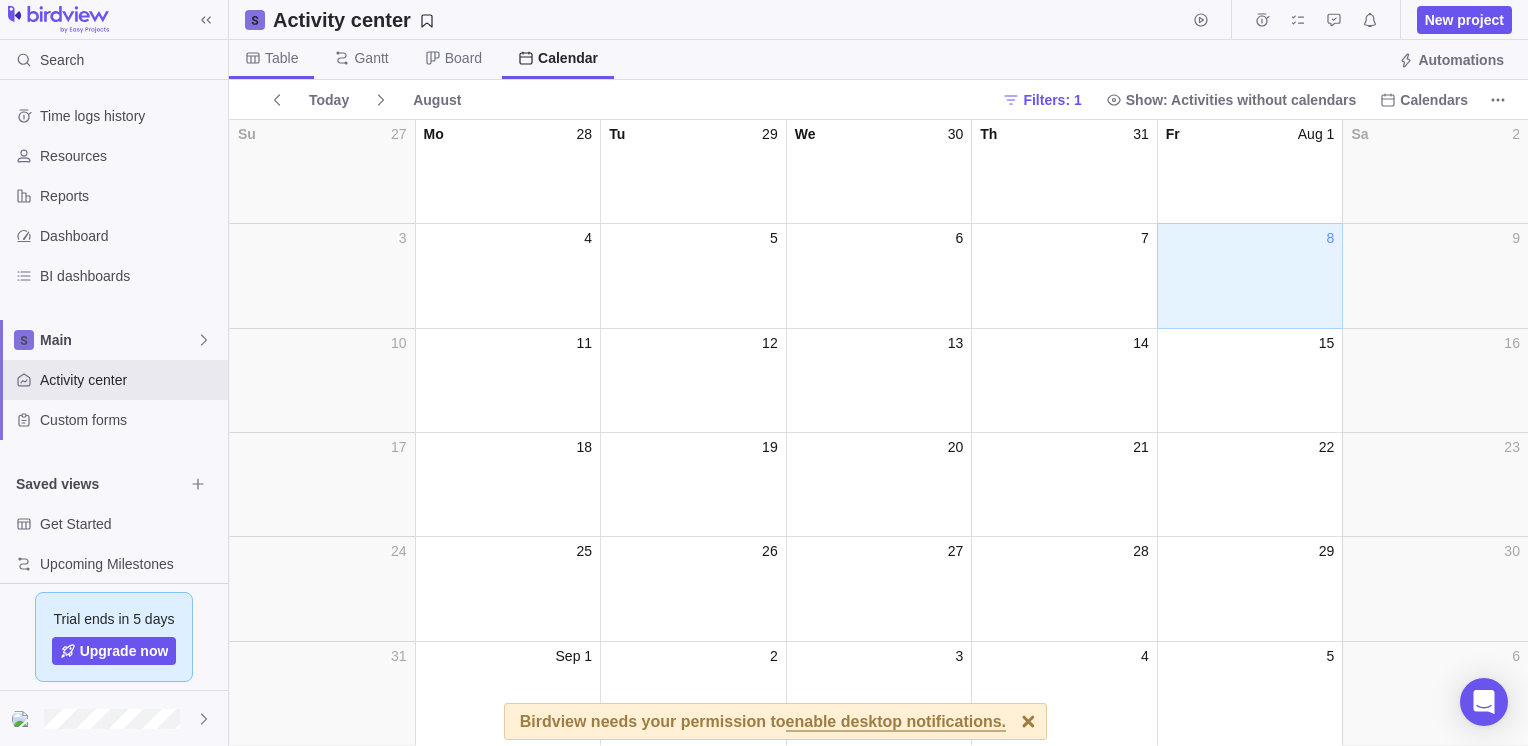 click on "Table" at bounding box center (281, 58) 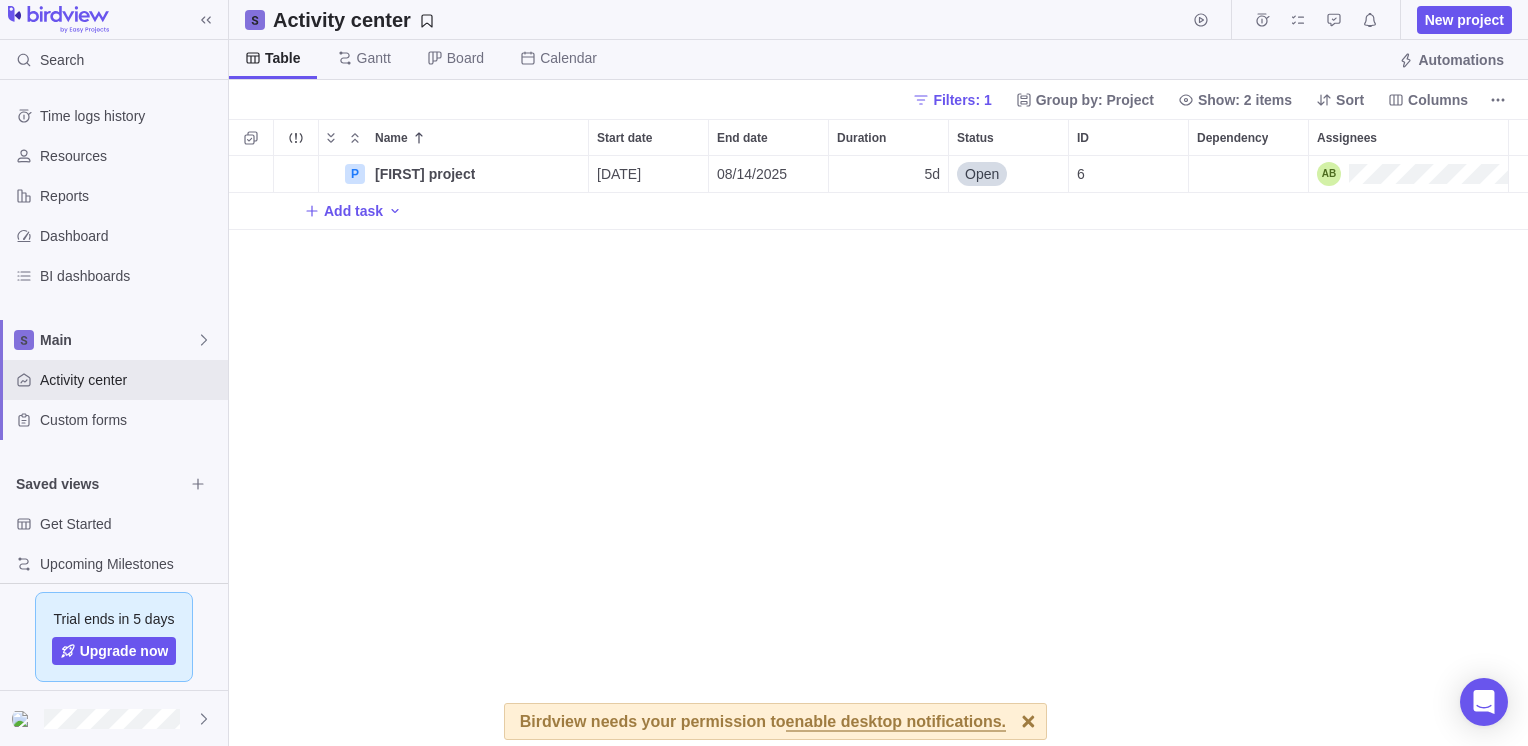 scroll, scrollTop: 16, scrollLeft: 16, axis: both 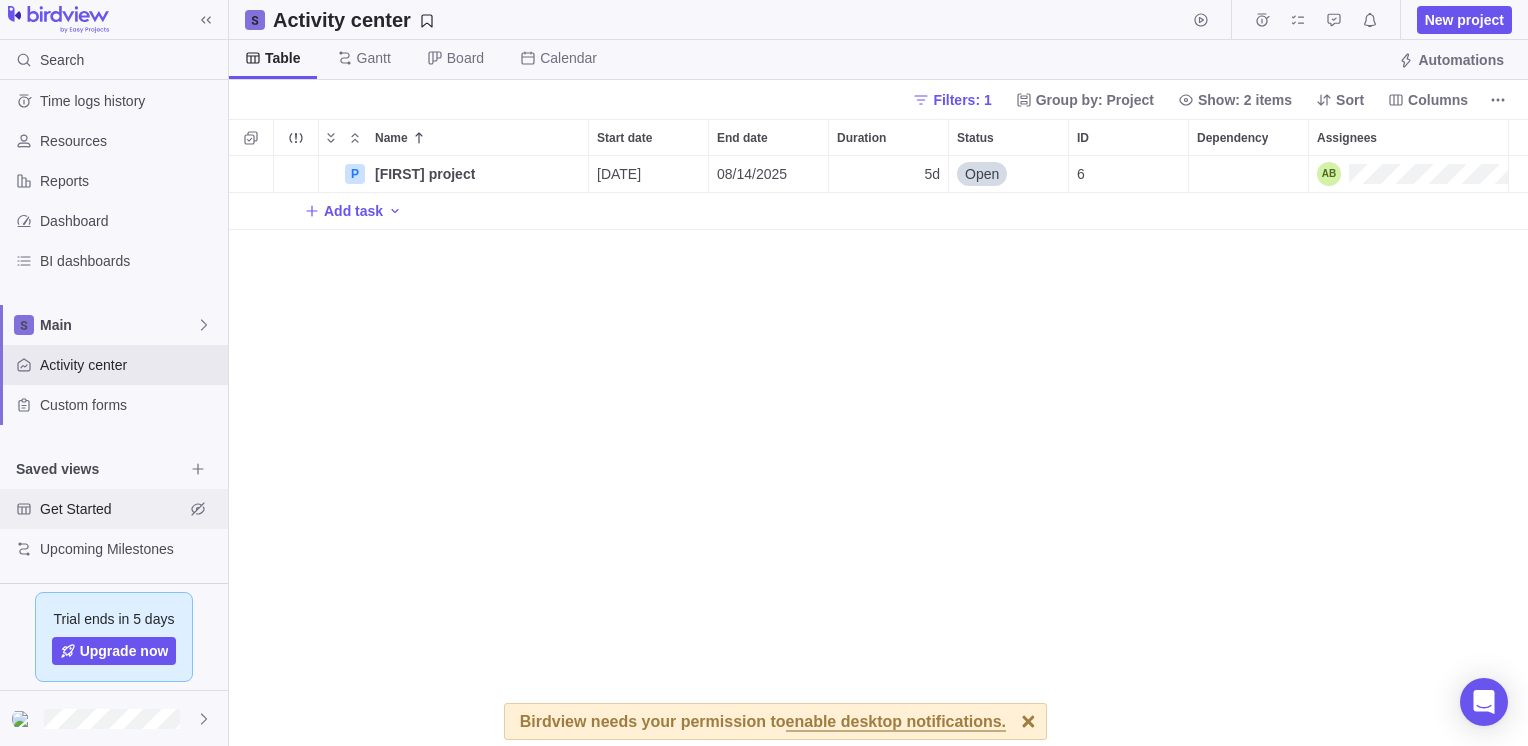 click on "Get Started" at bounding box center [112, 509] 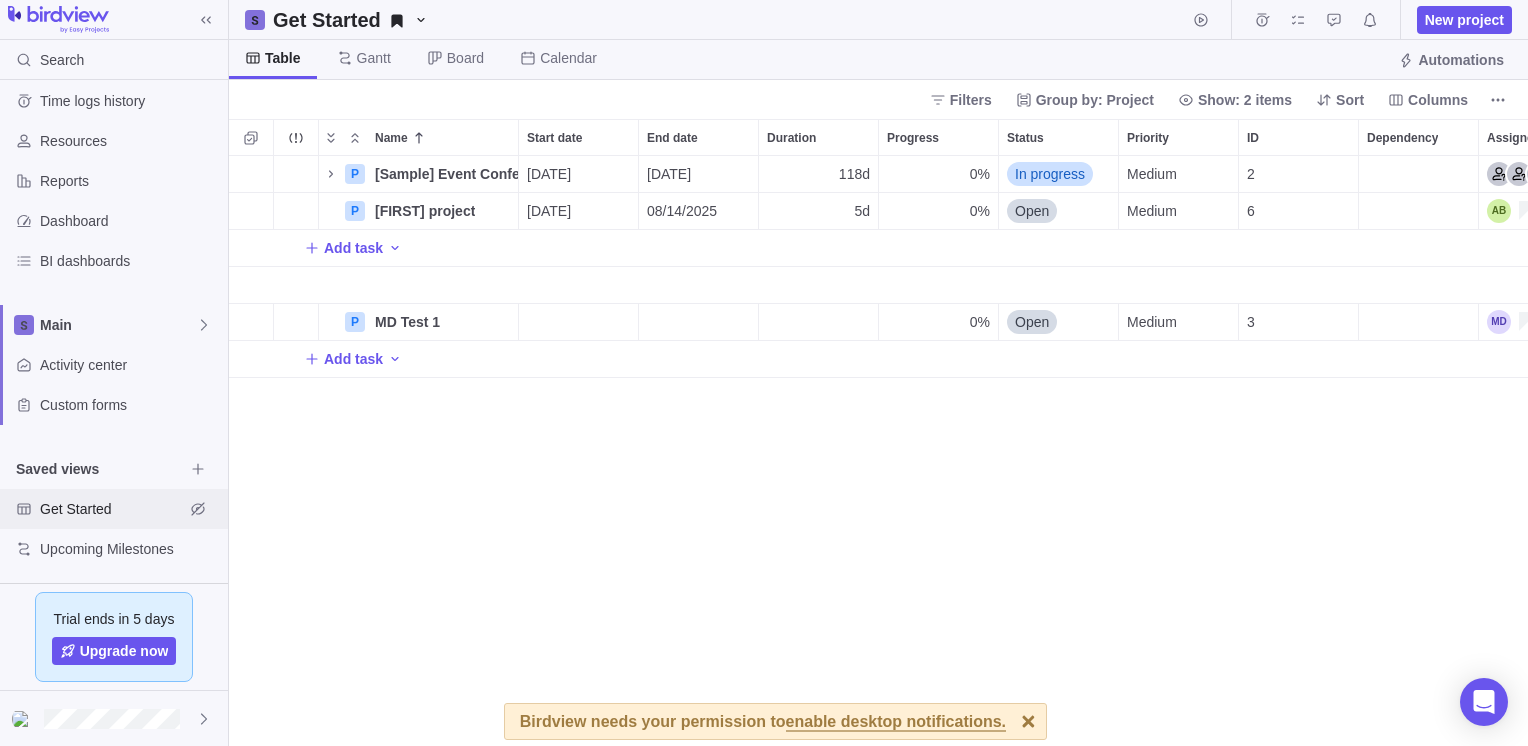 scroll, scrollTop: 575, scrollLeft: 1284, axis: both 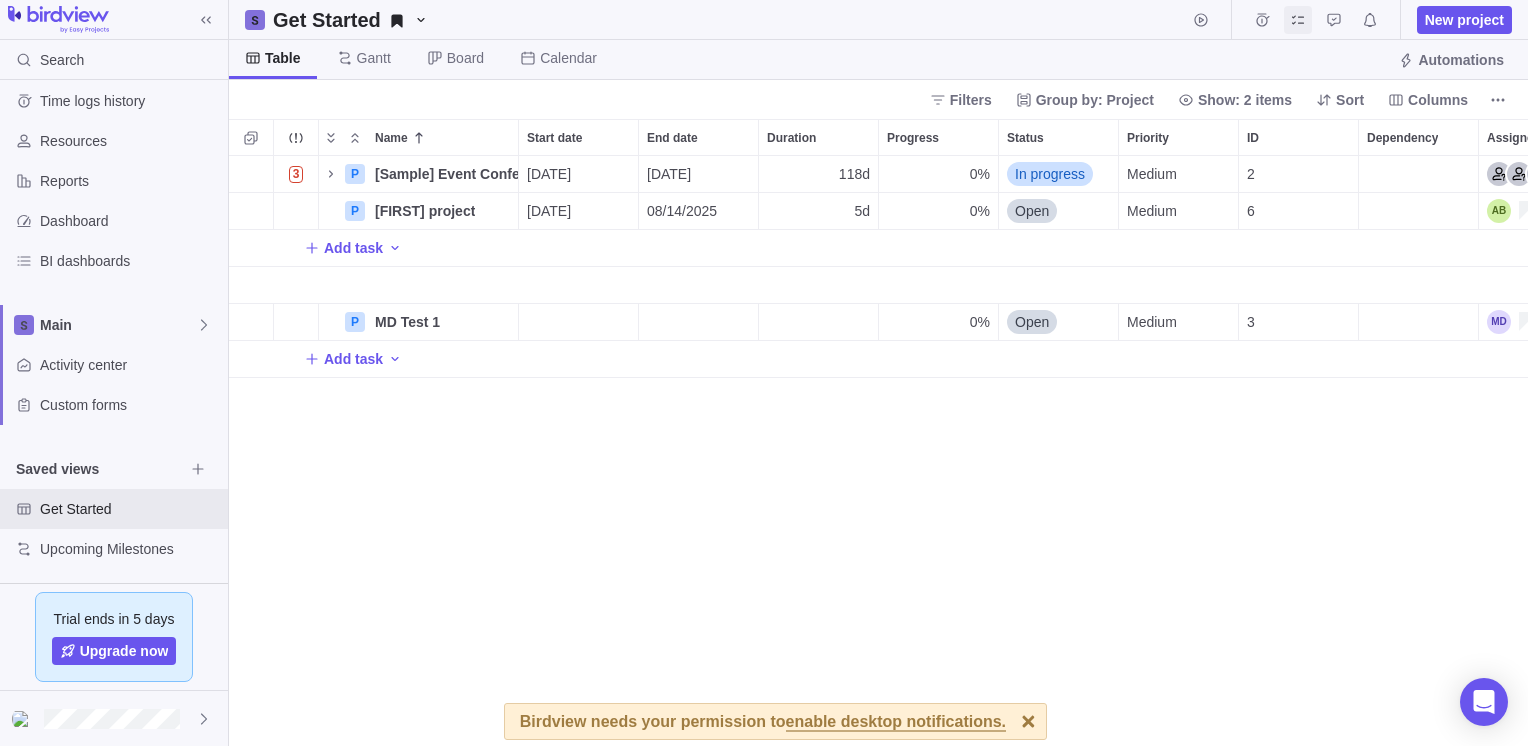 click 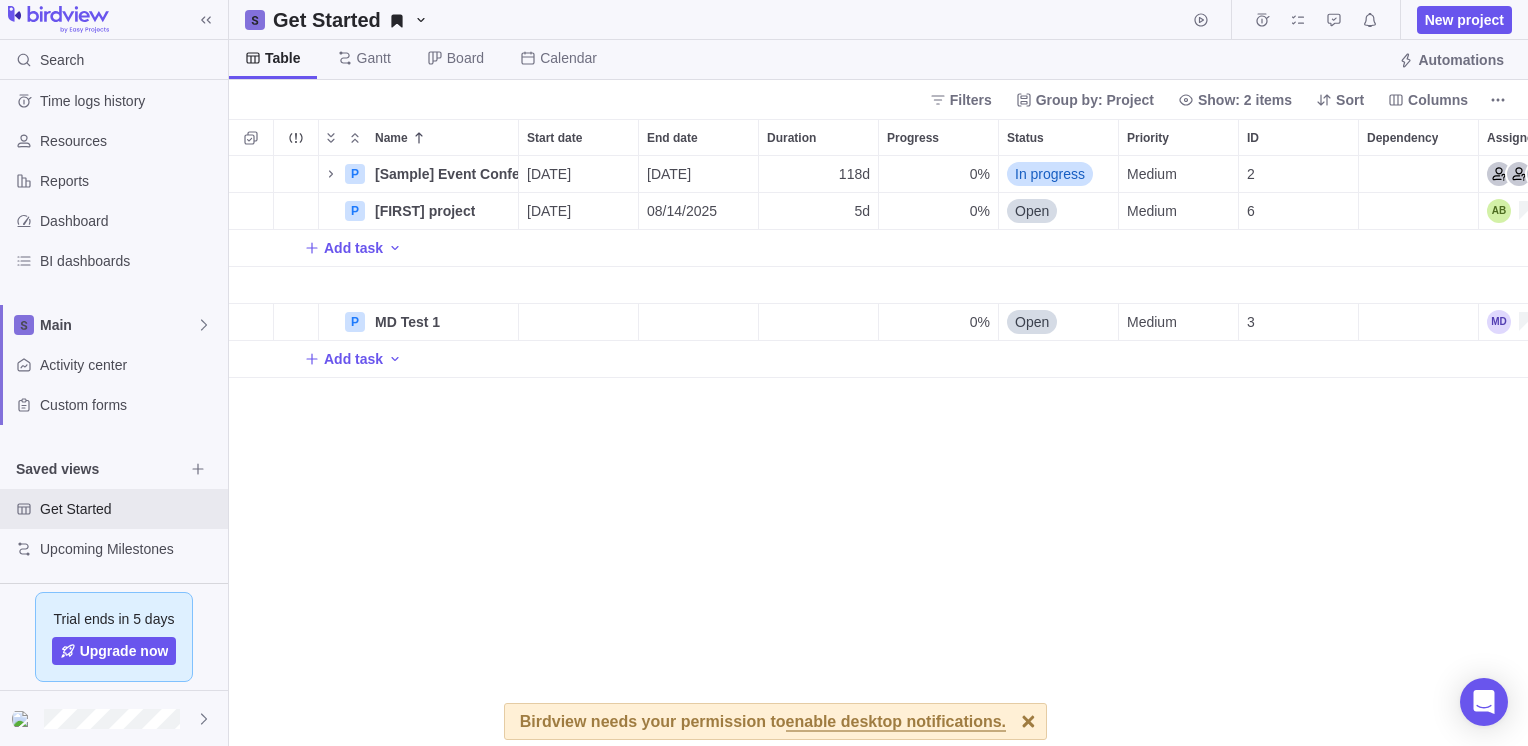 scroll, scrollTop: 16, scrollLeft: 16, axis: both 